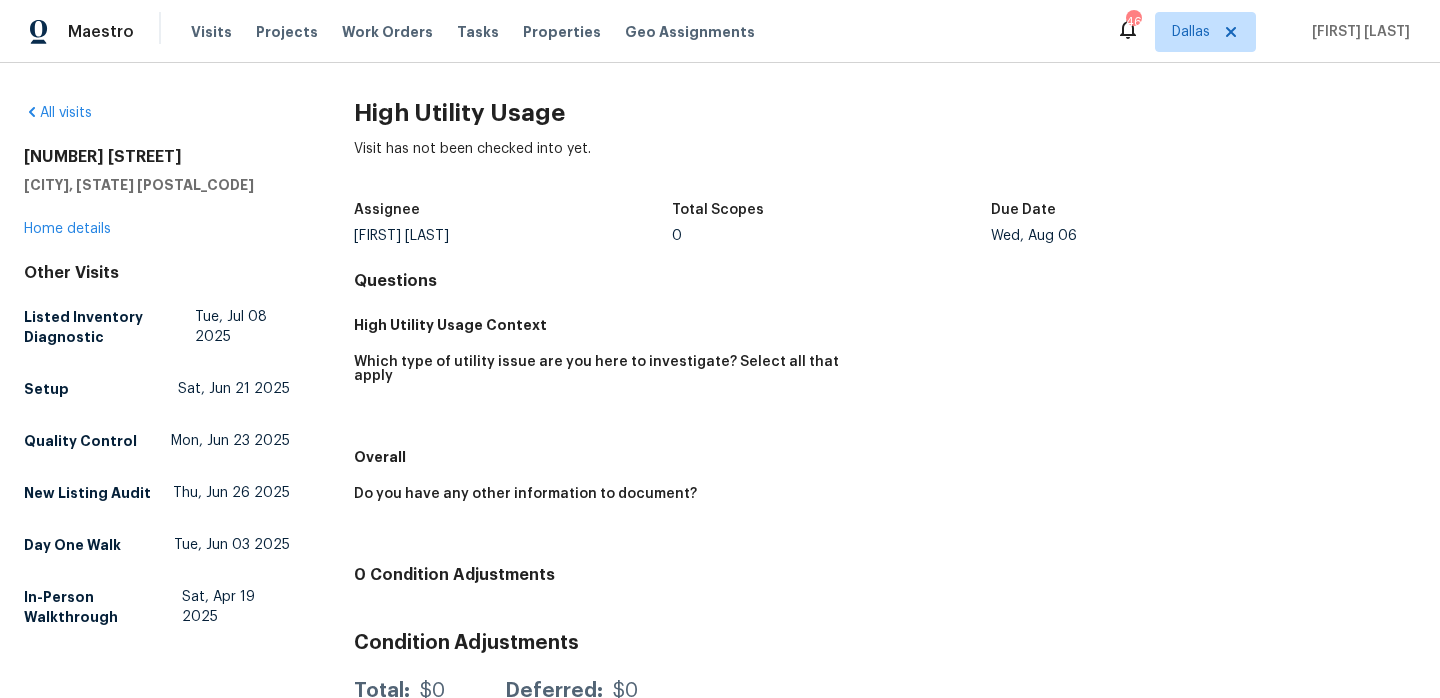 scroll, scrollTop: 0, scrollLeft: 0, axis: both 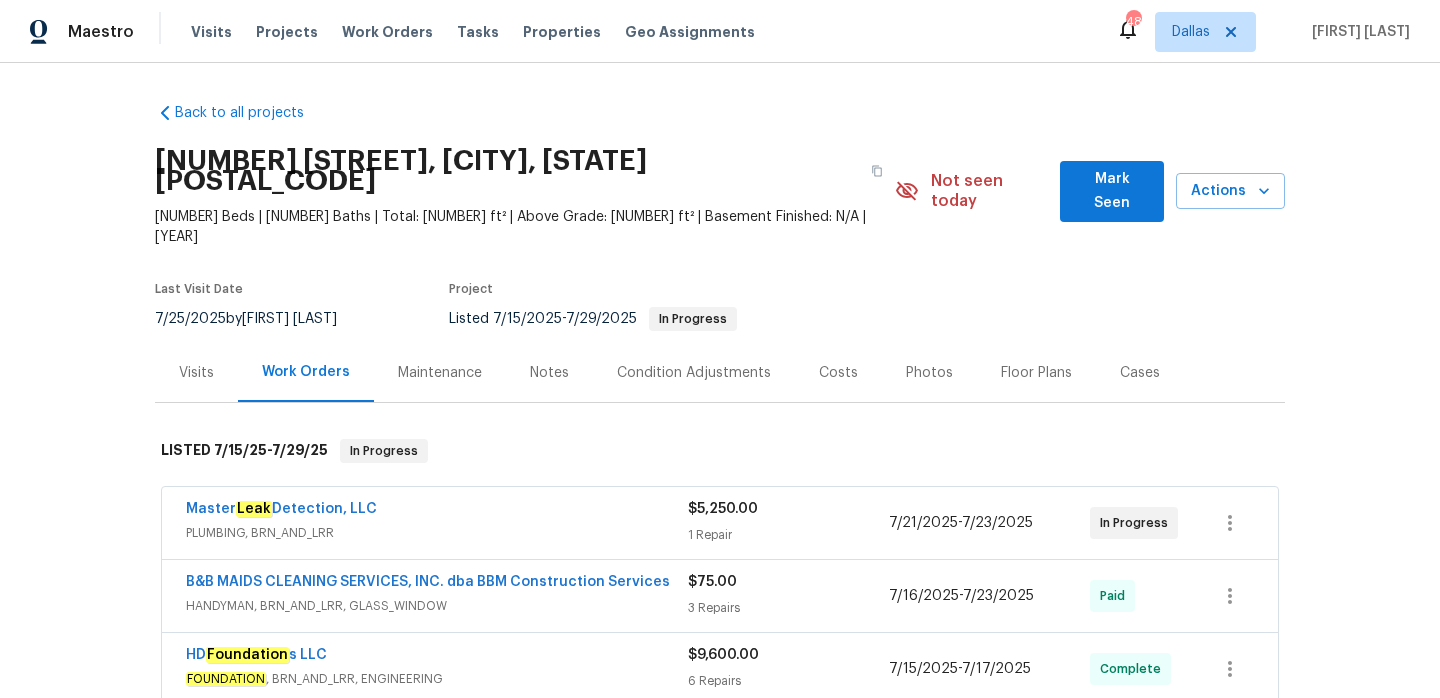 click on "PLUMBING, BRN_AND_LRR" at bounding box center (437, 533) 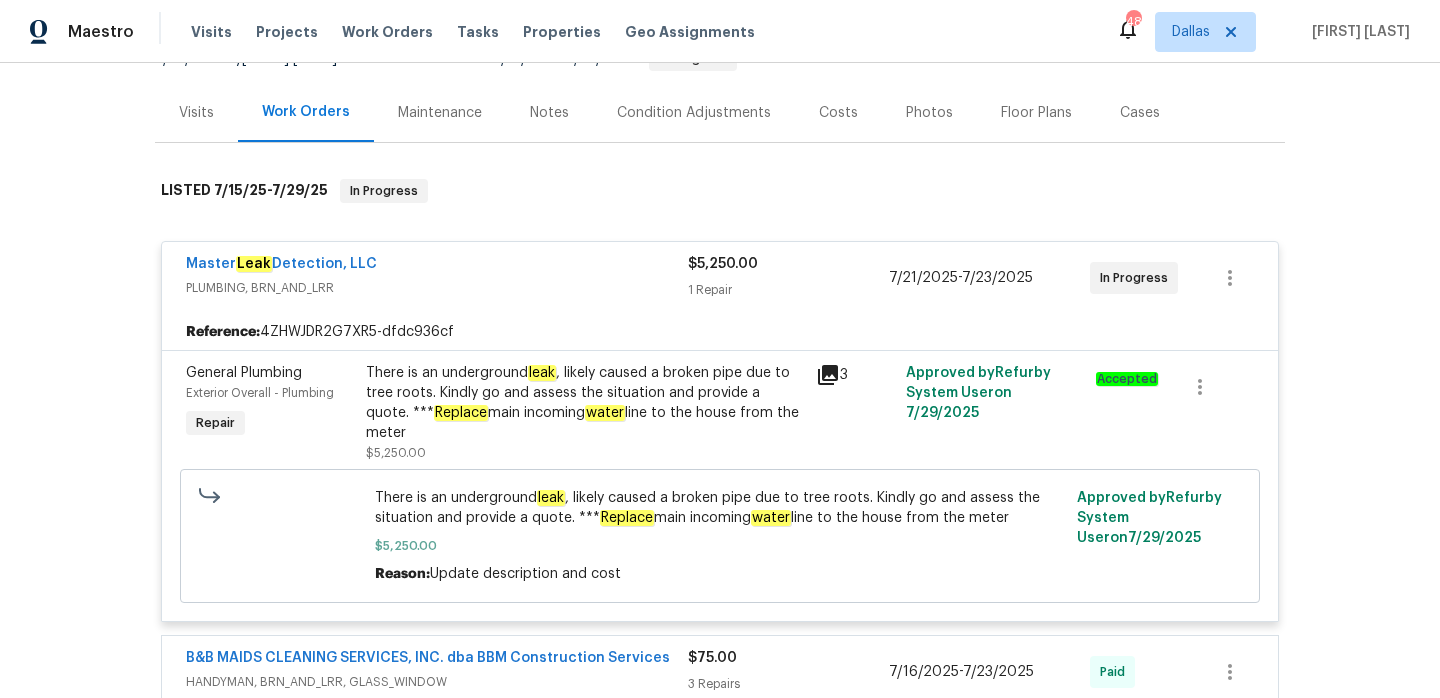 scroll, scrollTop: 397, scrollLeft: 0, axis: vertical 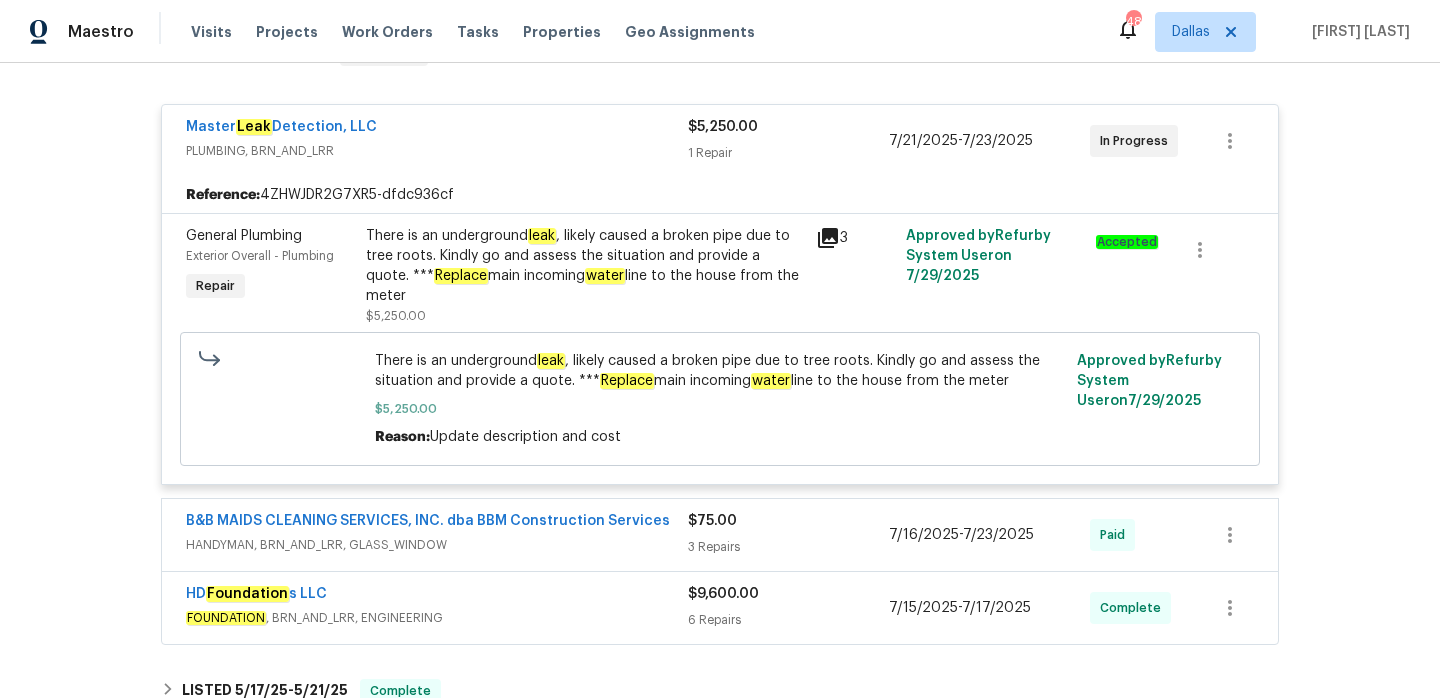 click on "HANDYMAN, BRN_AND_LRR, GLASS_WINDOW" at bounding box center [437, 545] 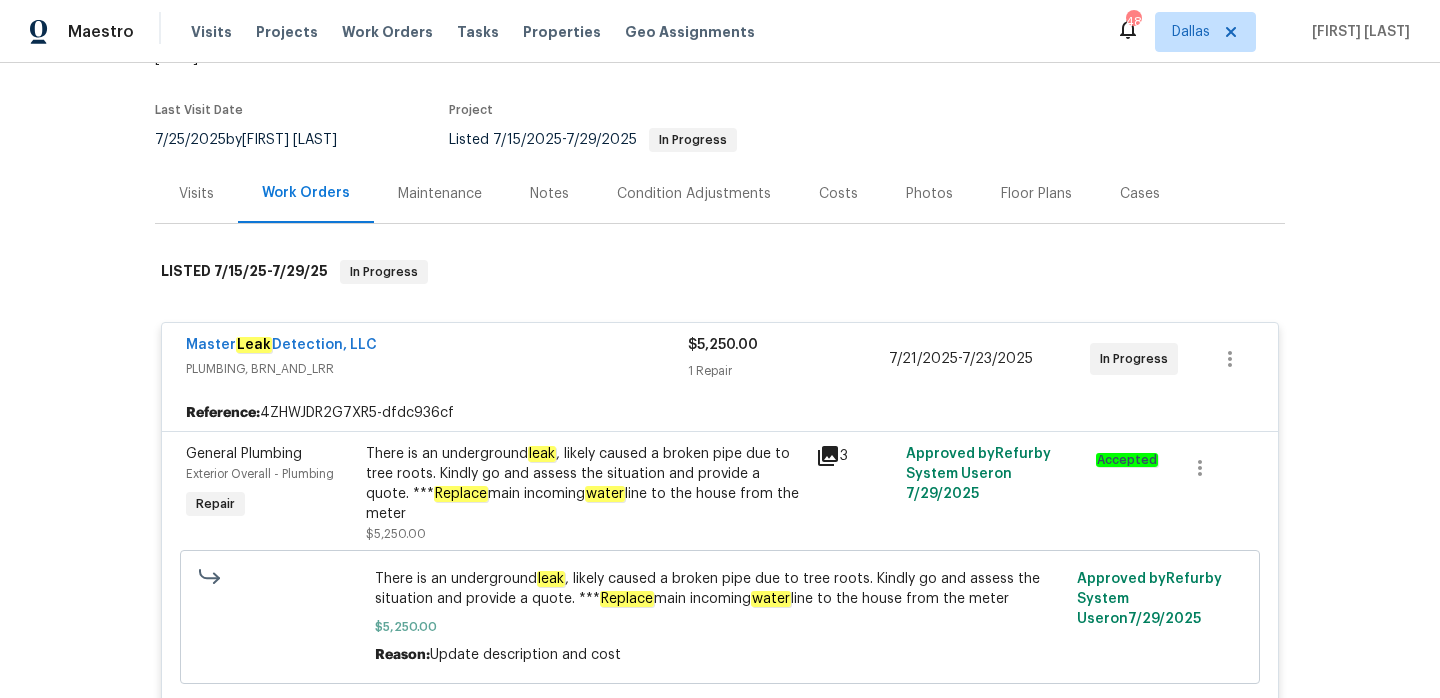 scroll, scrollTop: 176, scrollLeft: 0, axis: vertical 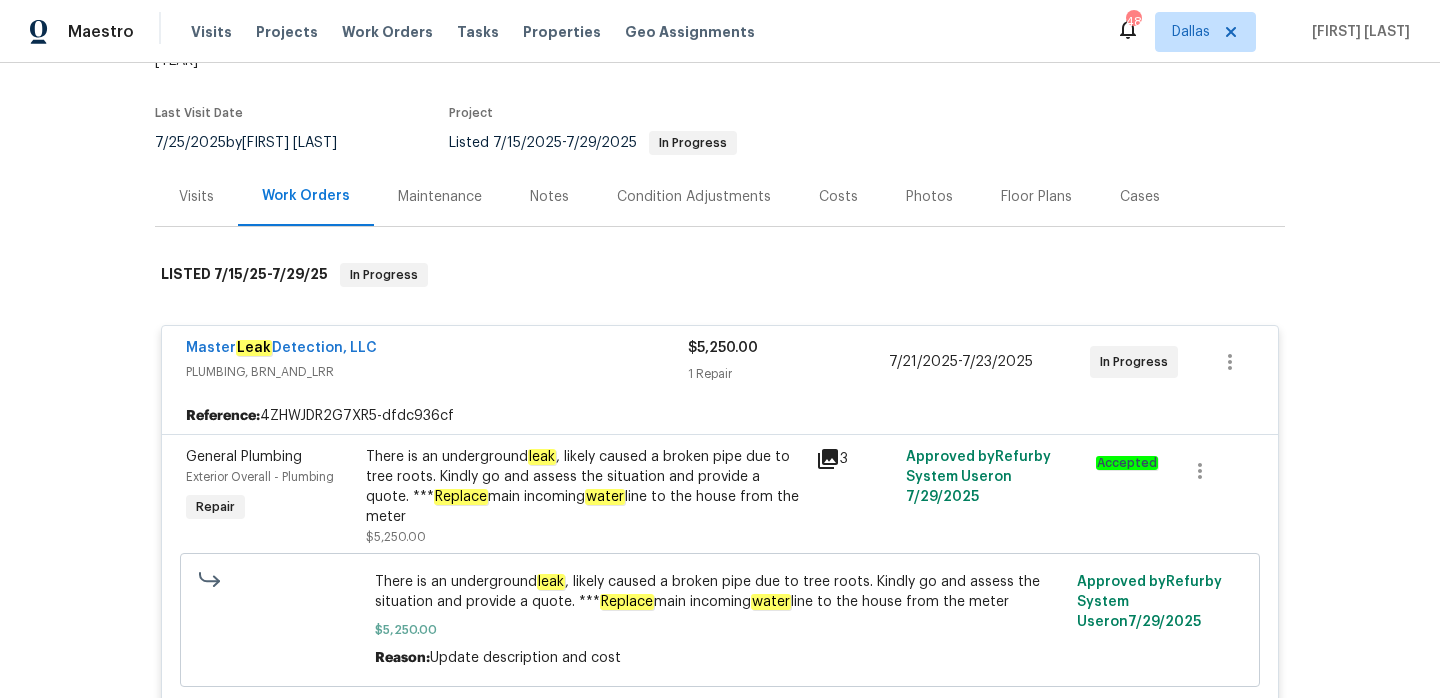 click on "Notes" at bounding box center (549, 196) 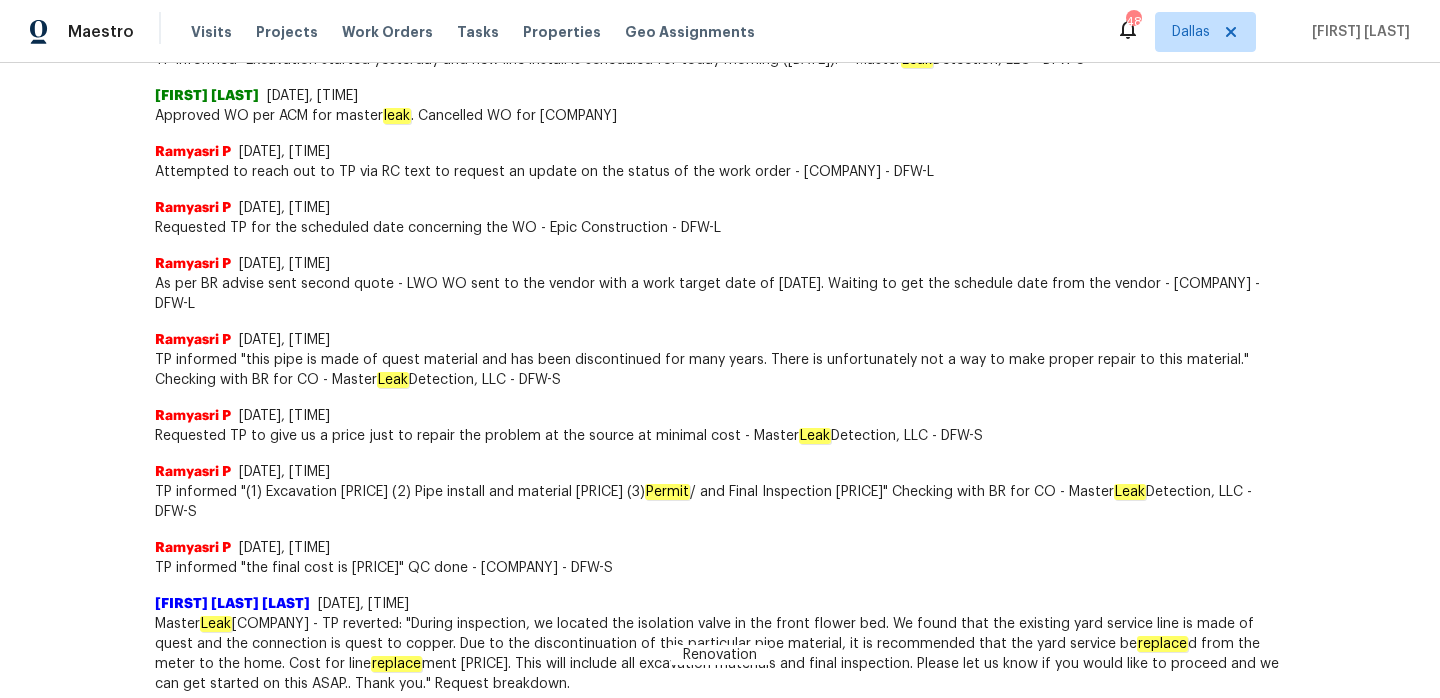 scroll, scrollTop: 0, scrollLeft: 0, axis: both 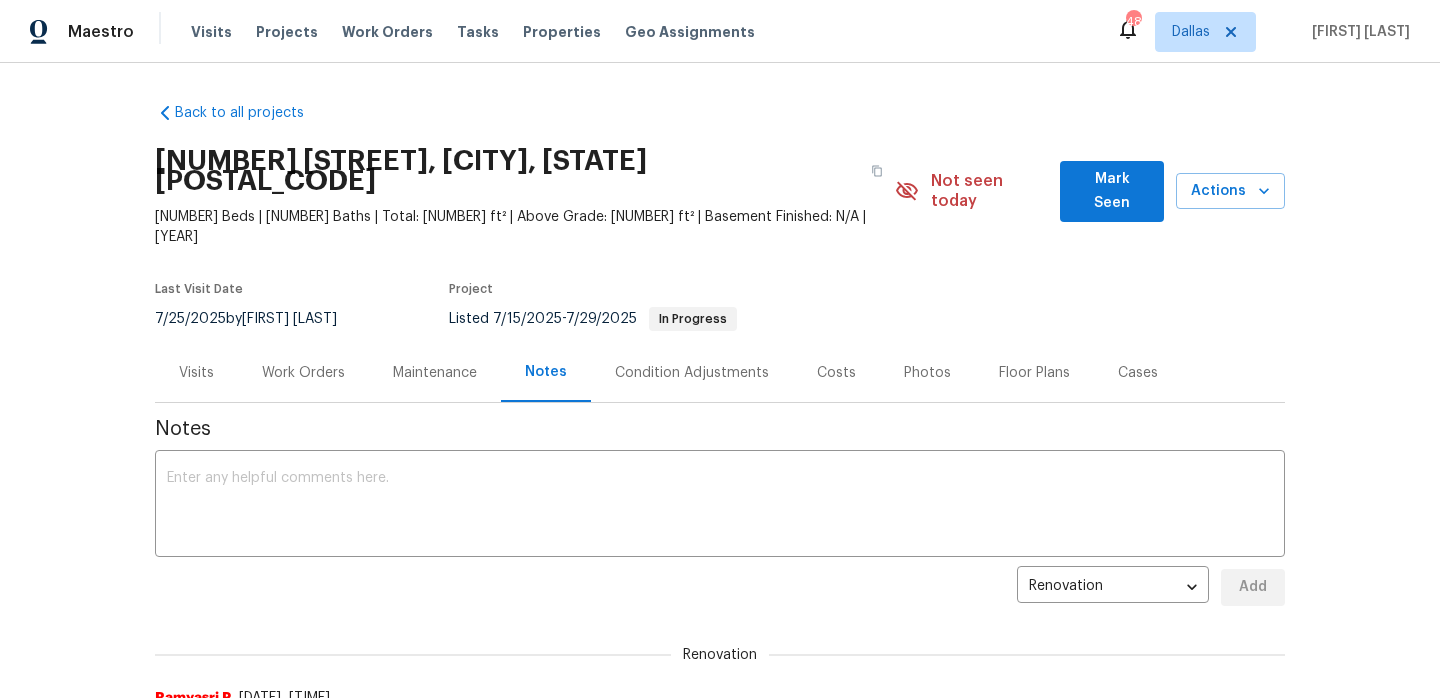 click on "Work Orders" at bounding box center (303, 372) 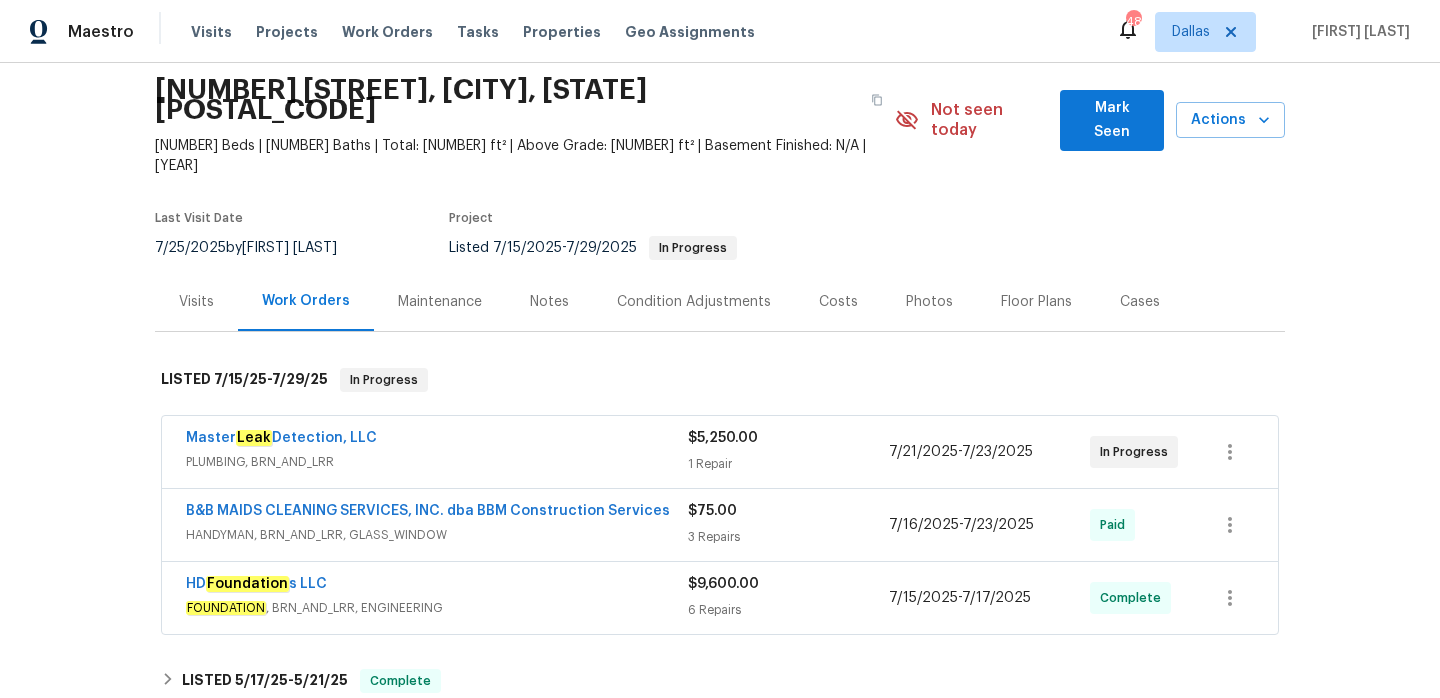 scroll, scrollTop: 157, scrollLeft: 0, axis: vertical 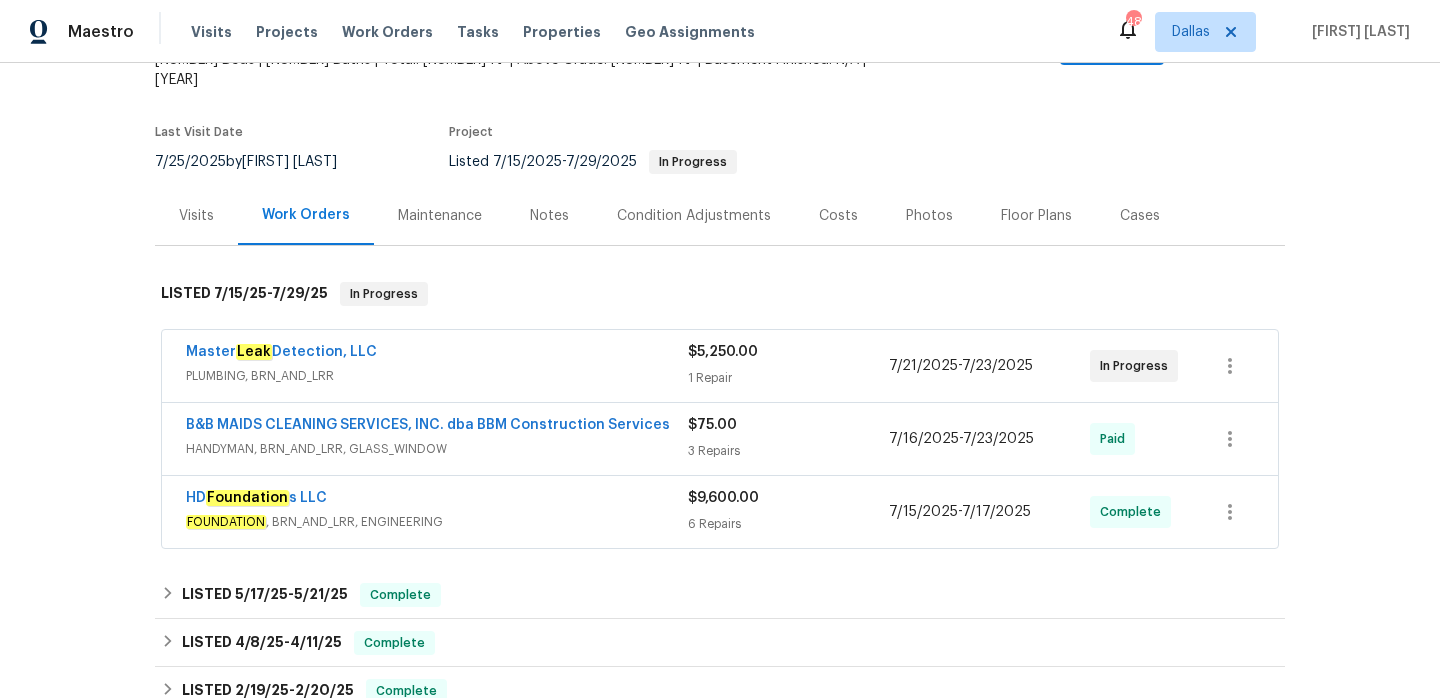 click on "Master  Leak  Detection, LLC PLUMBING, BRN_AND_LRR" at bounding box center (437, 366) 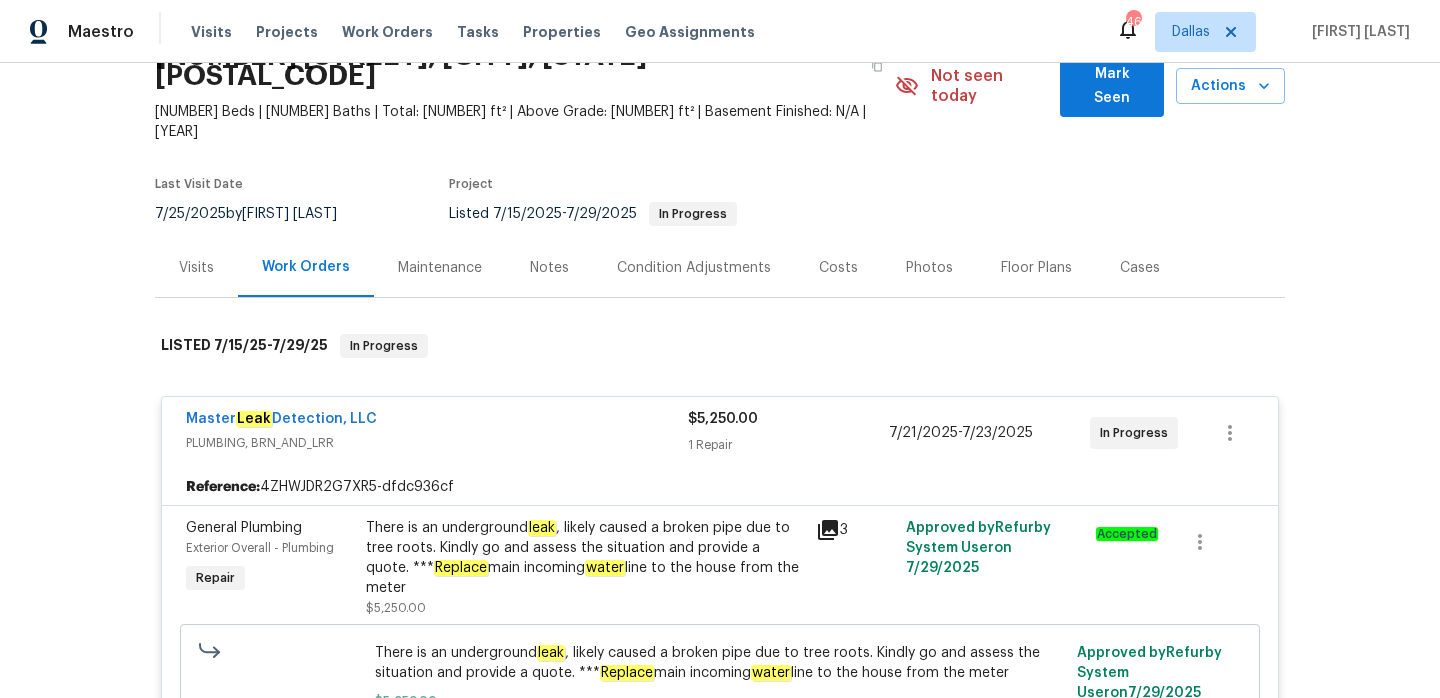 scroll, scrollTop: 0, scrollLeft: 0, axis: both 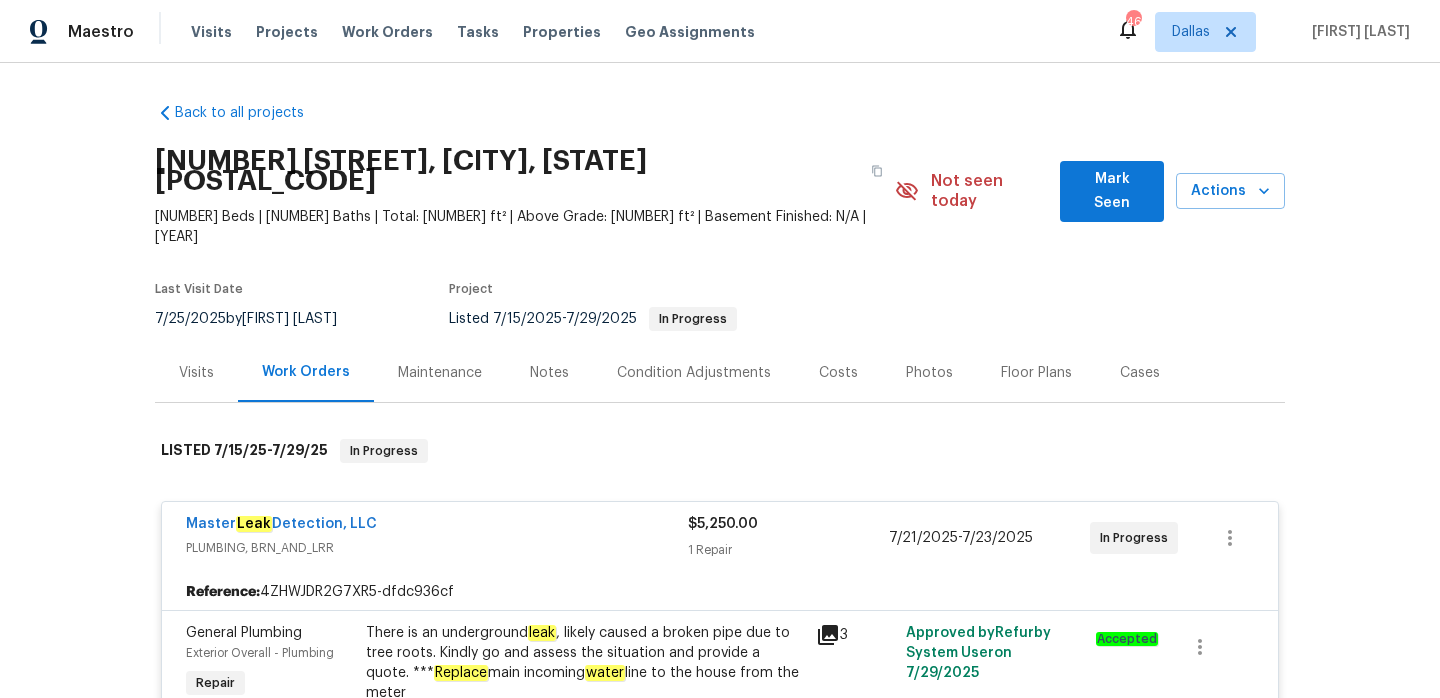 click on "Visits" at bounding box center (196, 372) 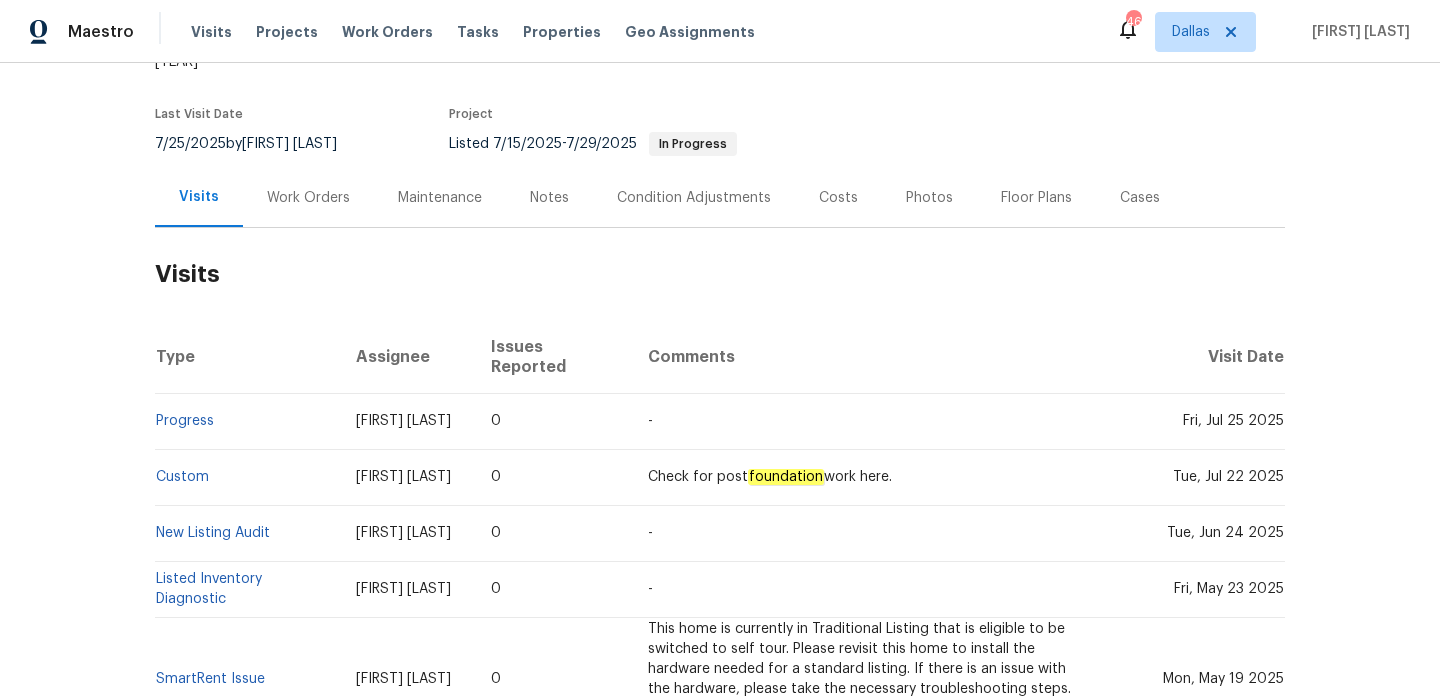 scroll, scrollTop: 0, scrollLeft: 0, axis: both 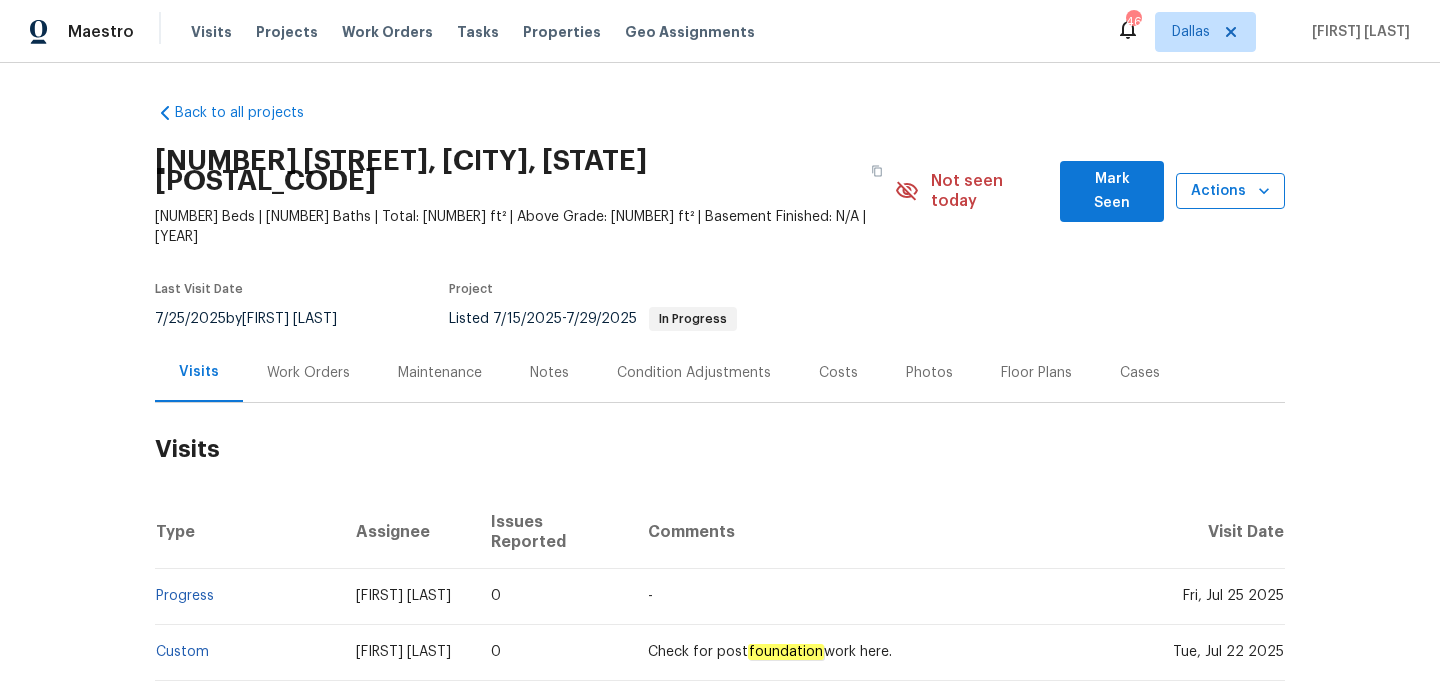 click on "Actions" at bounding box center (1230, 191) 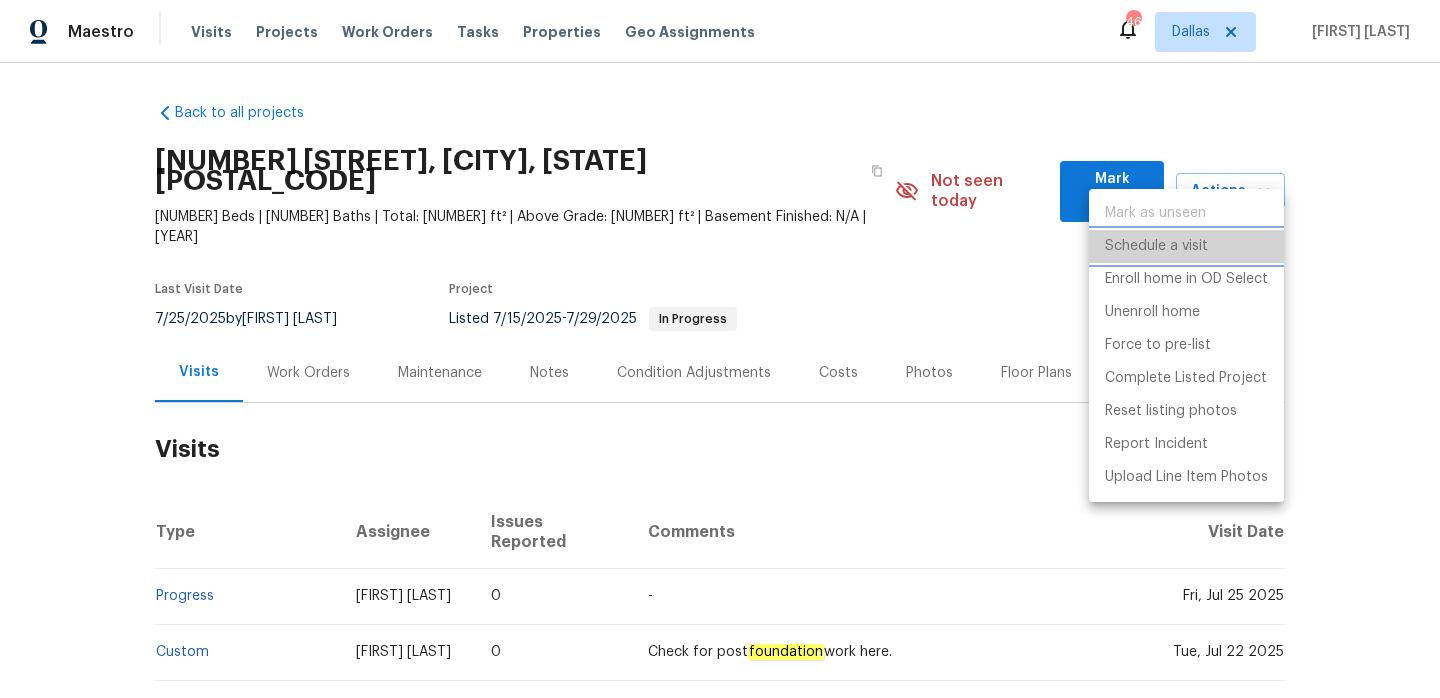 click on "Schedule a visit" at bounding box center (1156, 246) 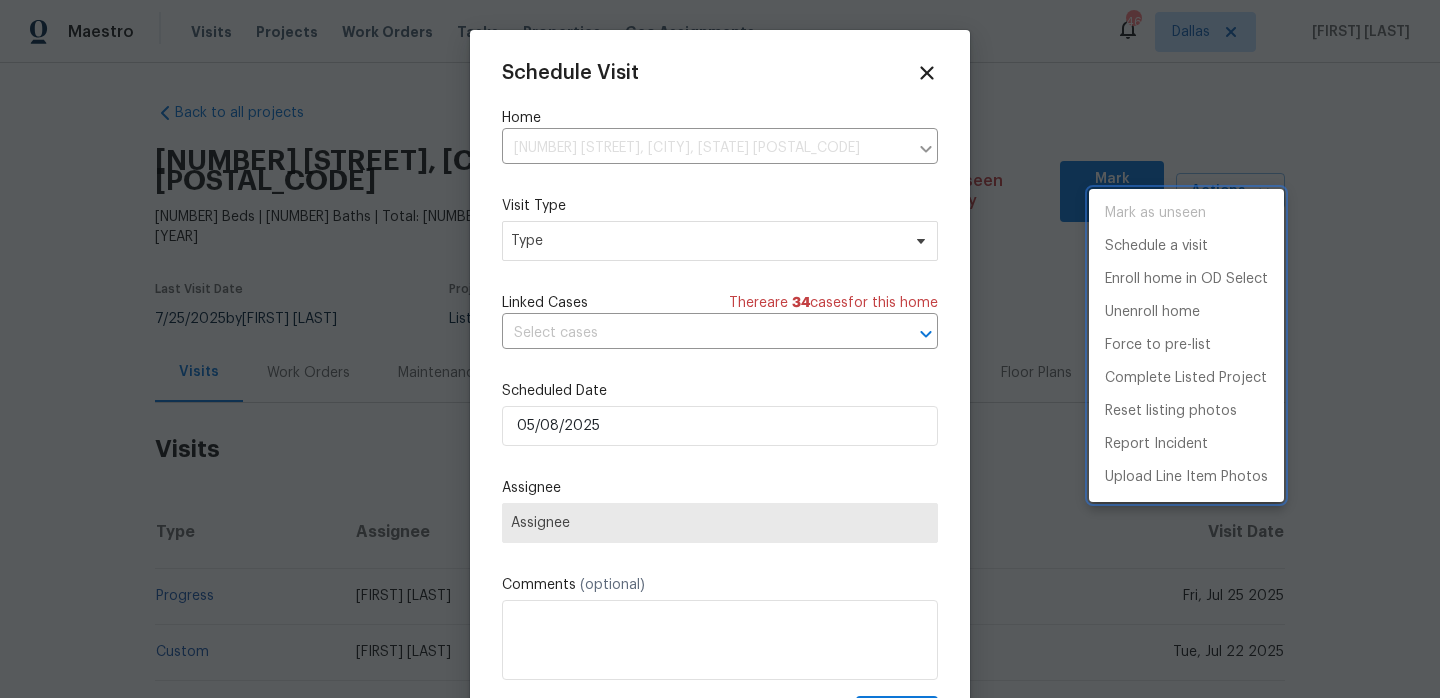 click at bounding box center (720, 349) 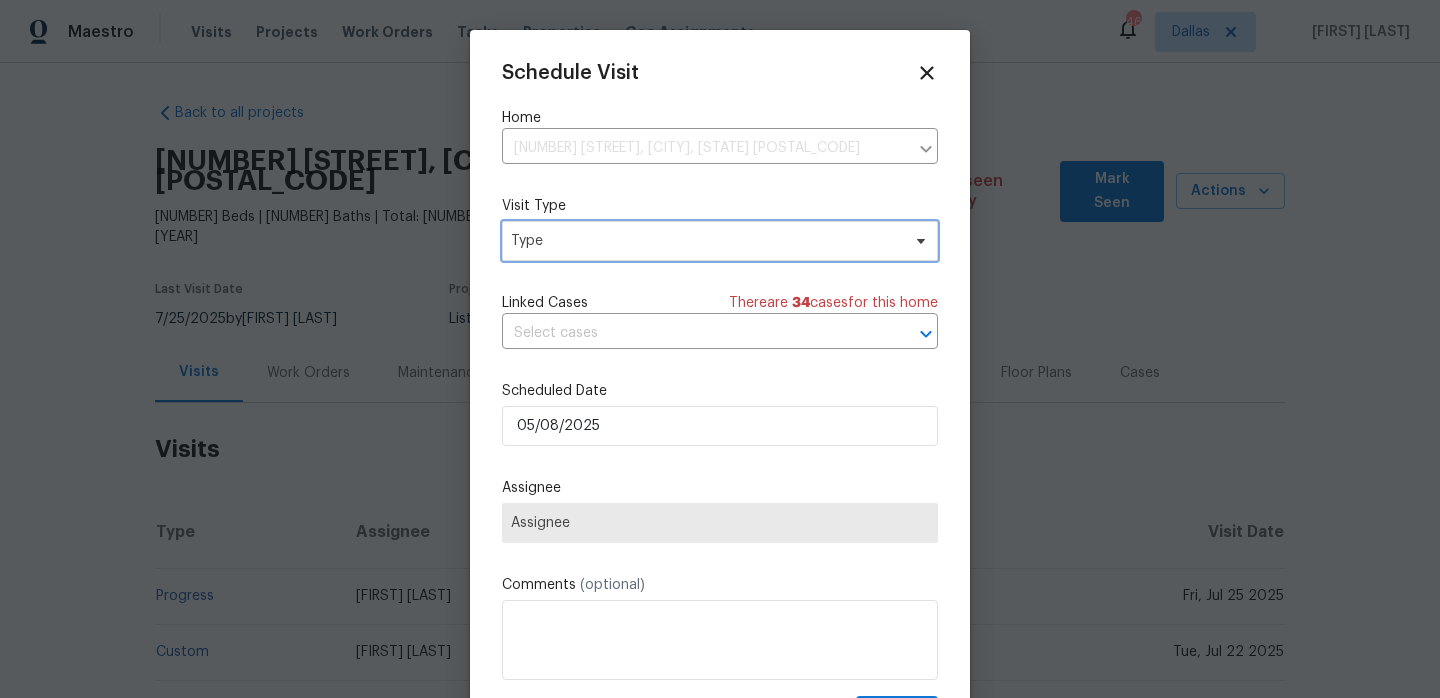 click on "Type" at bounding box center (705, 241) 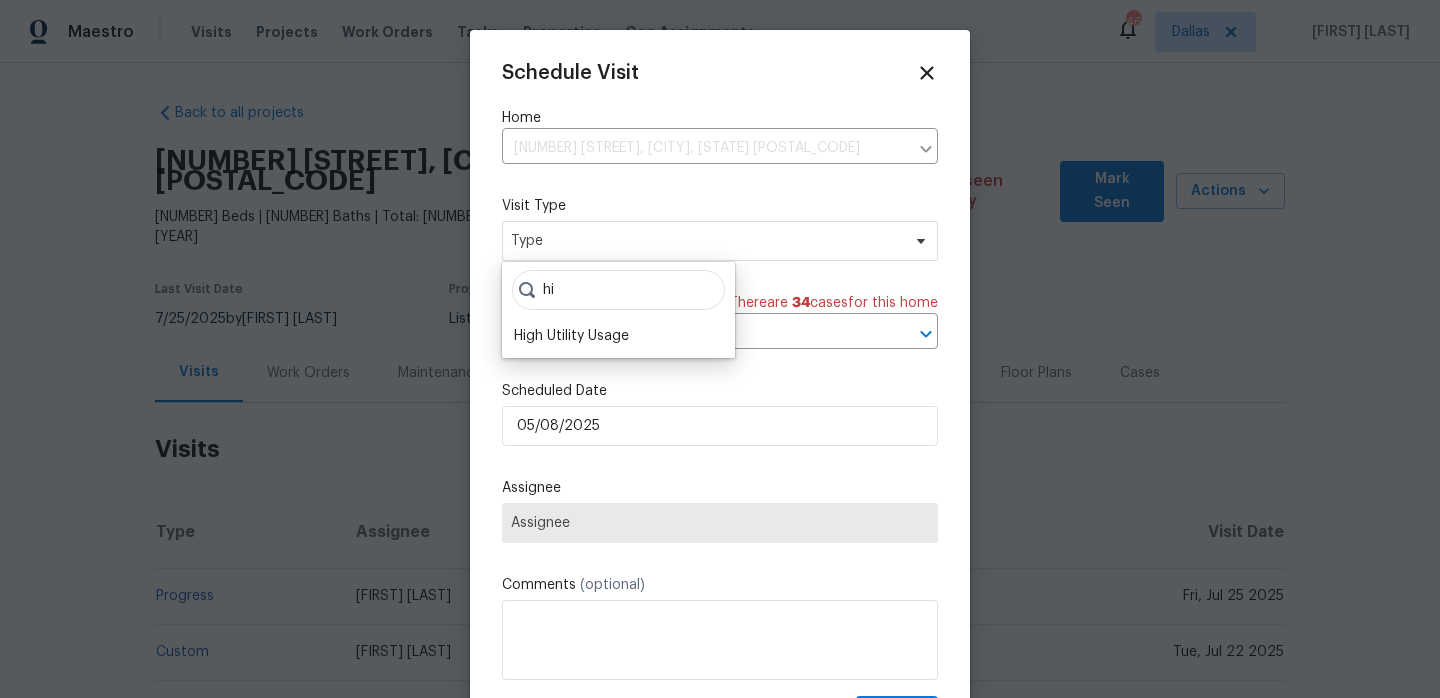 type on "hi" 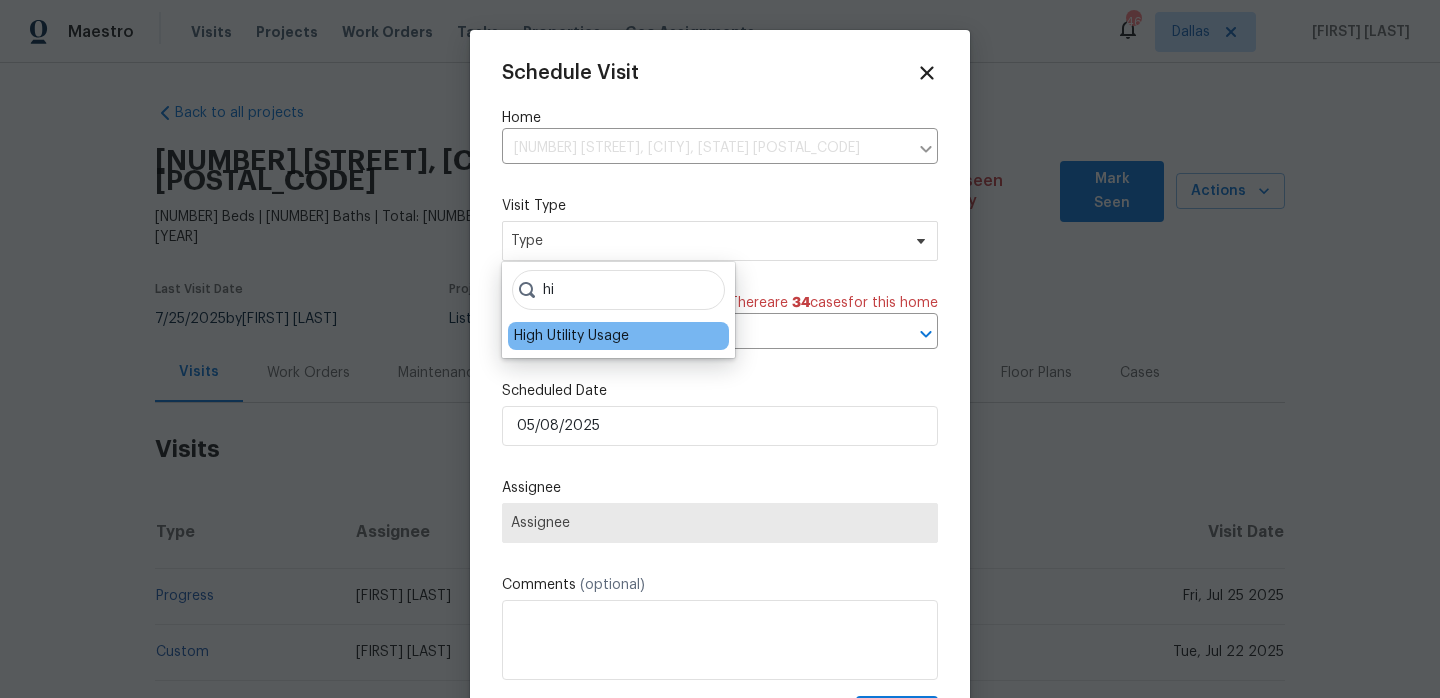 click on "High Utility Usage" at bounding box center (571, 336) 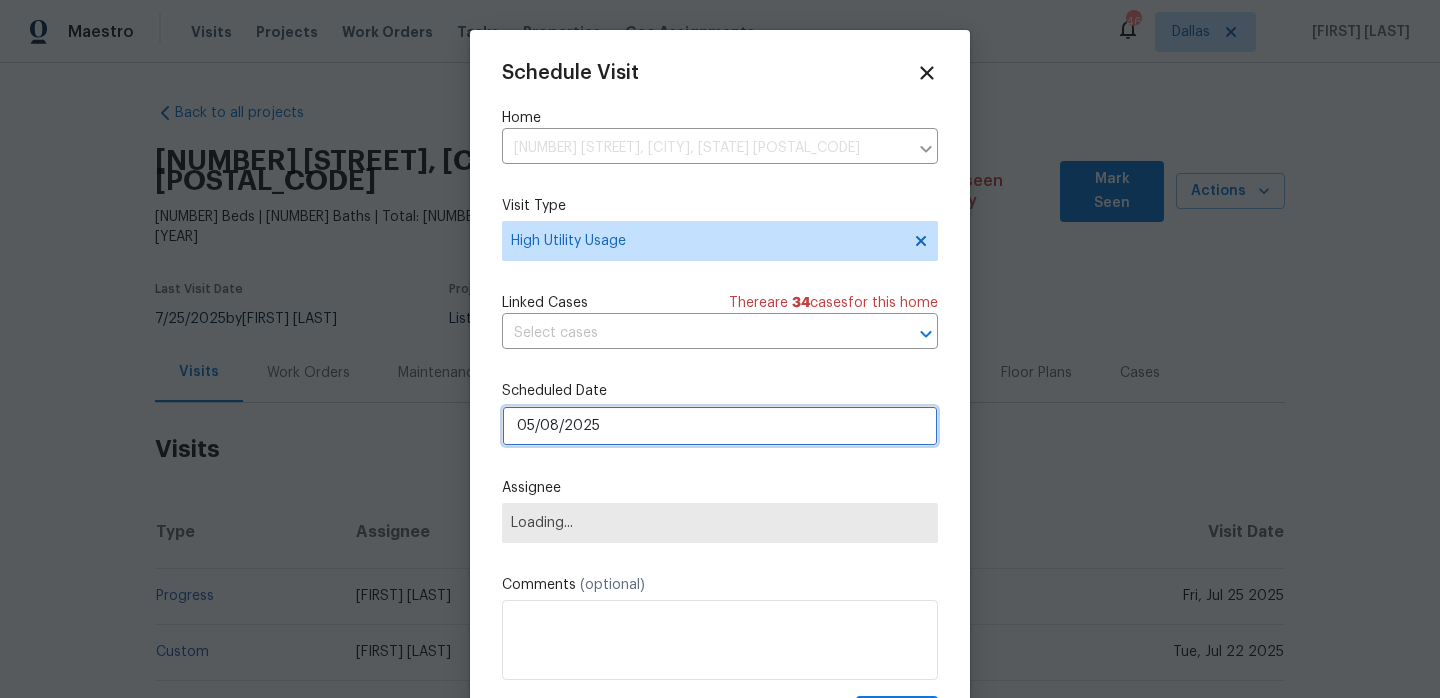click on "05/08/2025" at bounding box center (720, 426) 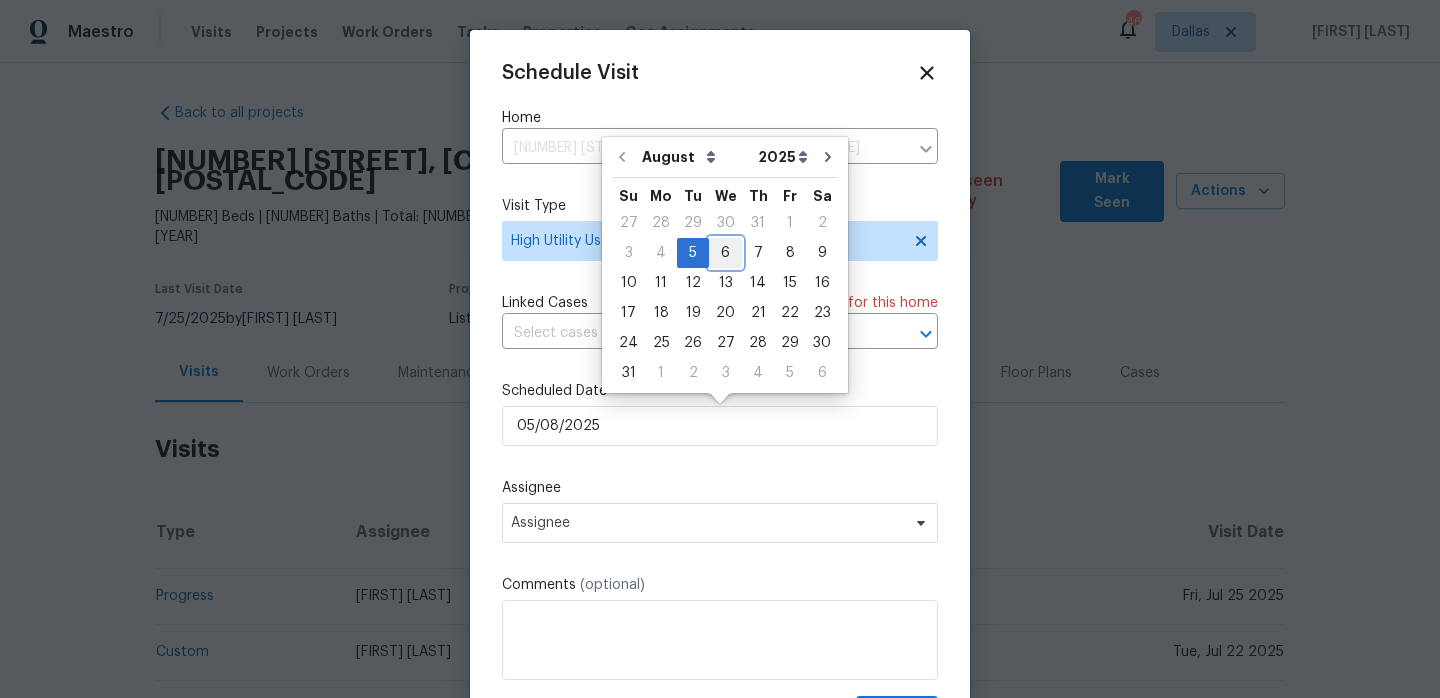 click on "6" at bounding box center (725, 253) 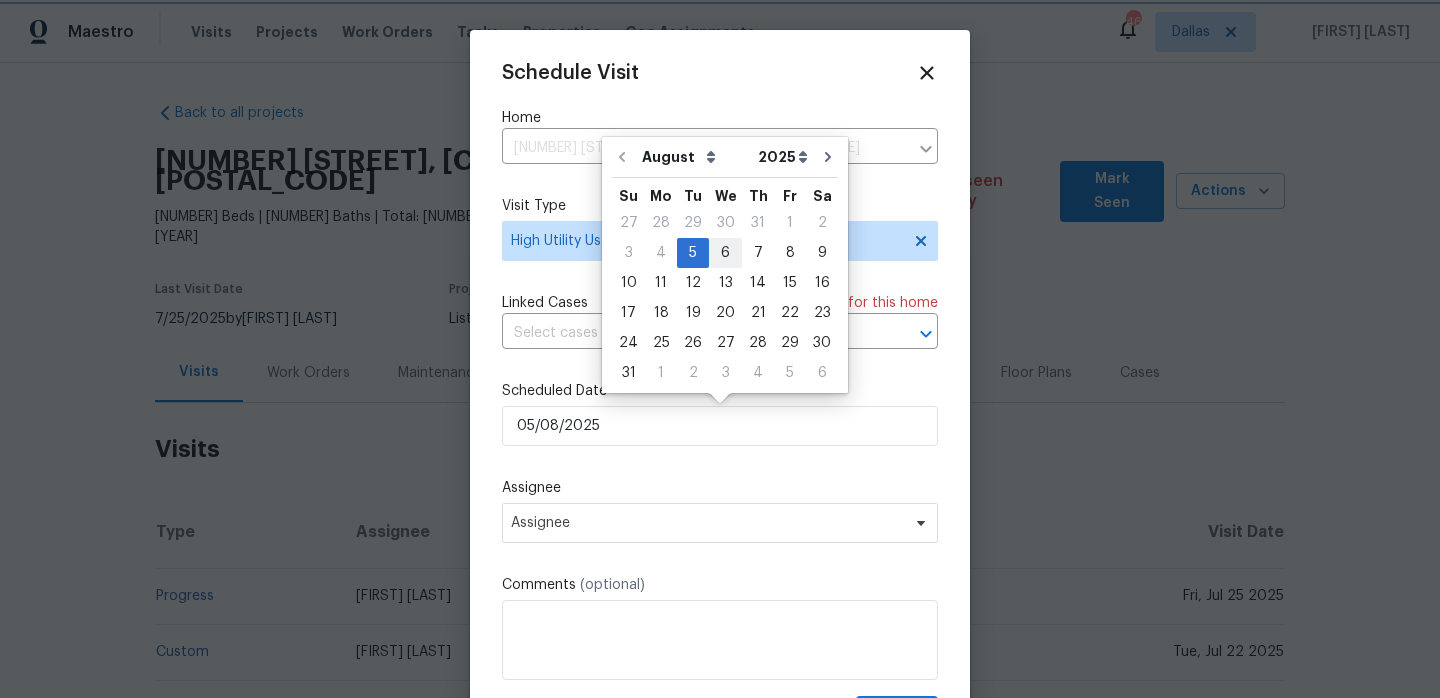 type on "06/08/2025" 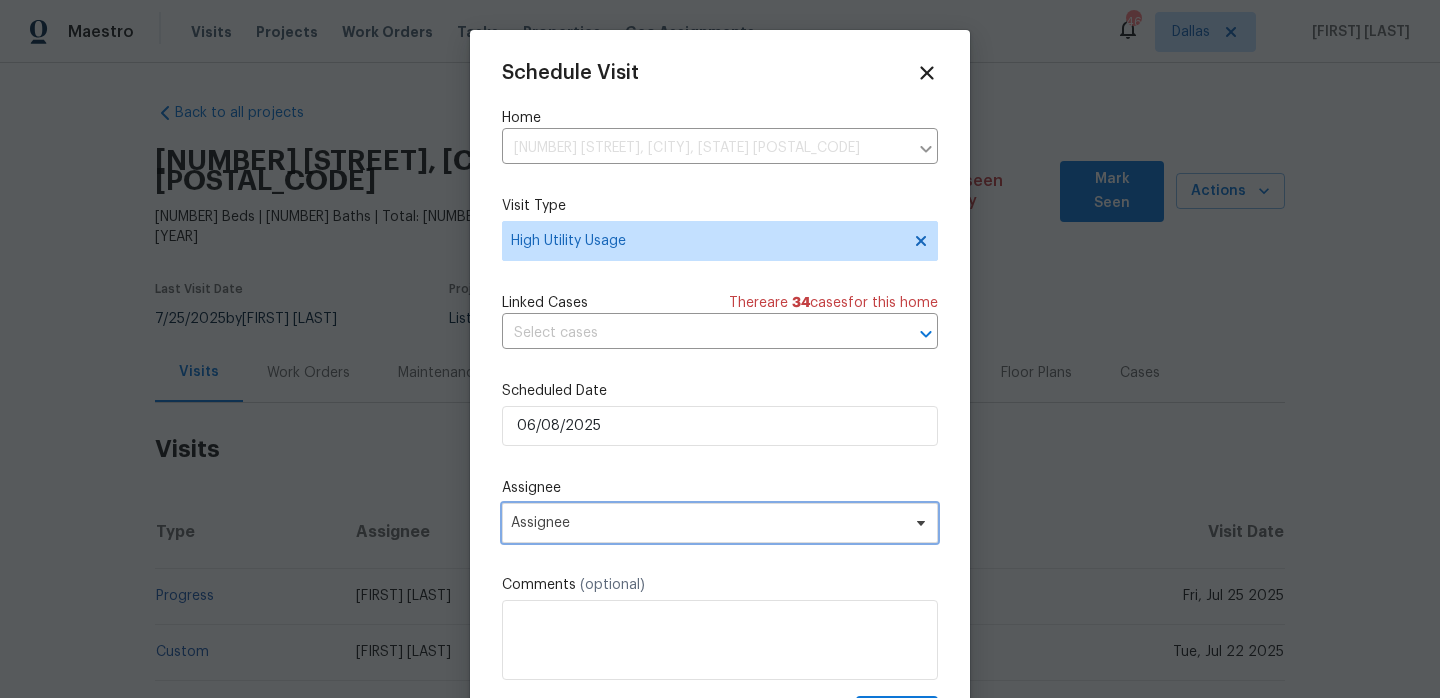 click on "Assignee" at bounding box center (720, 523) 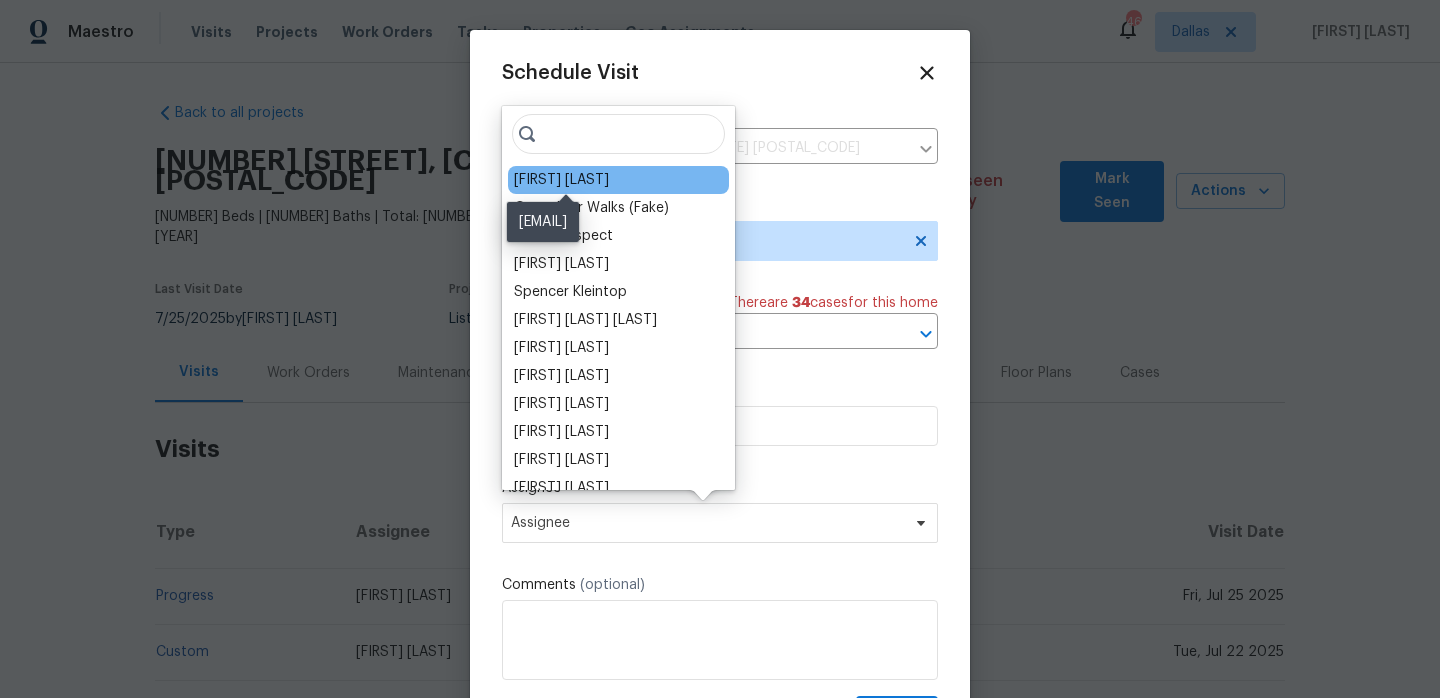 click on "Todd Jorgenson" at bounding box center (561, 180) 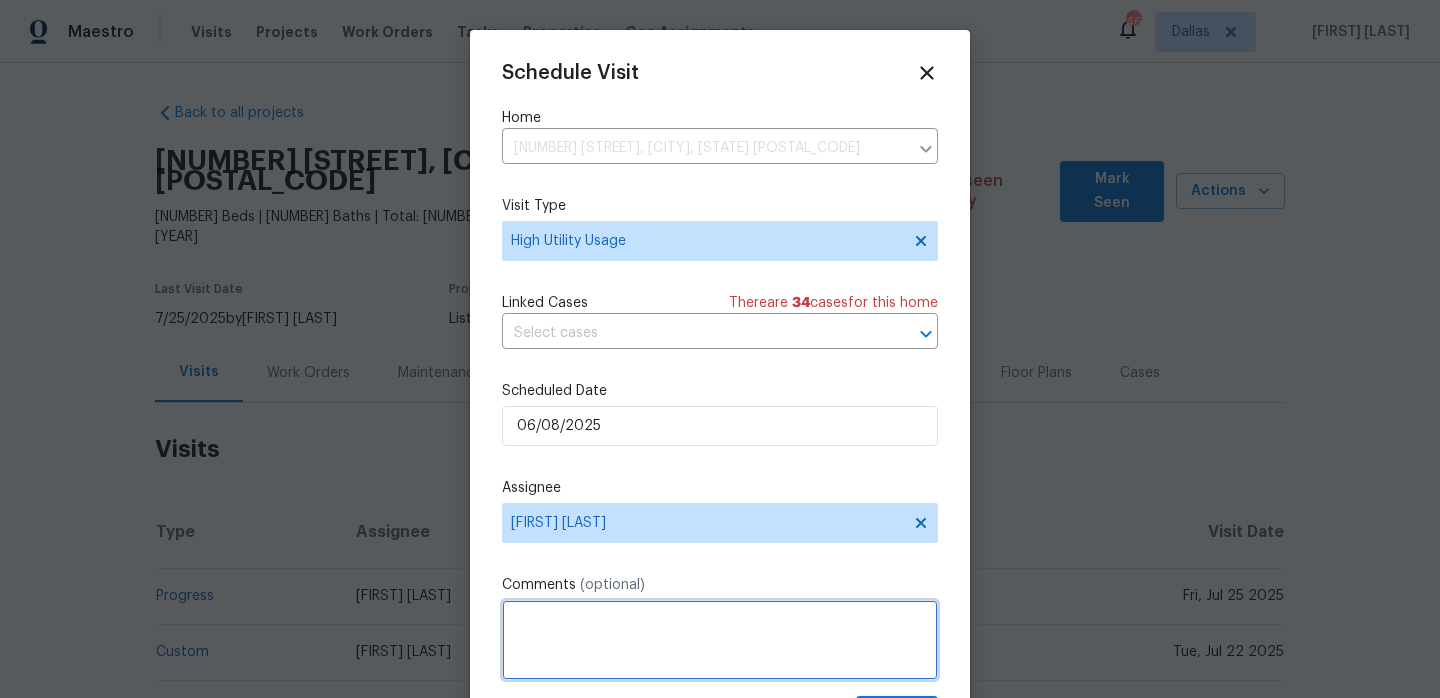 click at bounding box center [720, 640] 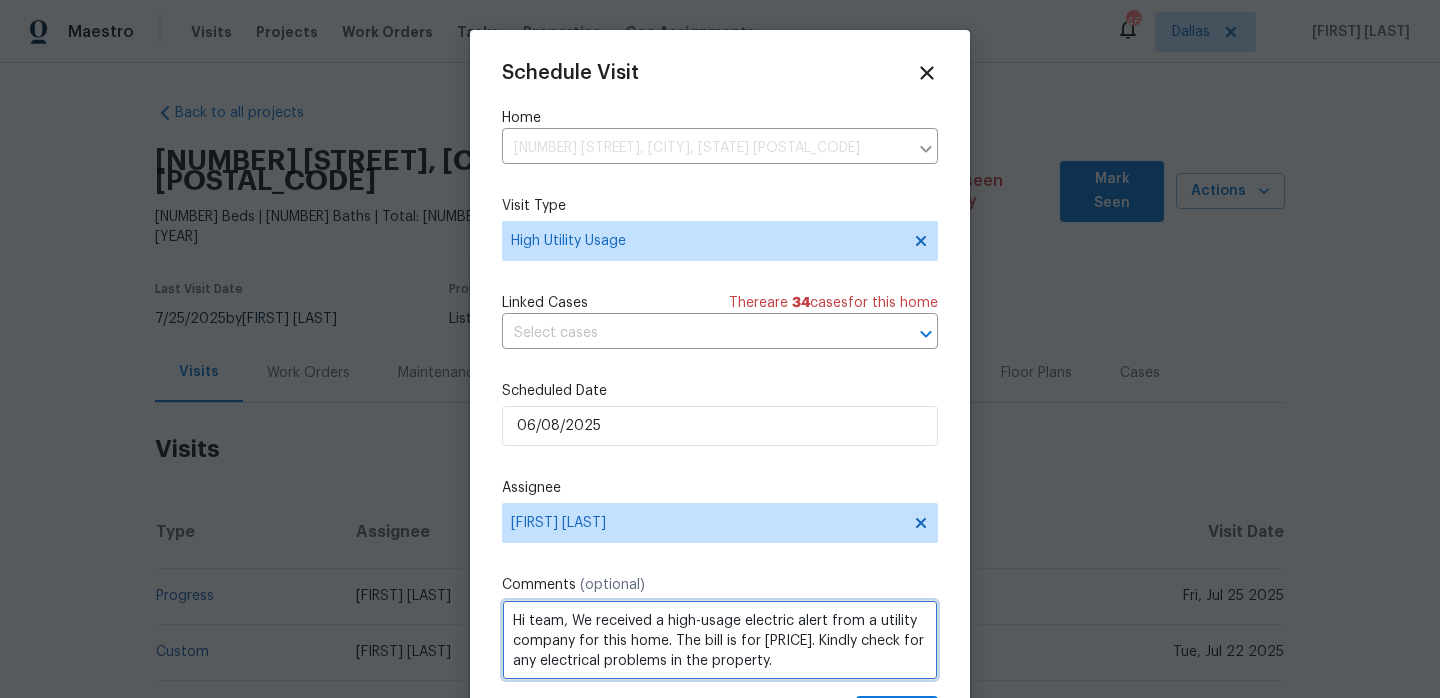 scroll, scrollTop: 36, scrollLeft: 0, axis: vertical 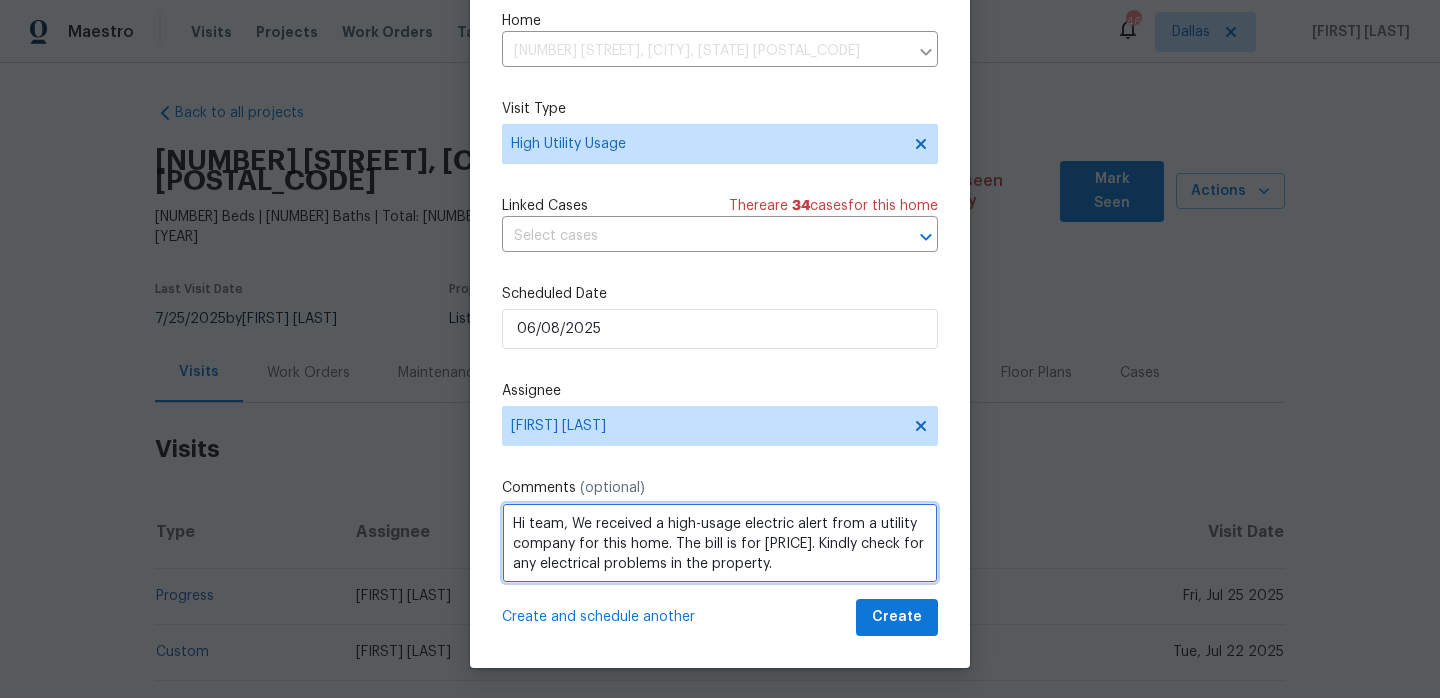 type on "Hi team, We received a high-usage electric alert from a utility company for this home. The bill is for $501.00. Kindly check for any electrical problems in the property." 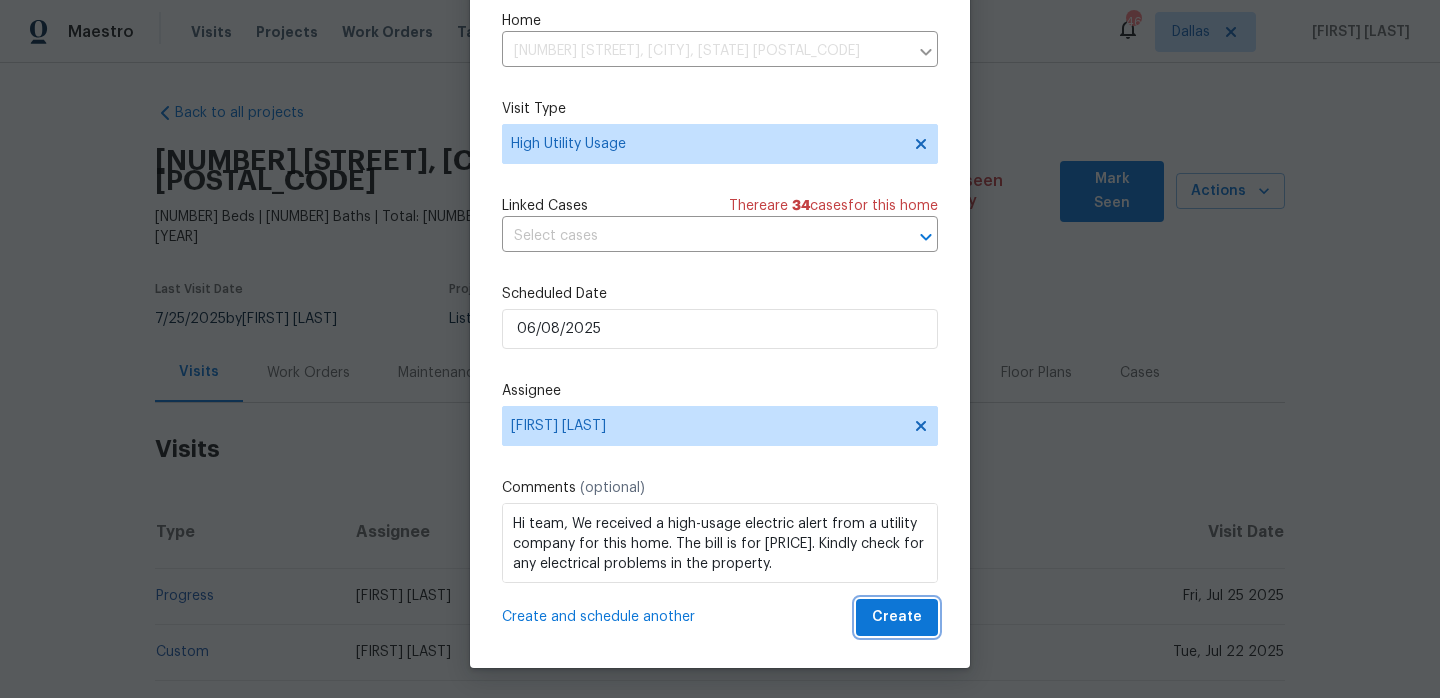 click on "Create" at bounding box center (897, 617) 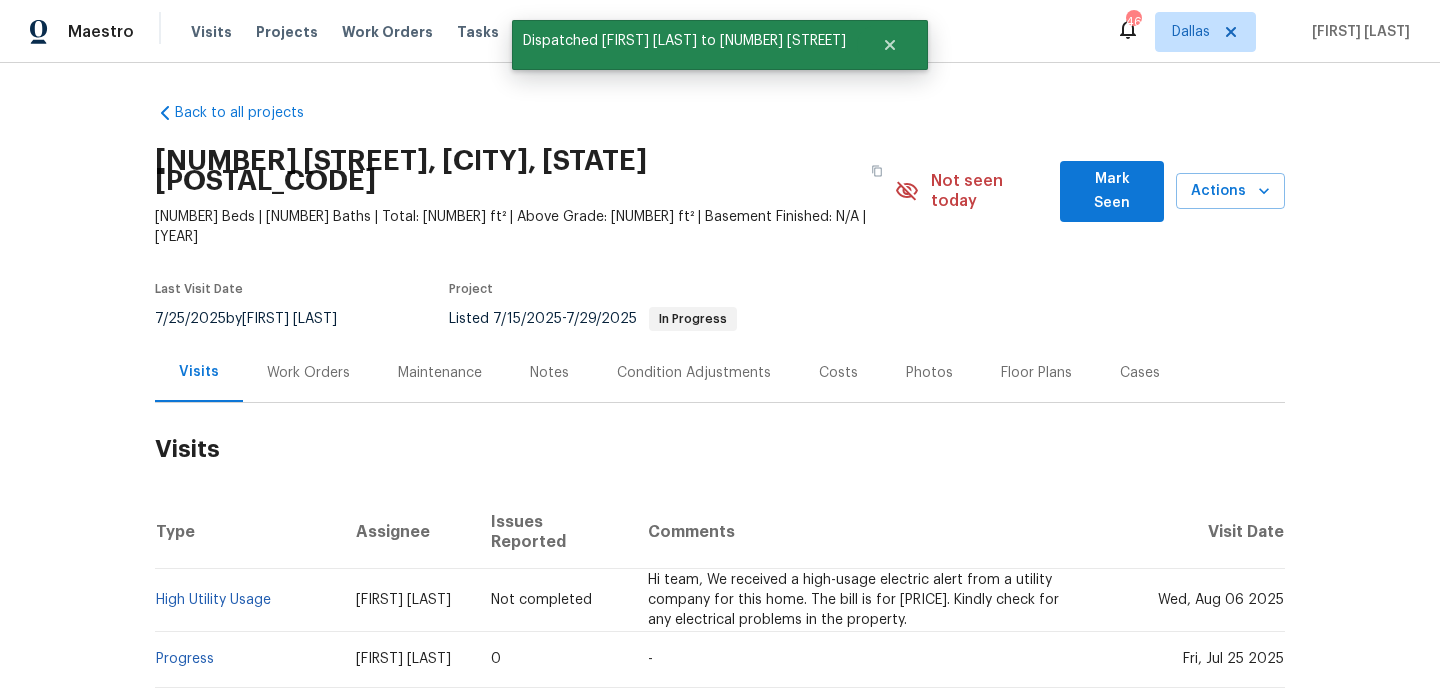 scroll, scrollTop: 0, scrollLeft: 0, axis: both 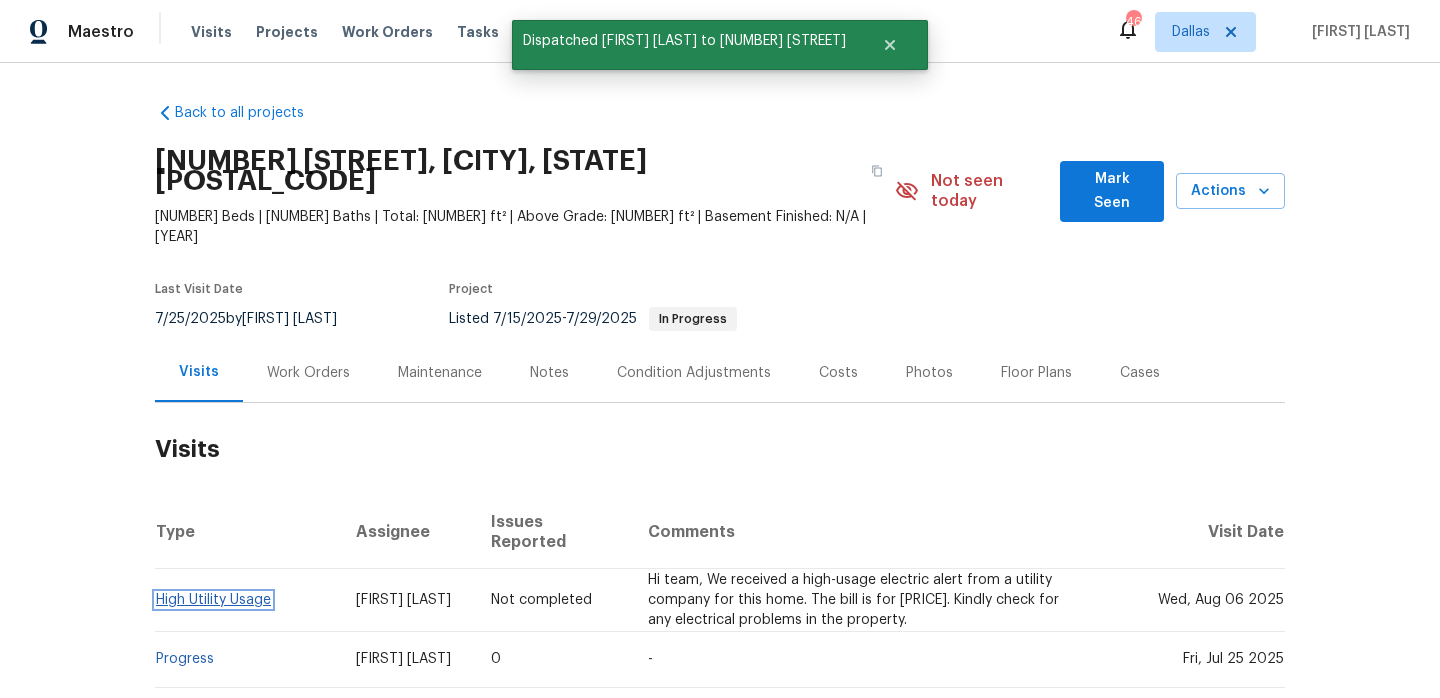 click on "High Utility Usage" at bounding box center [213, 600] 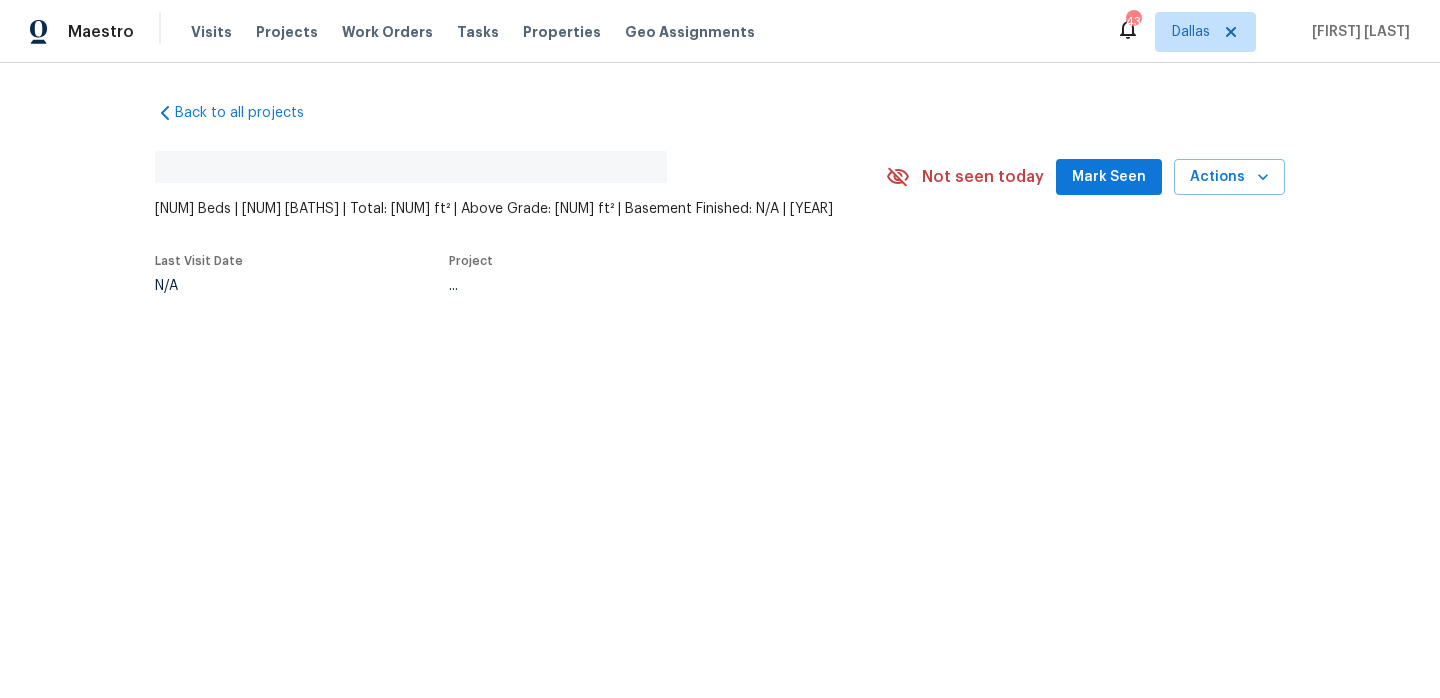 scroll, scrollTop: 0, scrollLeft: 0, axis: both 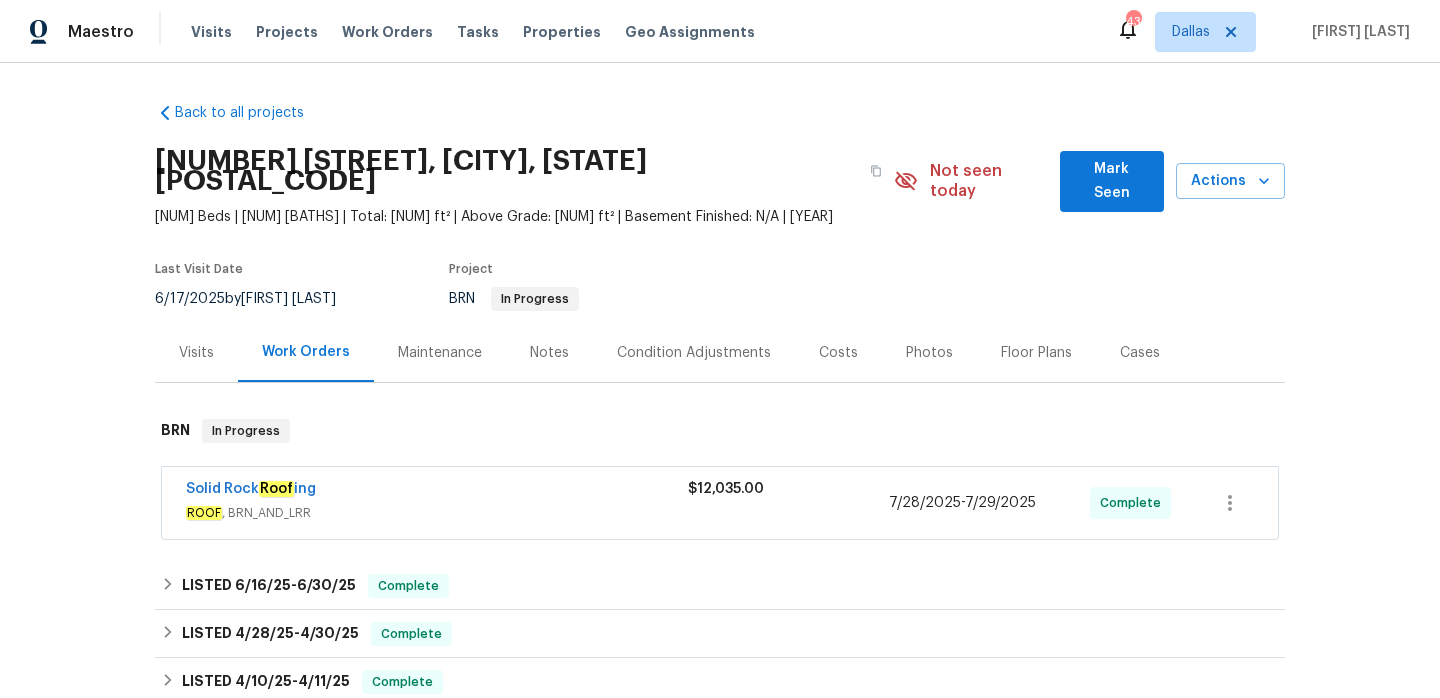 click on "ROOF , BRN_AND_LRR" at bounding box center (437, 513) 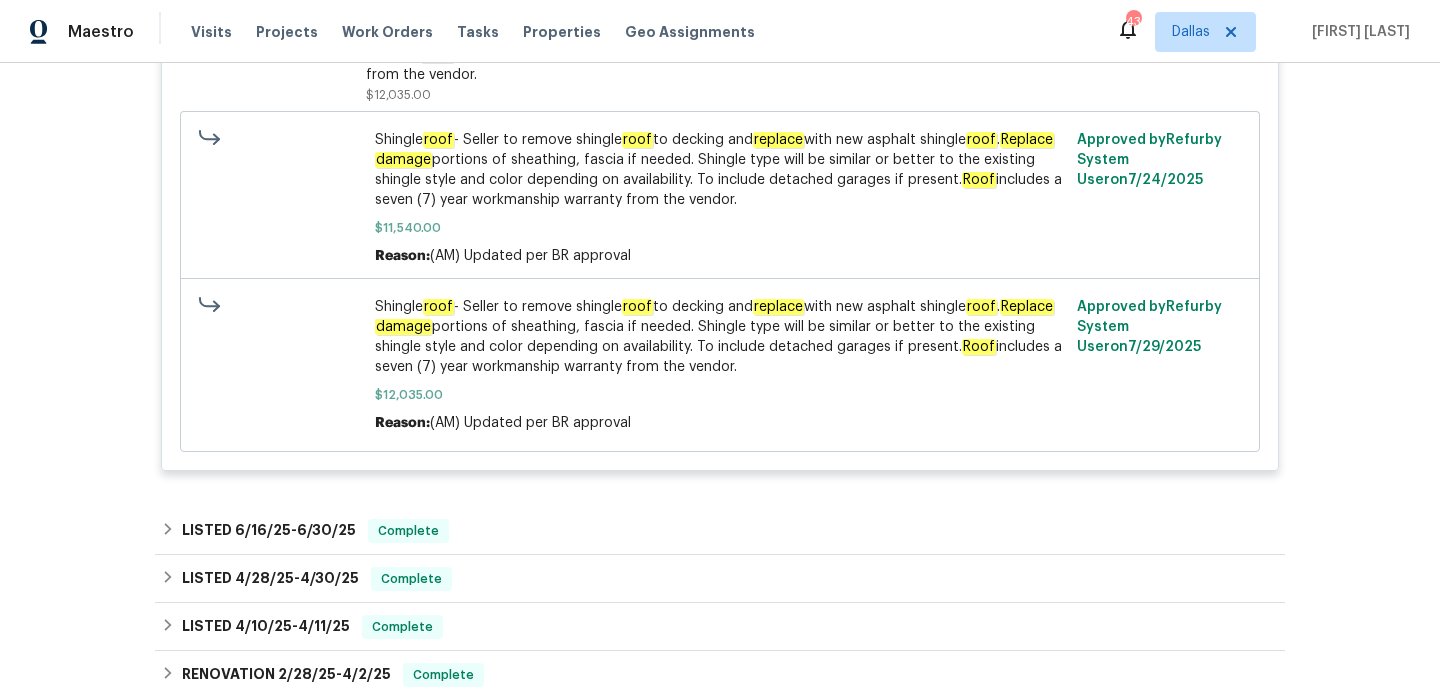scroll, scrollTop: 888, scrollLeft: 0, axis: vertical 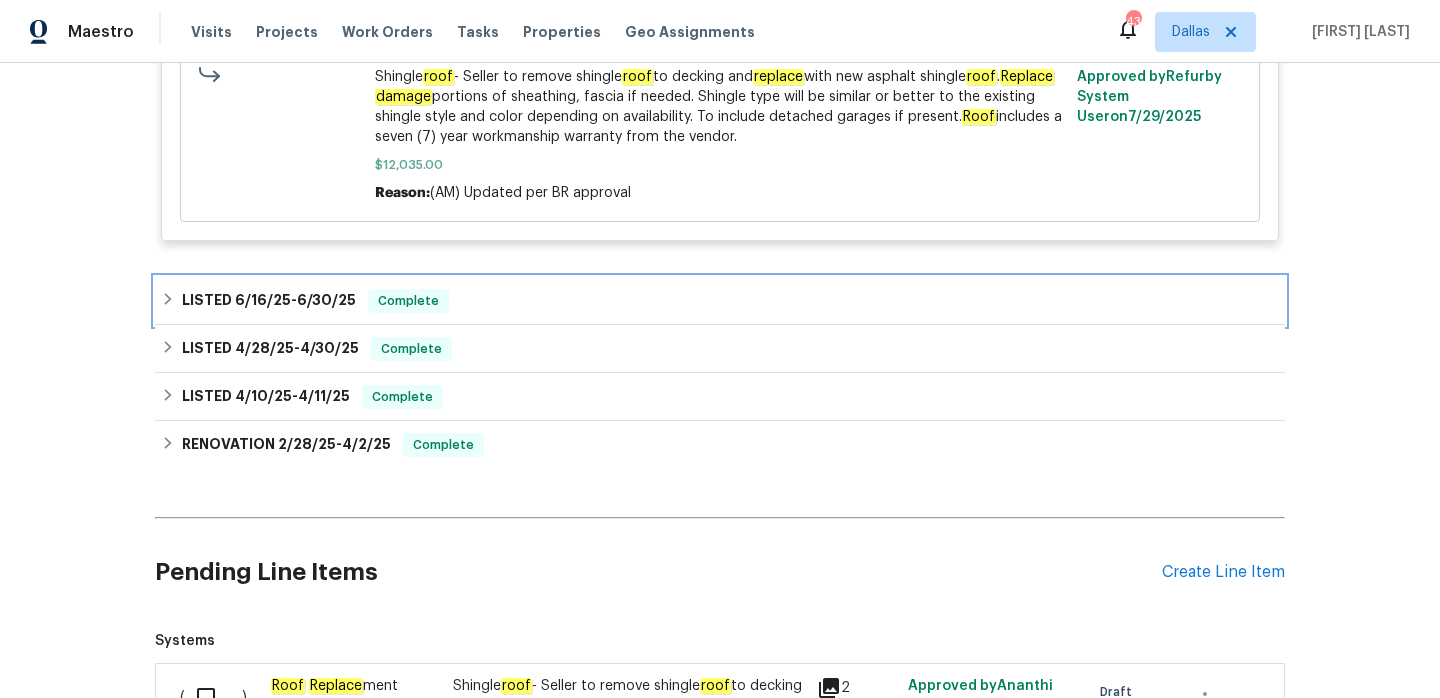 click on "LISTED   6/16/25  -  6/30/25 Complete" at bounding box center (720, 301) 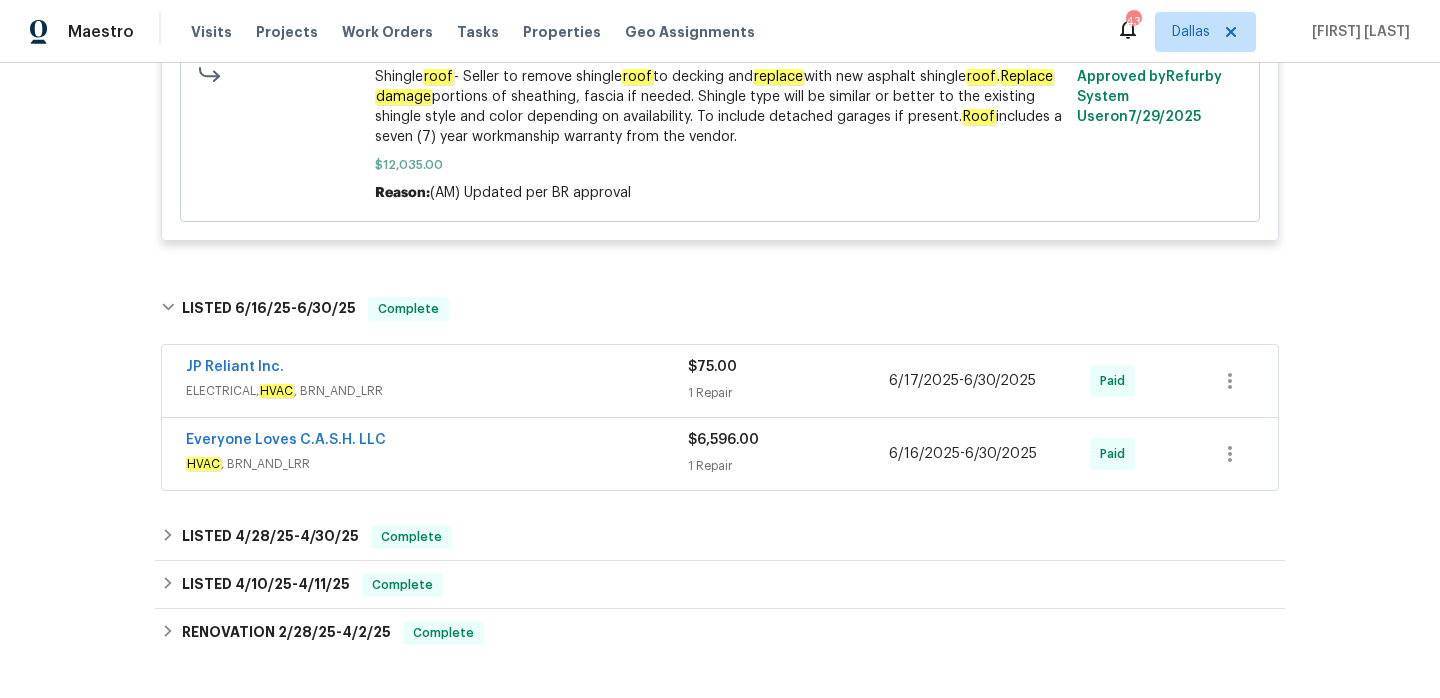 click on "ELECTRICAL,  HVAC , BRN_AND_LRR" at bounding box center [437, 391] 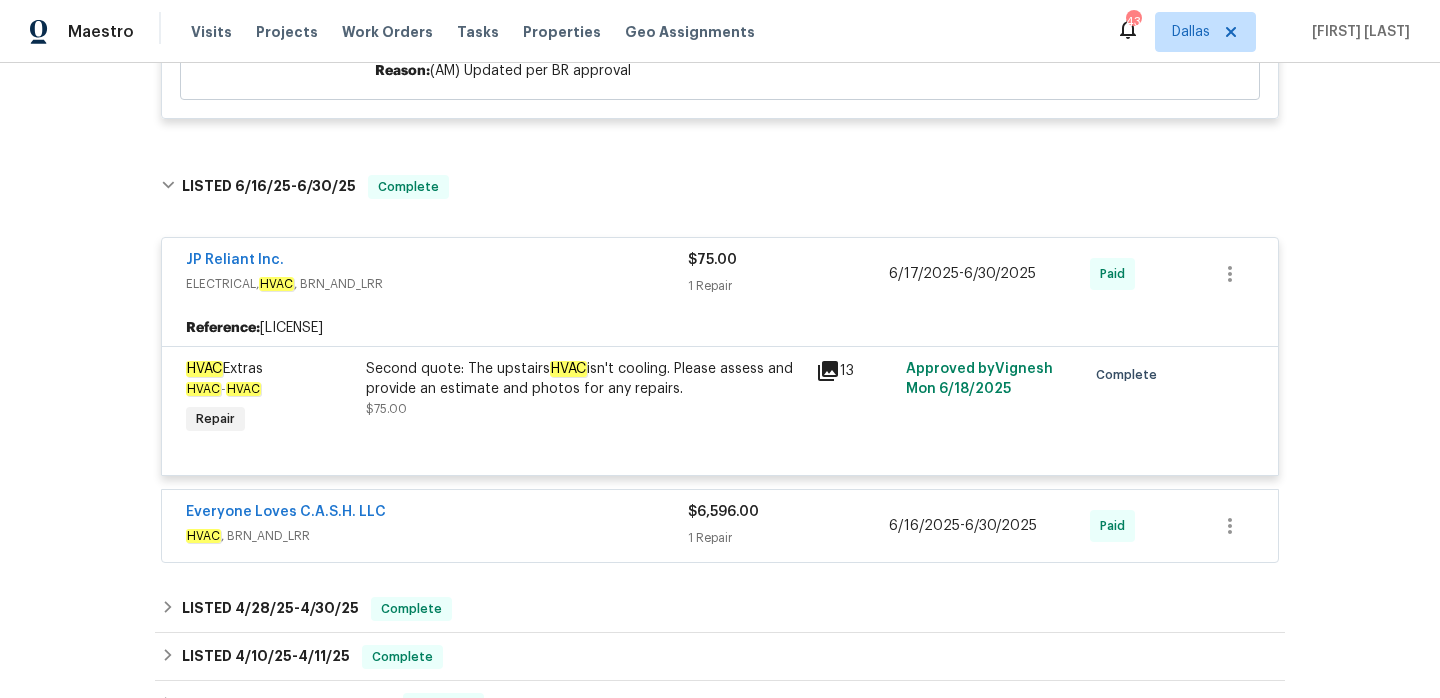 scroll, scrollTop: 1127, scrollLeft: 0, axis: vertical 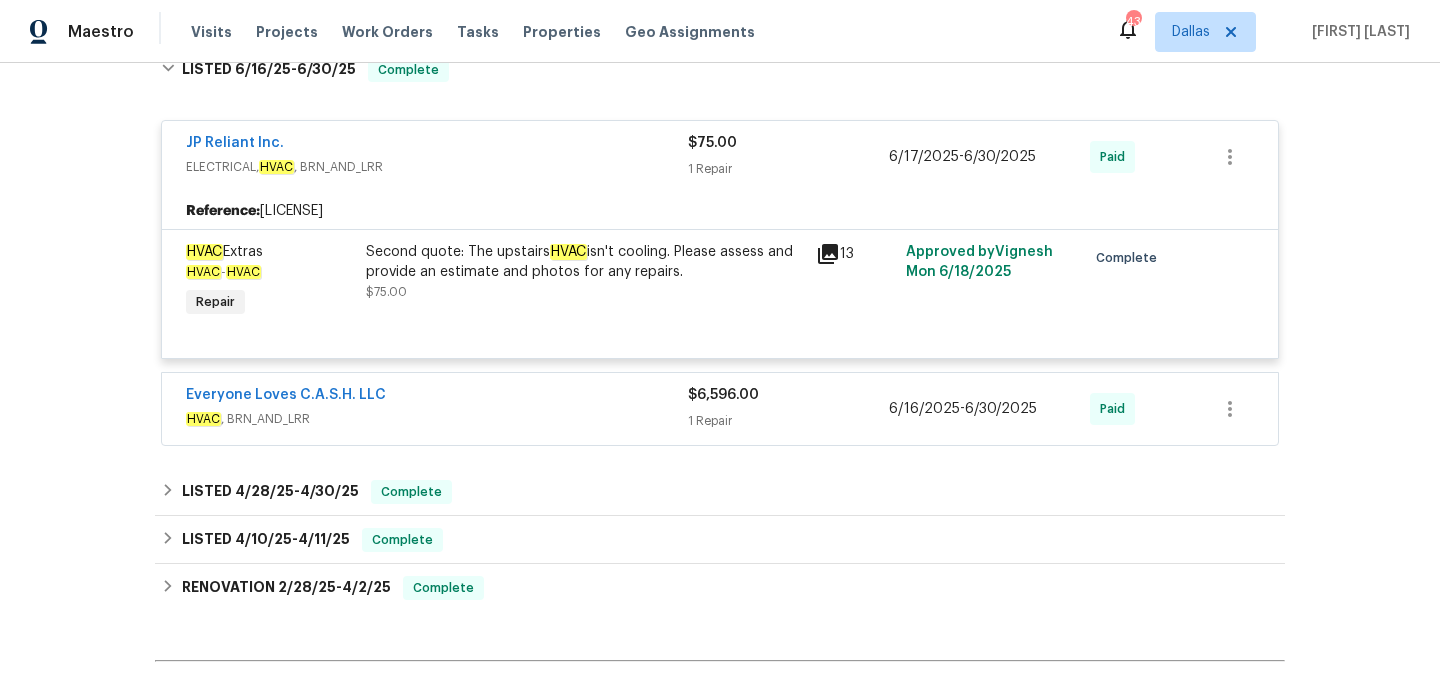 click on "HVAC , BRN_AND_LRR" at bounding box center (437, 419) 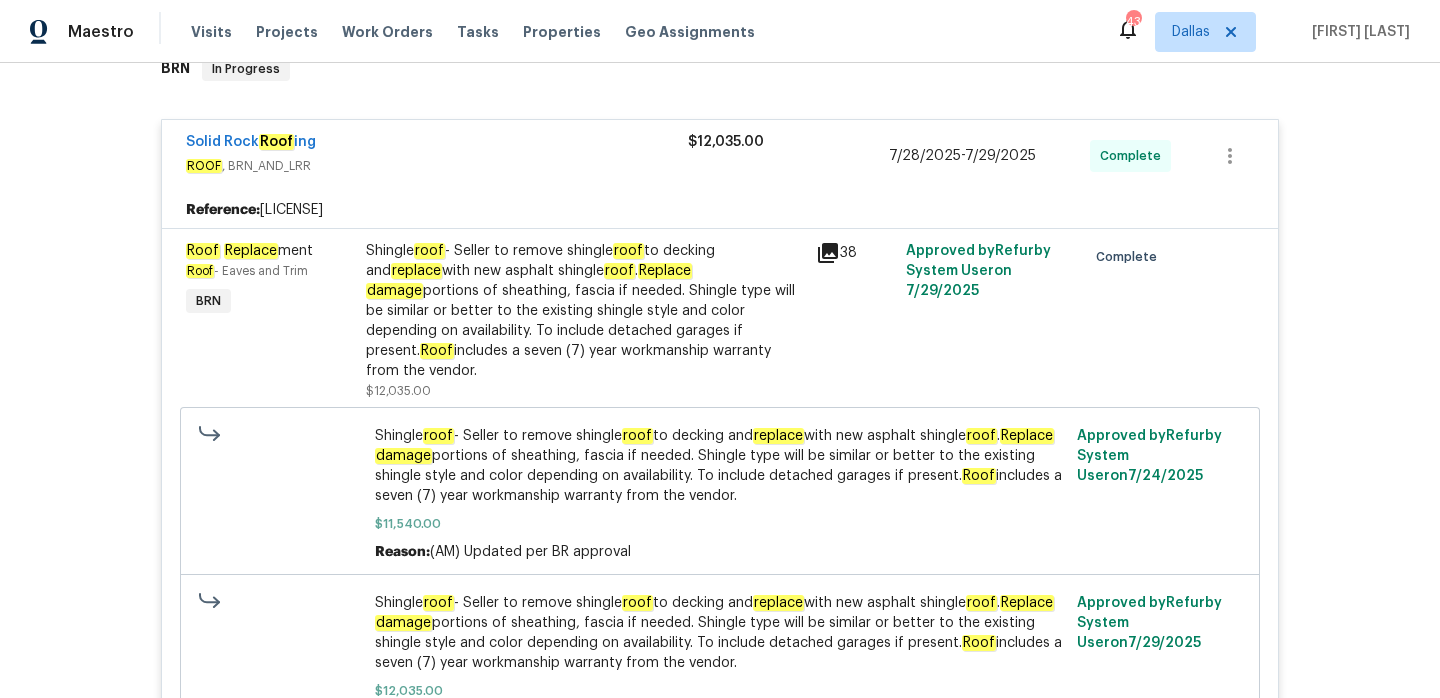 scroll, scrollTop: 333, scrollLeft: 0, axis: vertical 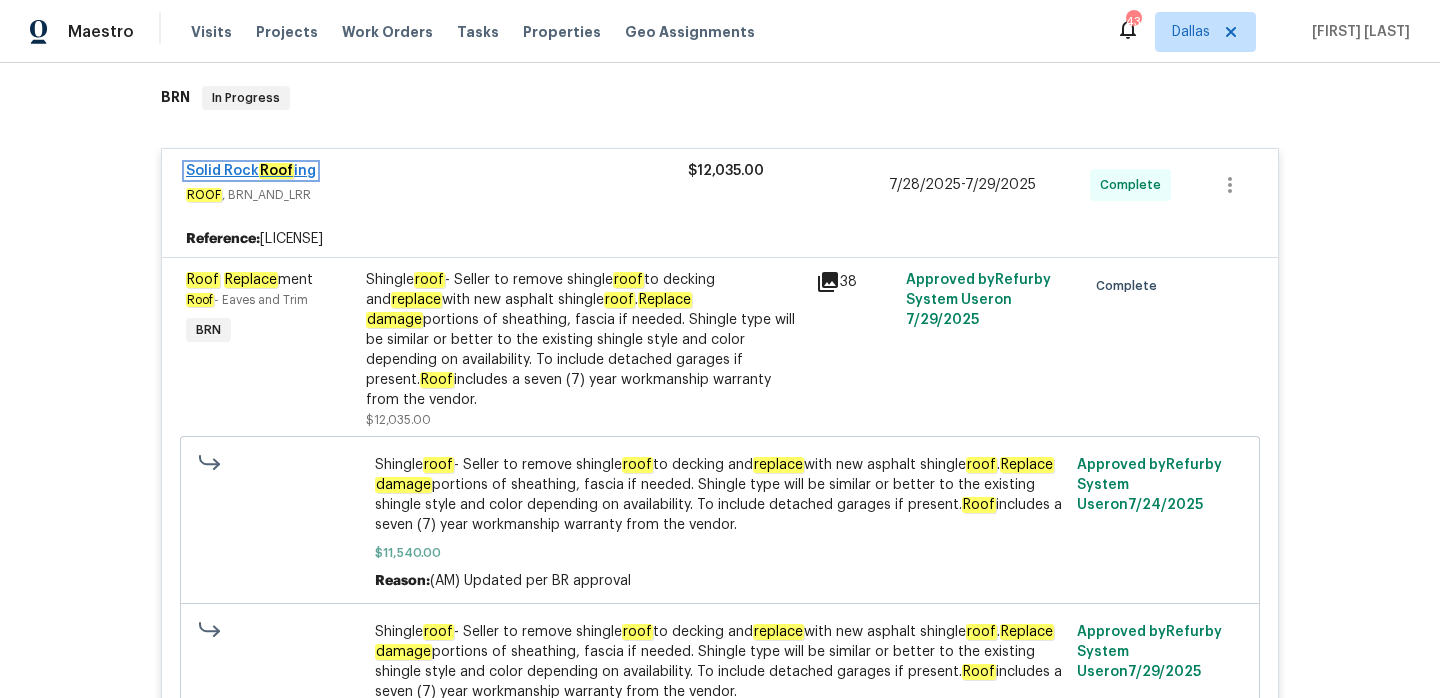click on "Roof" at bounding box center (276, 171) 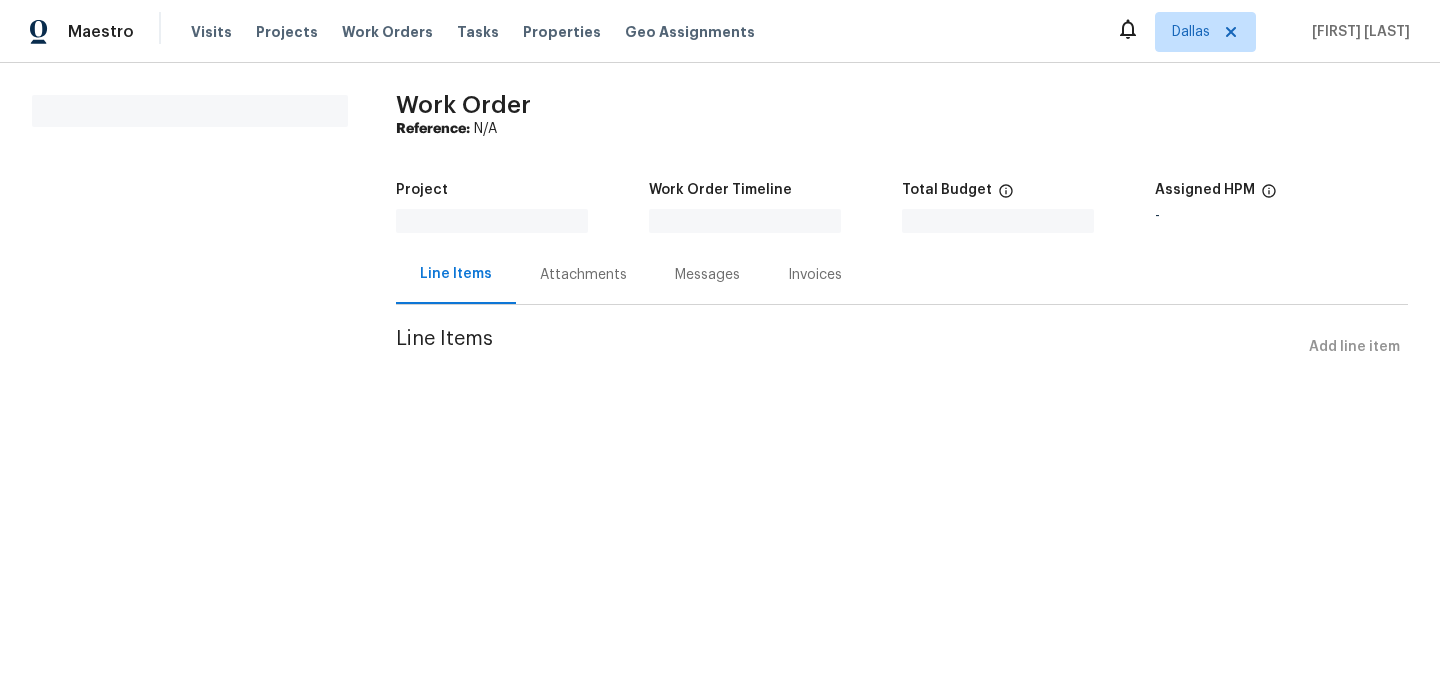 scroll, scrollTop: 0, scrollLeft: 0, axis: both 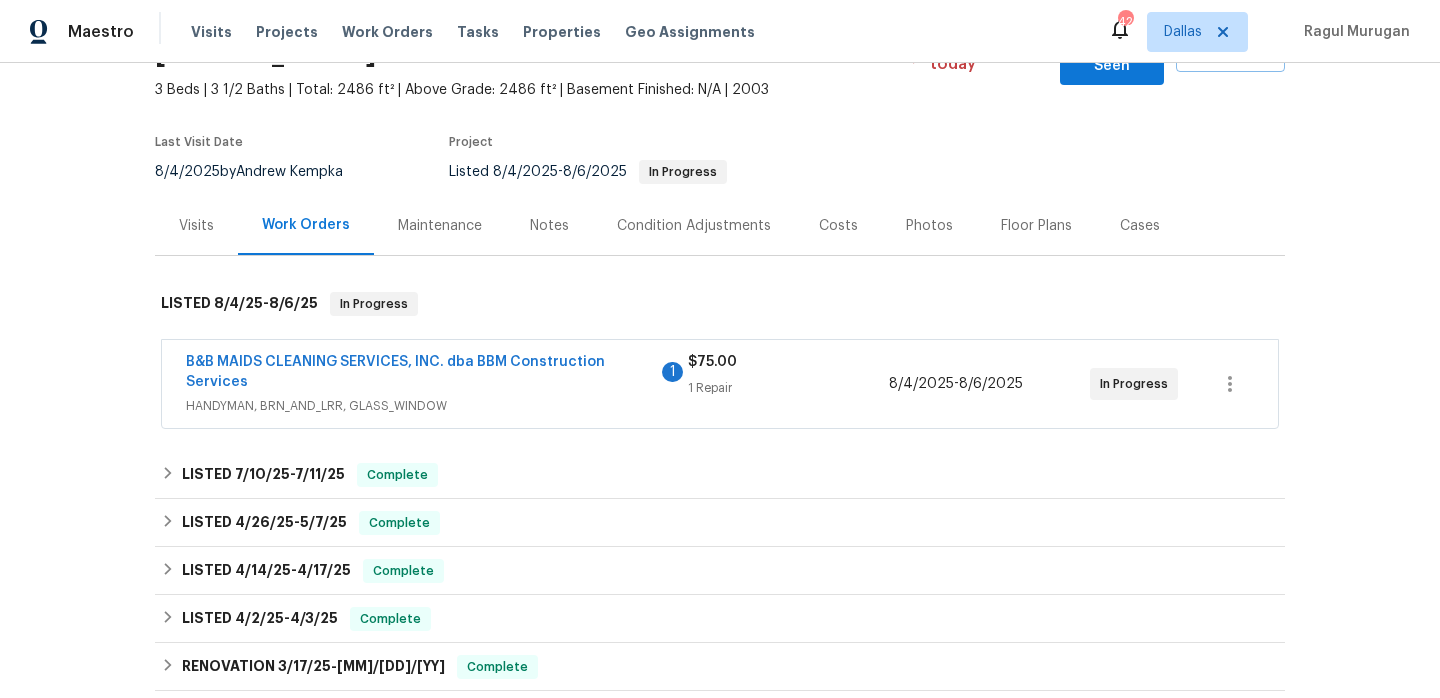 click on "B&B MAIDS CLEANING SERVICES, INC. dba BBM Construction Services 1 HANDYMAN, BRN_AND_LRR, GLASS_WINDOW $[AMOUNT] 1 Repair [MM]/[DD]/[YYYY]  -  [MM]/[DD]/[YYYY] In Progress" at bounding box center [720, 384] 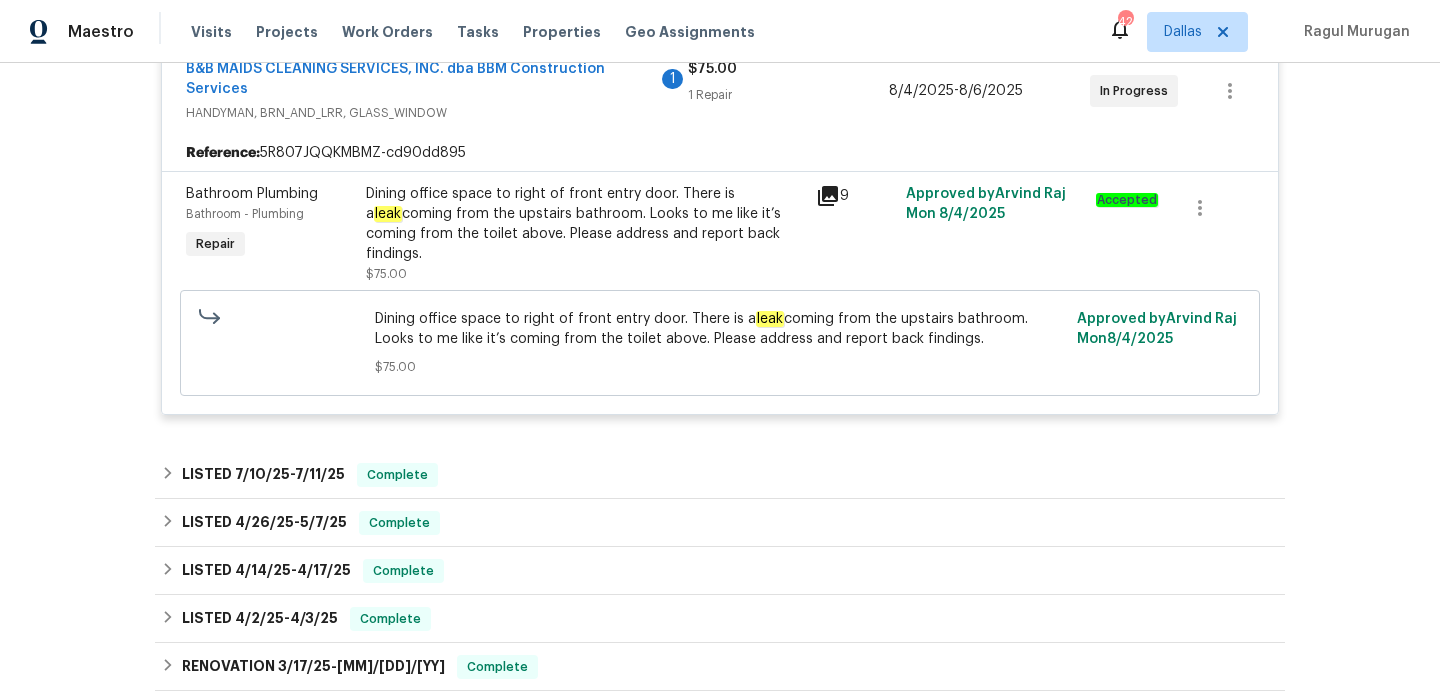 scroll, scrollTop: 464, scrollLeft: 0, axis: vertical 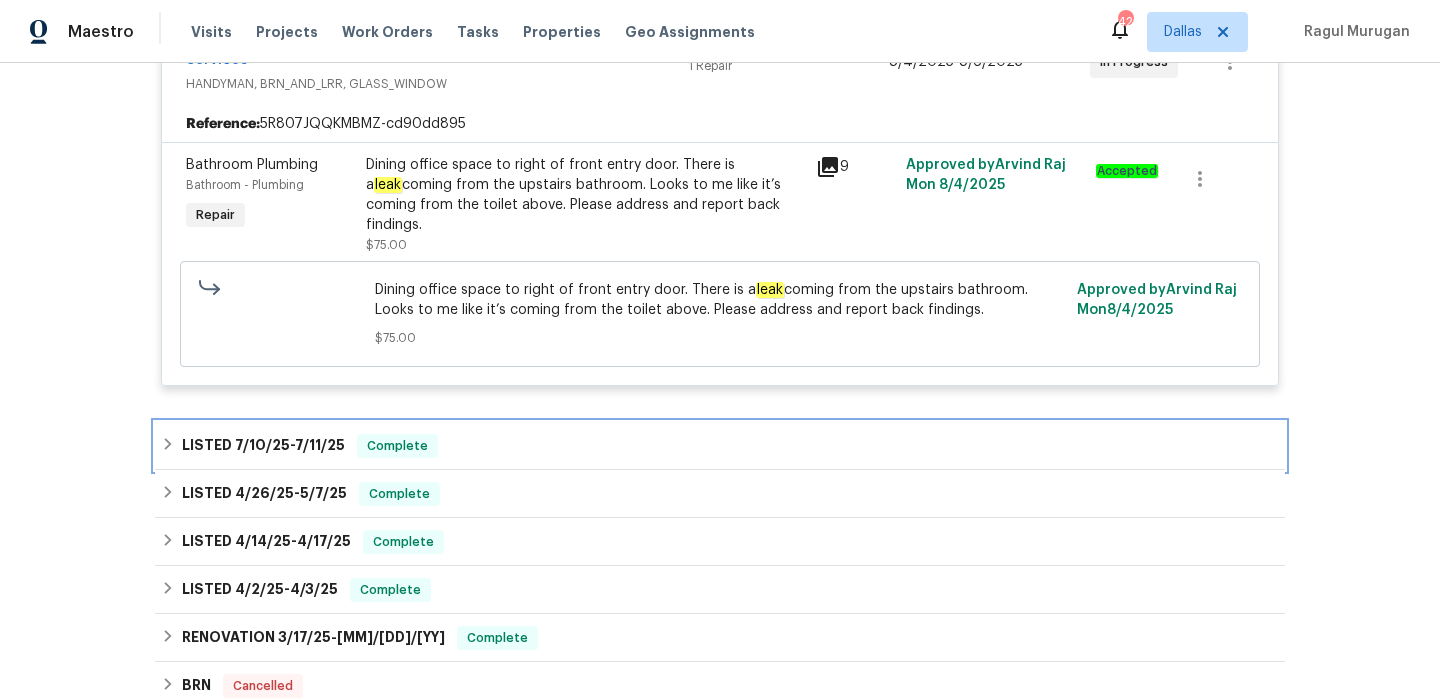 click on "LISTED   [MM]/[DD]/[YY]  -  [MM]/[DD]/[YY] Complete" at bounding box center (720, 446) 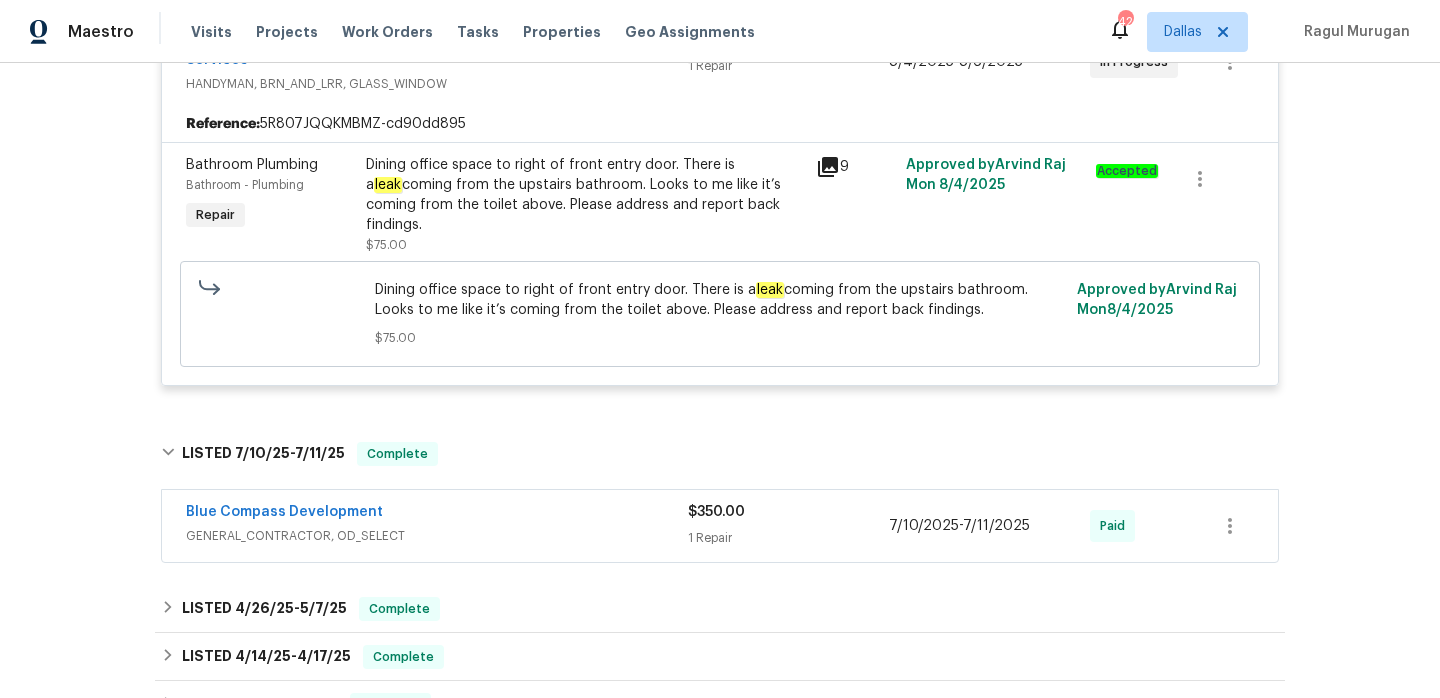 click on "GENERAL_CONTRACTOR, OD_SELECT" at bounding box center [437, 536] 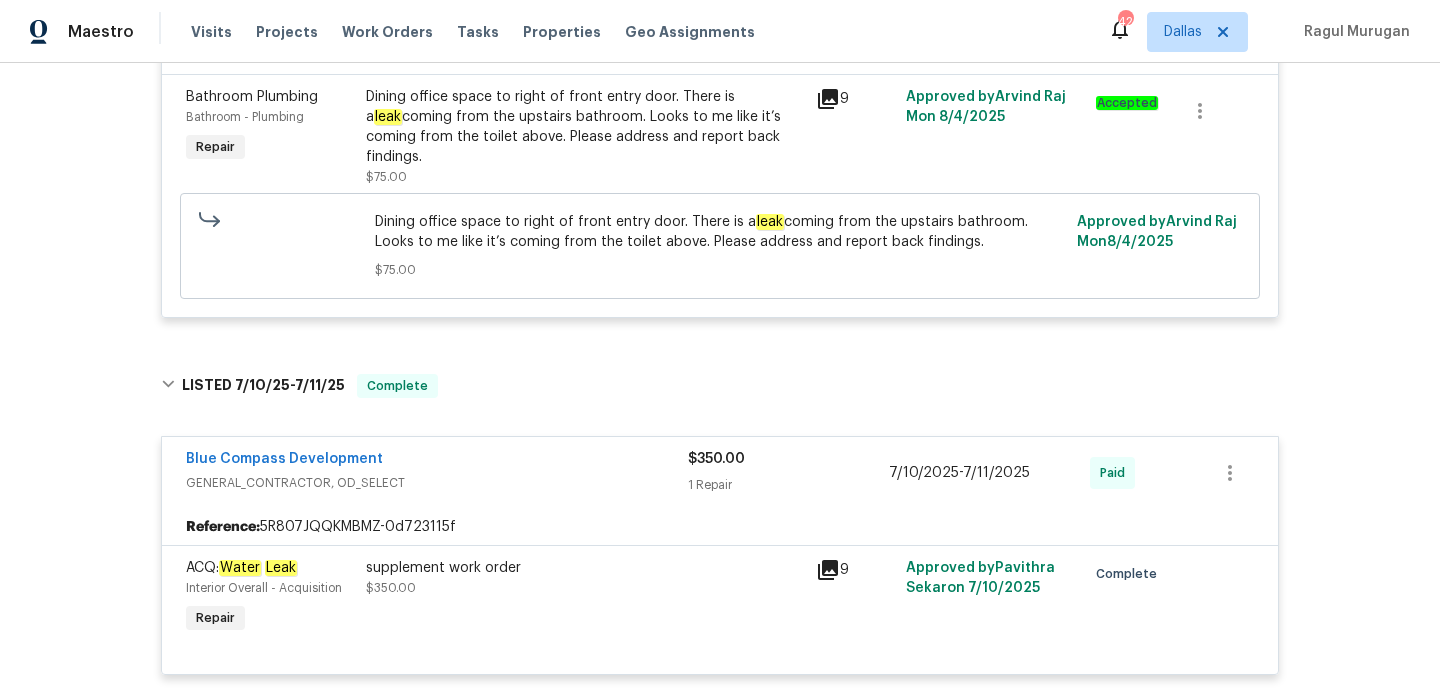 scroll, scrollTop: 629, scrollLeft: 0, axis: vertical 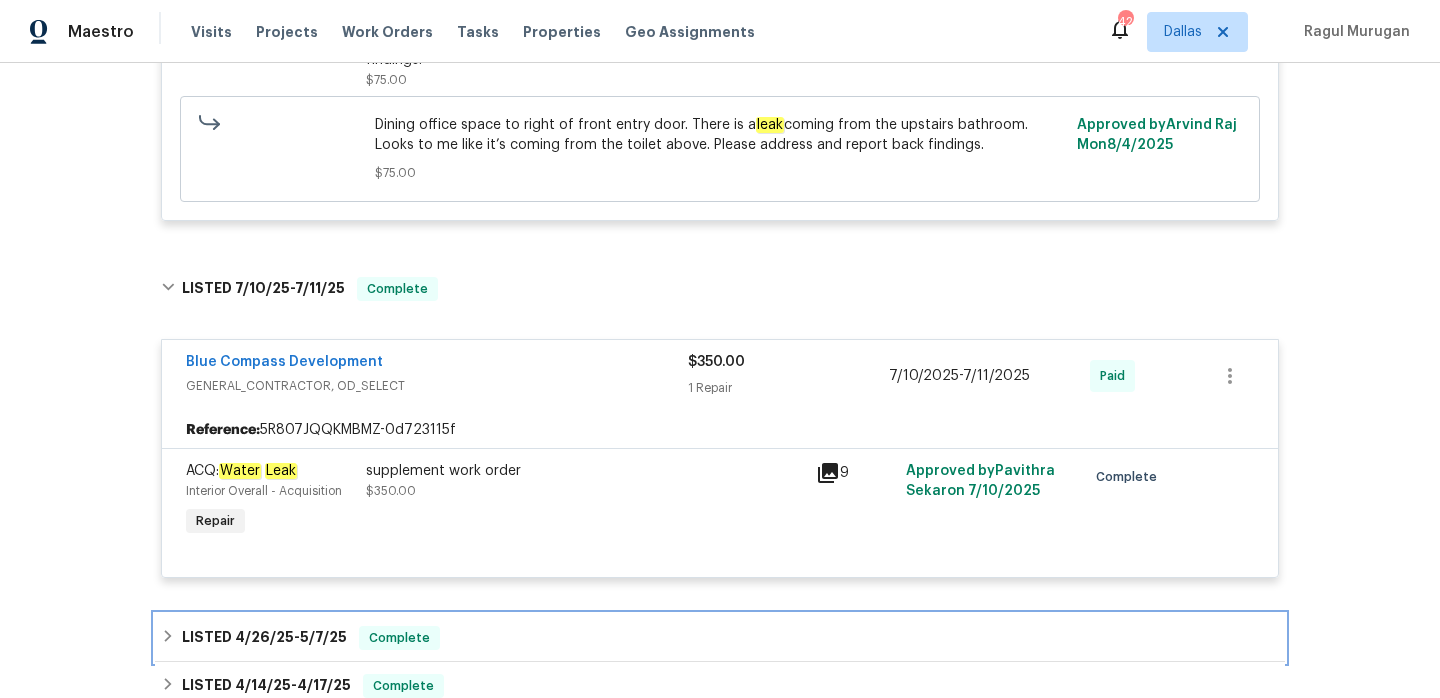 click on "LISTED   4/26/25  -  5/7/25 Complete" at bounding box center [720, 638] 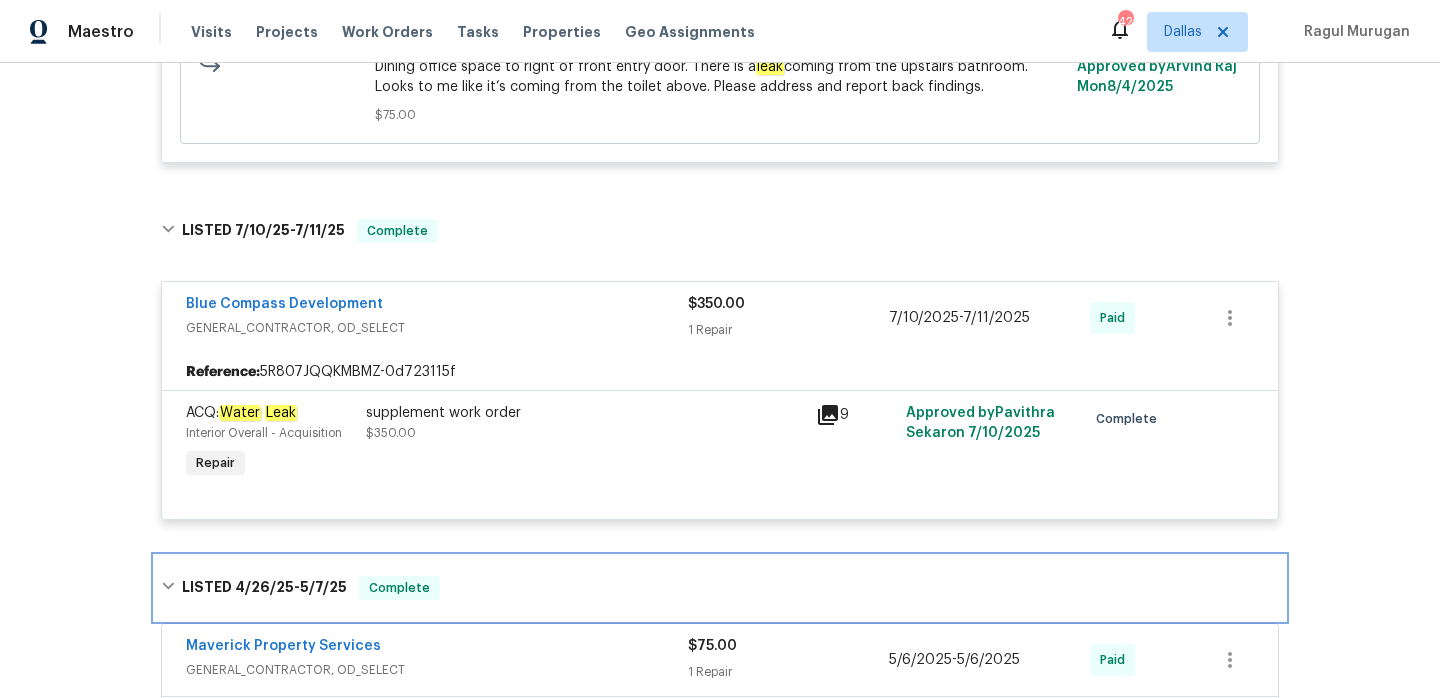 scroll, scrollTop: 717, scrollLeft: 0, axis: vertical 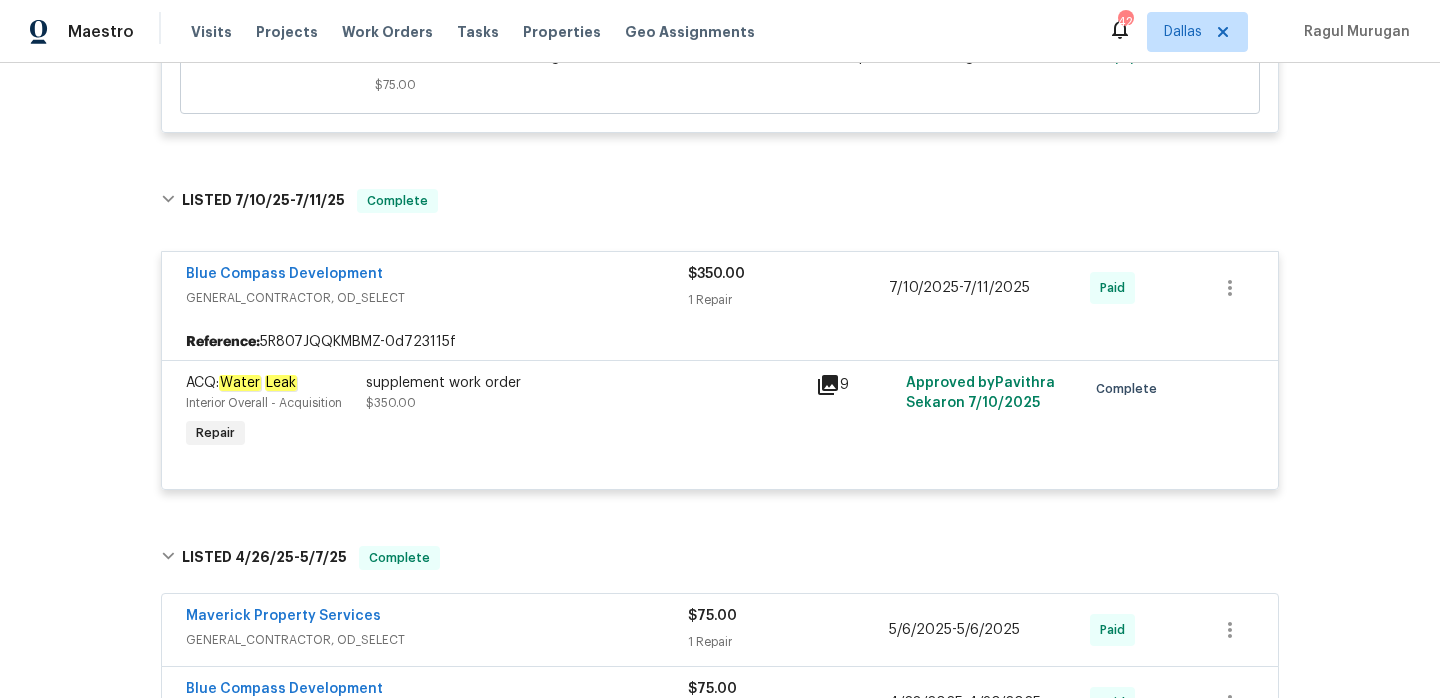 click on "Maverick Property Services" at bounding box center (437, 618) 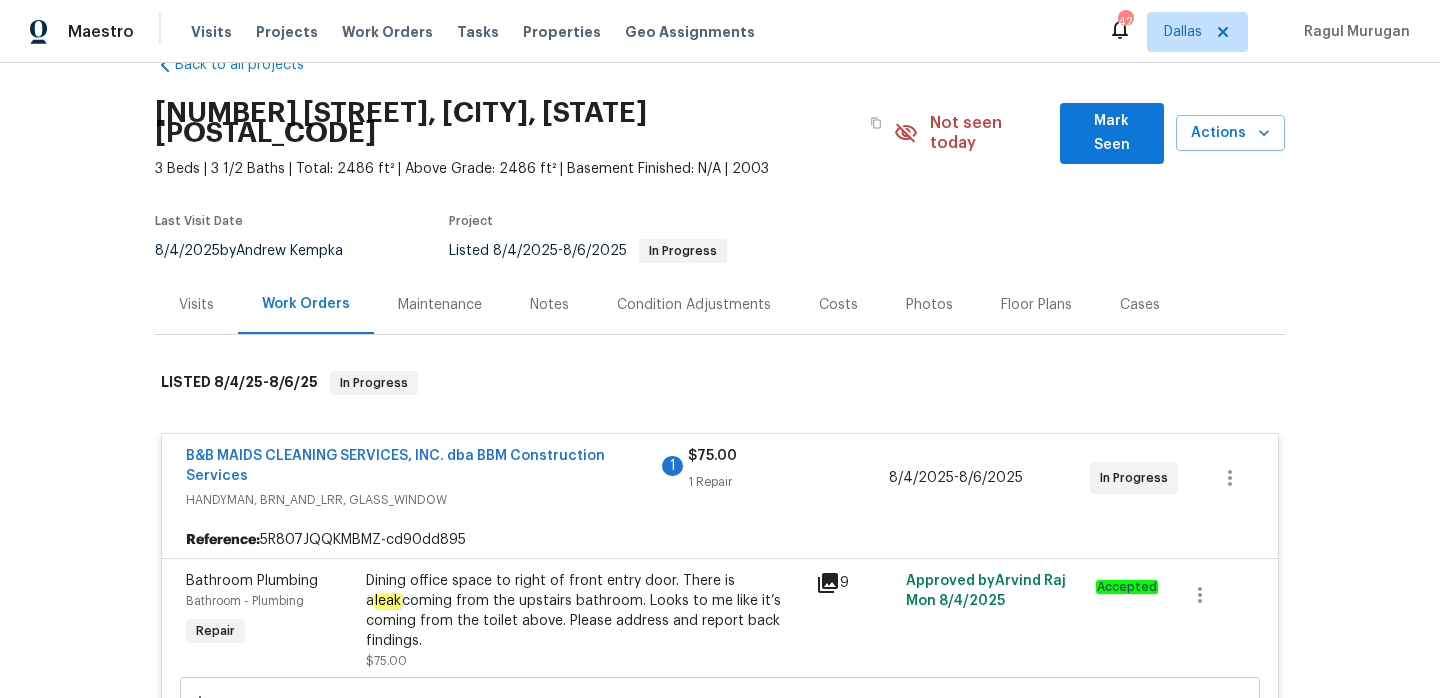 scroll, scrollTop: 0, scrollLeft: 0, axis: both 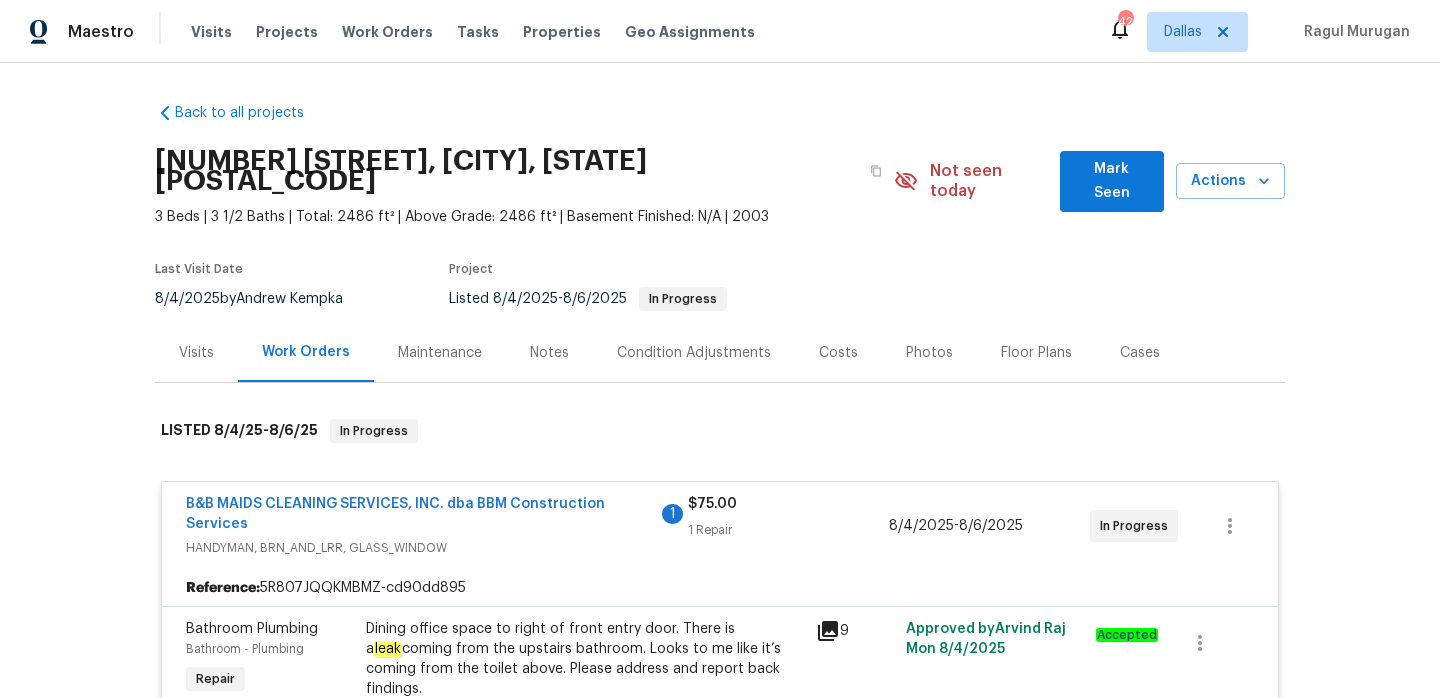 click on "Notes" at bounding box center (549, 352) 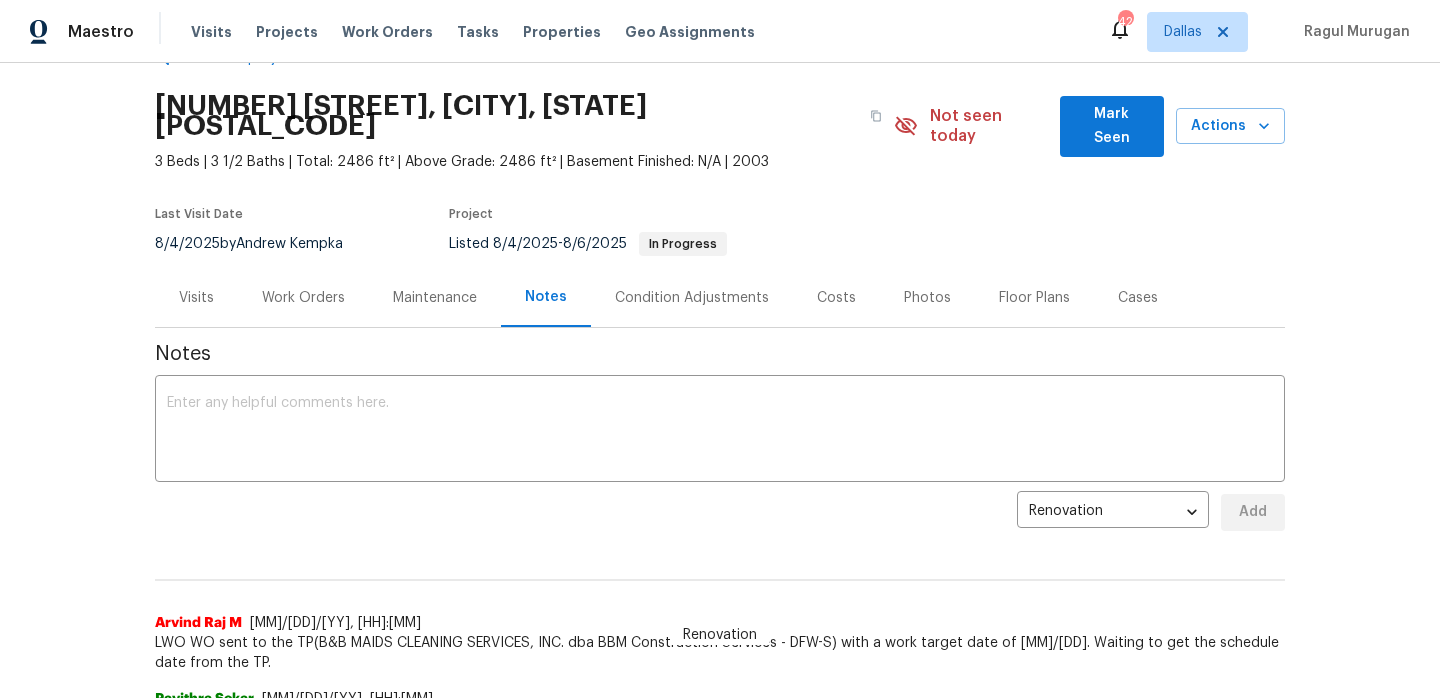 scroll, scrollTop: 0, scrollLeft: 0, axis: both 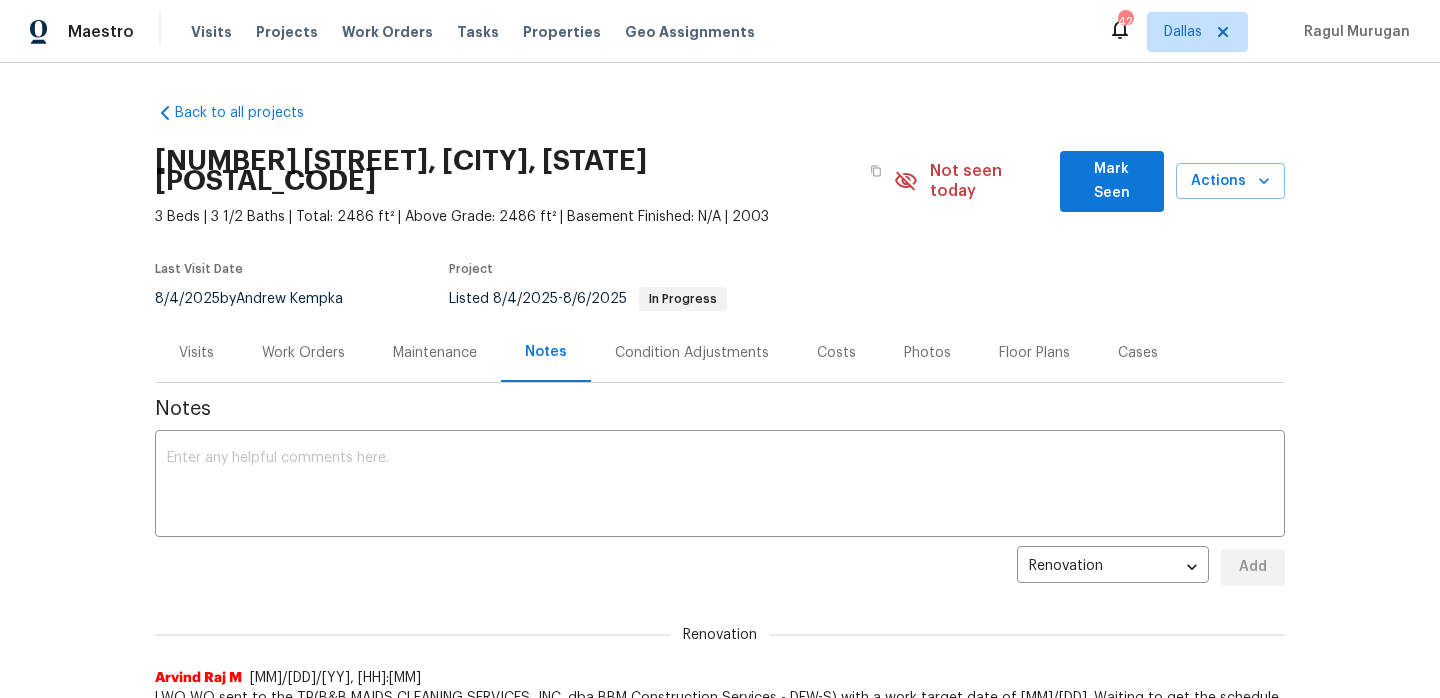 click on "Visits" at bounding box center [196, 353] 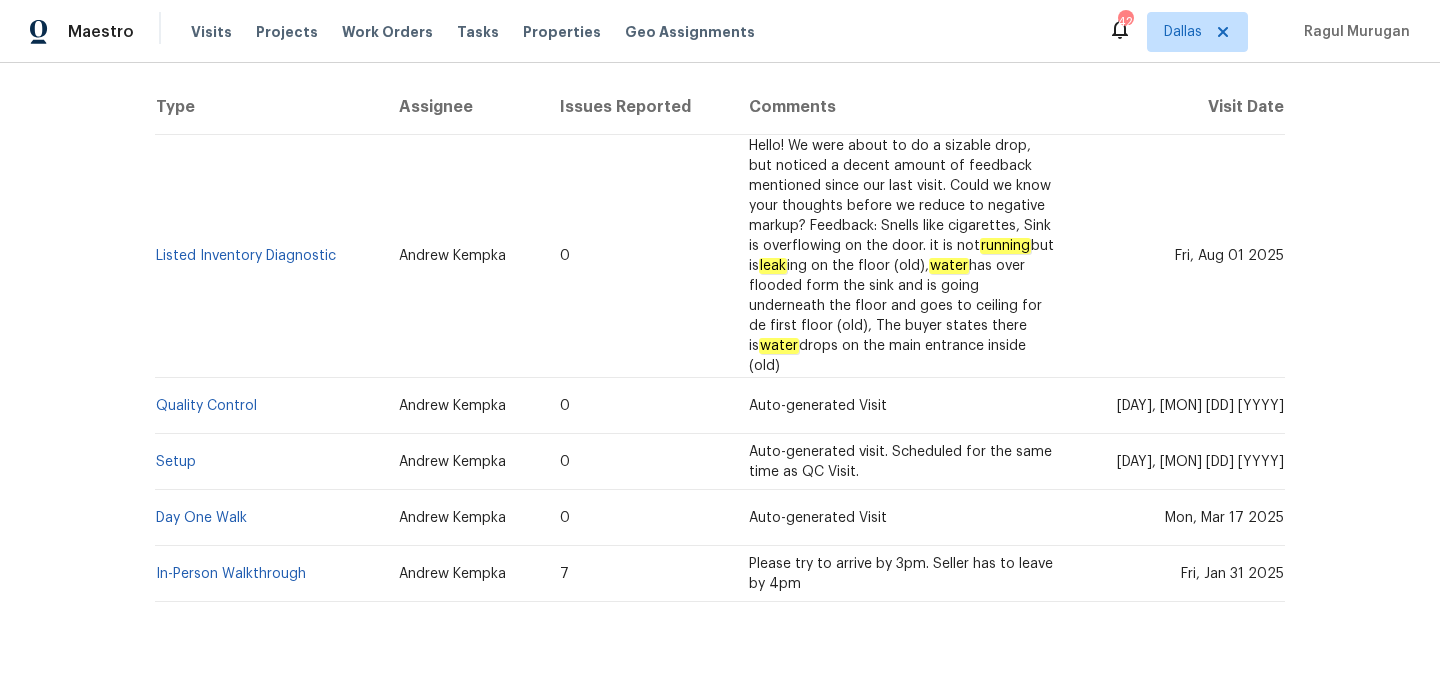 scroll, scrollTop: 0, scrollLeft: 0, axis: both 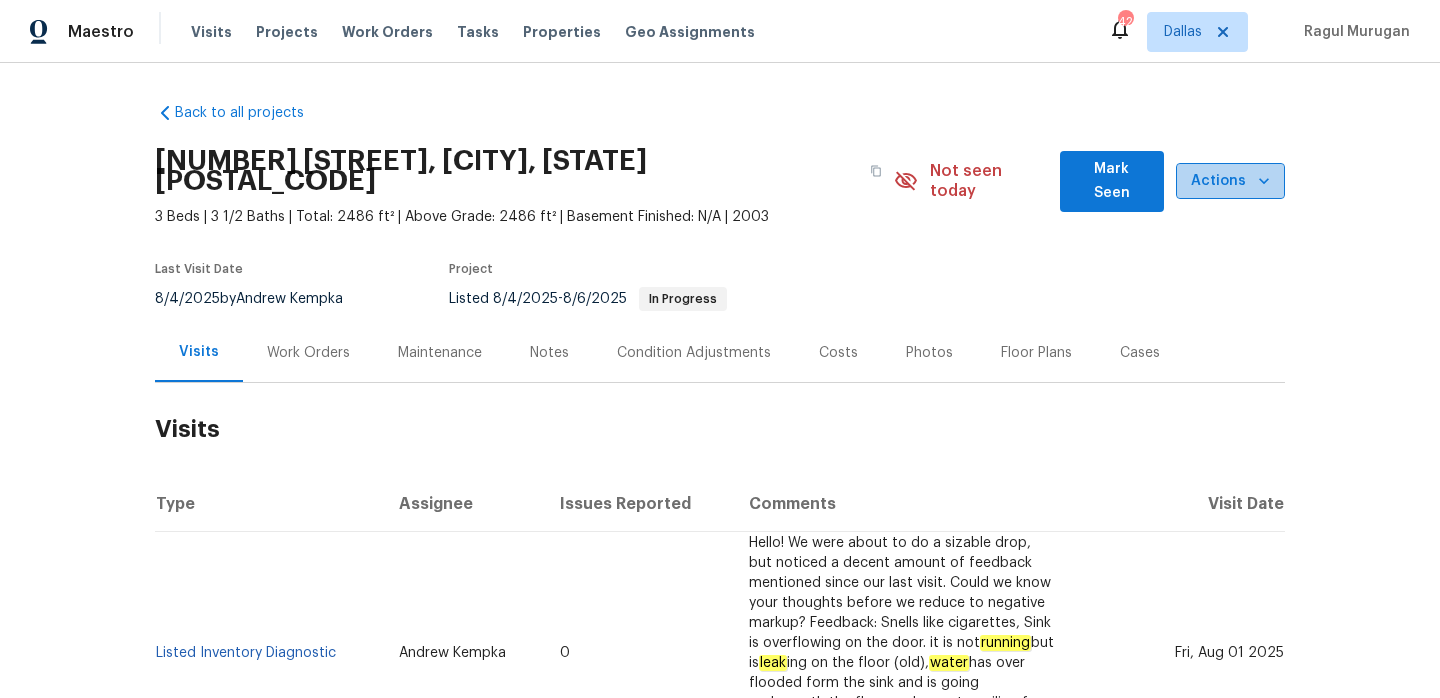 click on "Actions" at bounding box center (1230, 181) 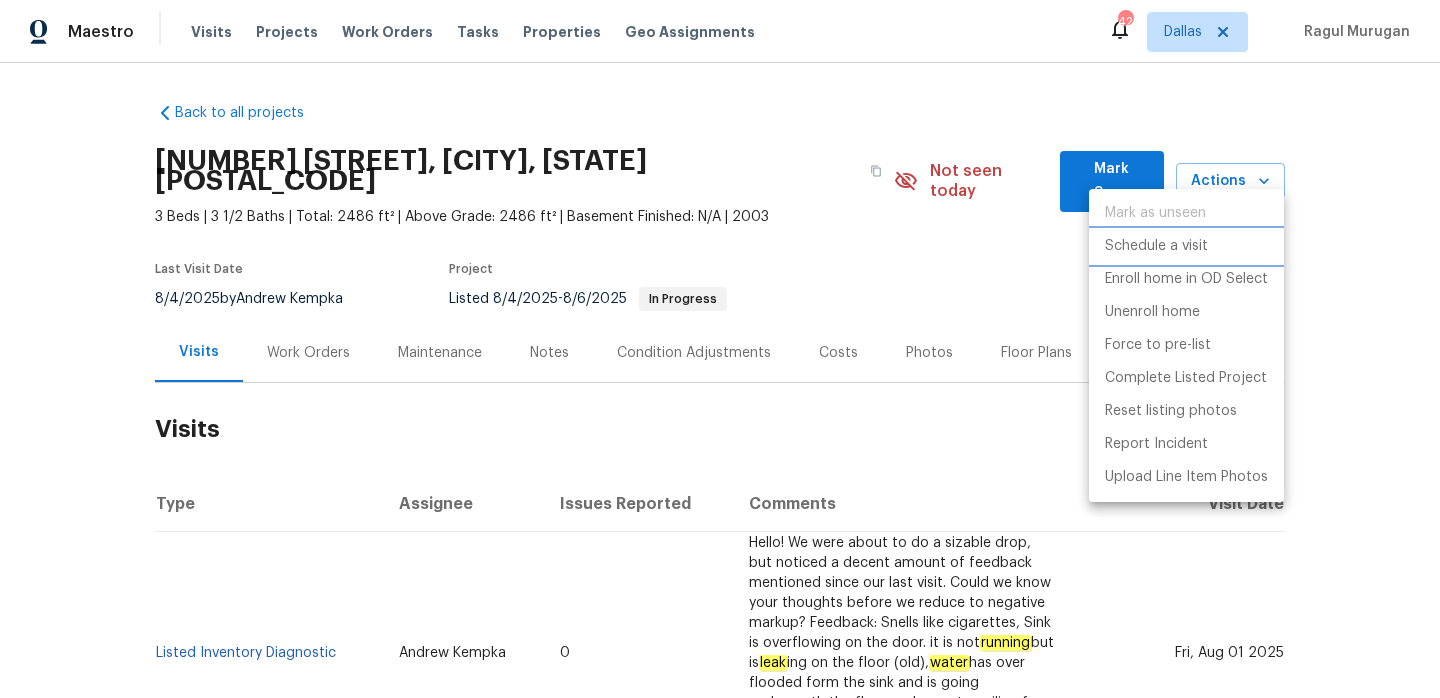 click on "Schedule a visit" at bounding box center [1186, 246] 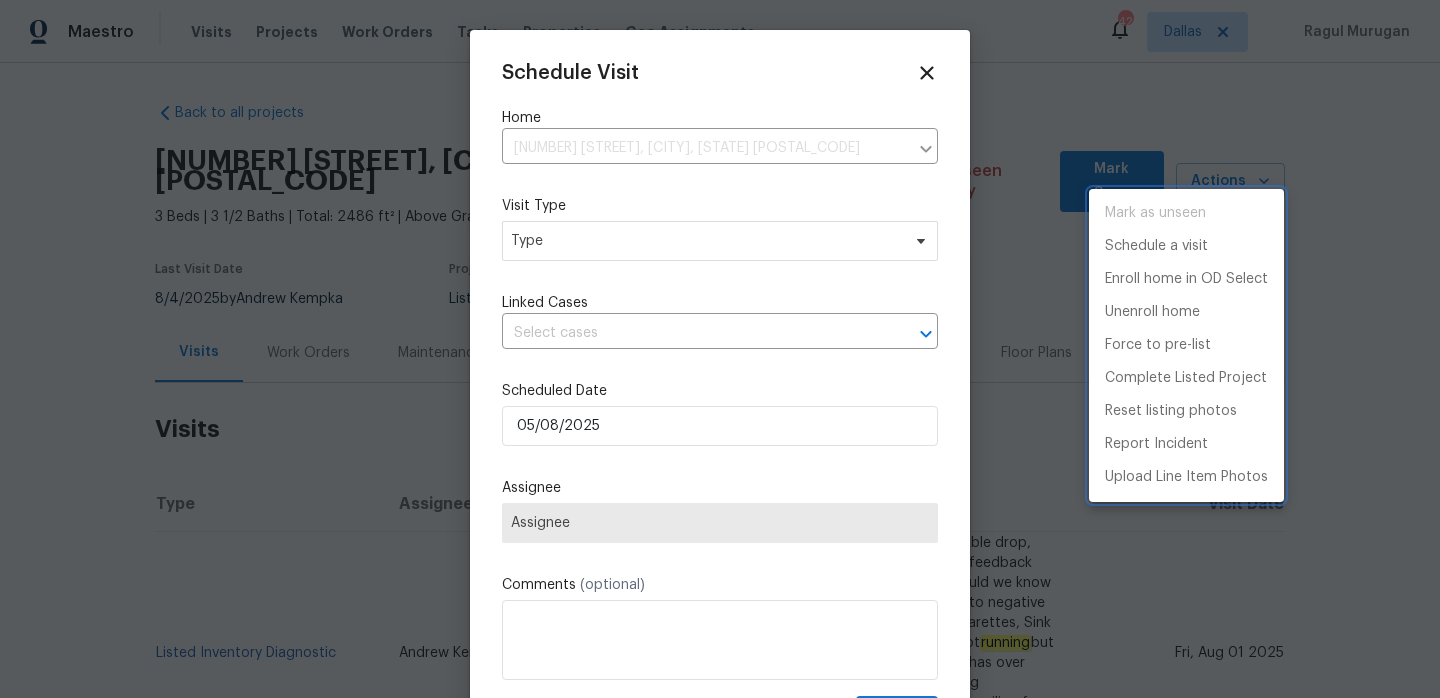 click at bounding box center [720, 349] 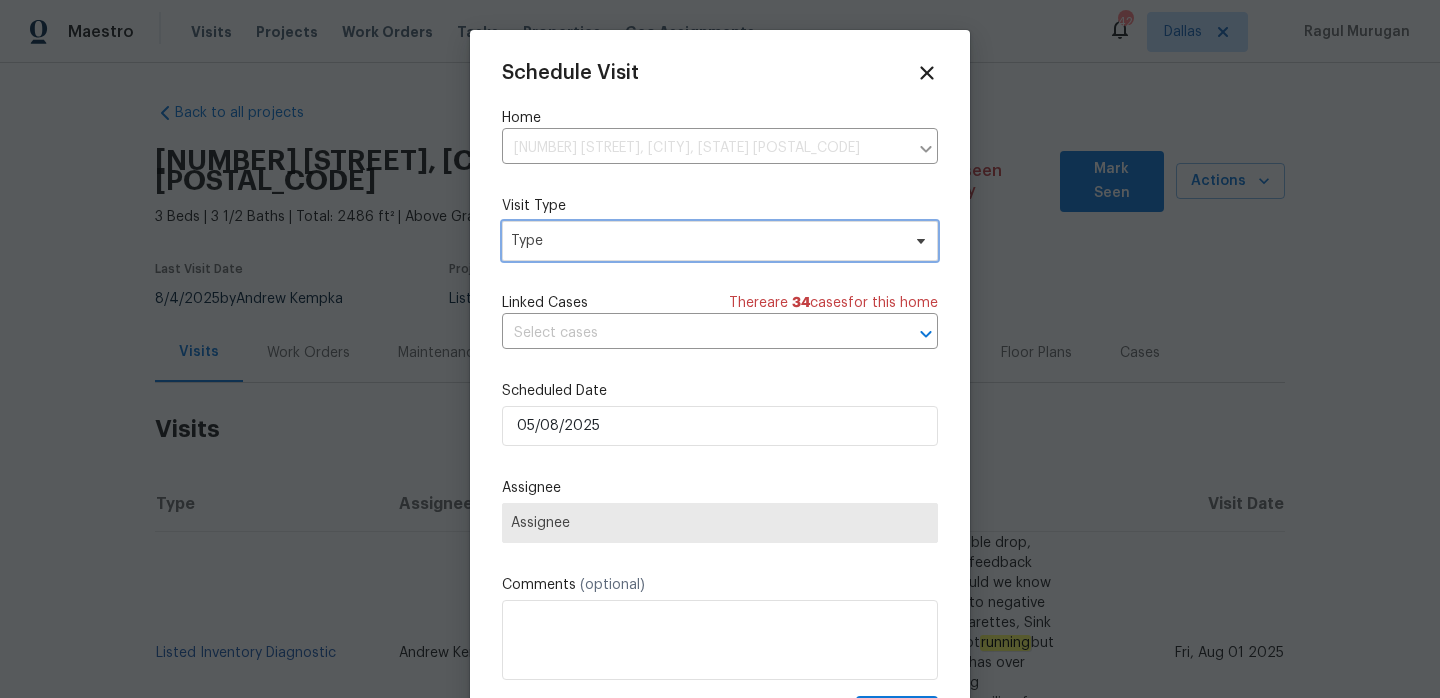 click on "Type" at bounding box center [720, 241] 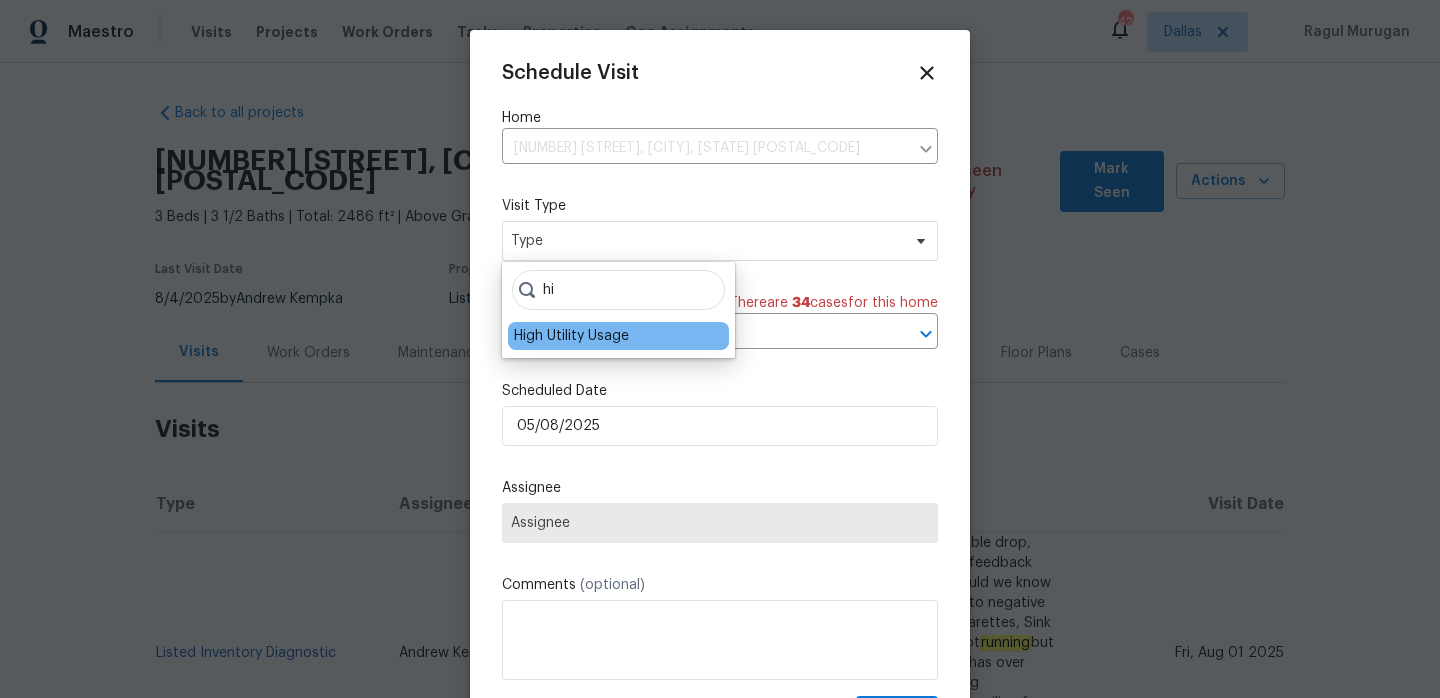 type on "hi" 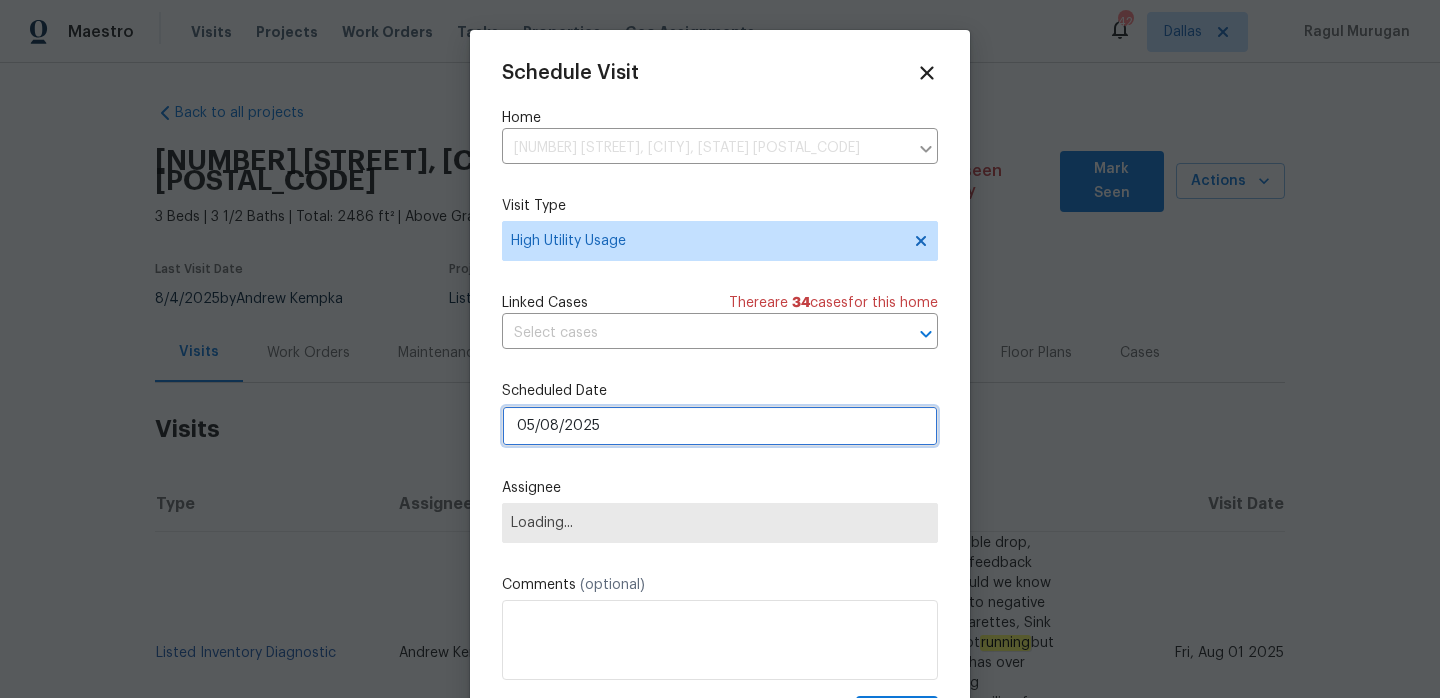 click on "05/08/2025" at bounding box center [720, 426] 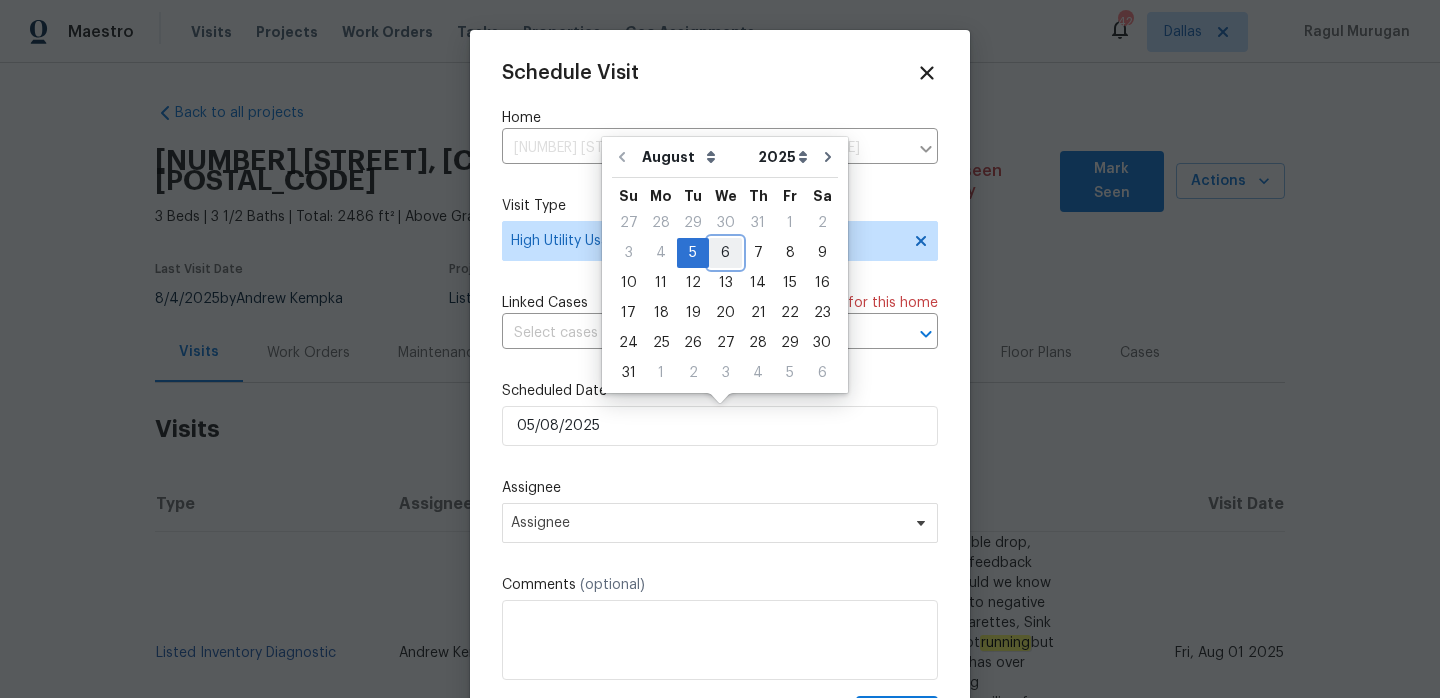 click on "6" at bounding box center [725, 253] 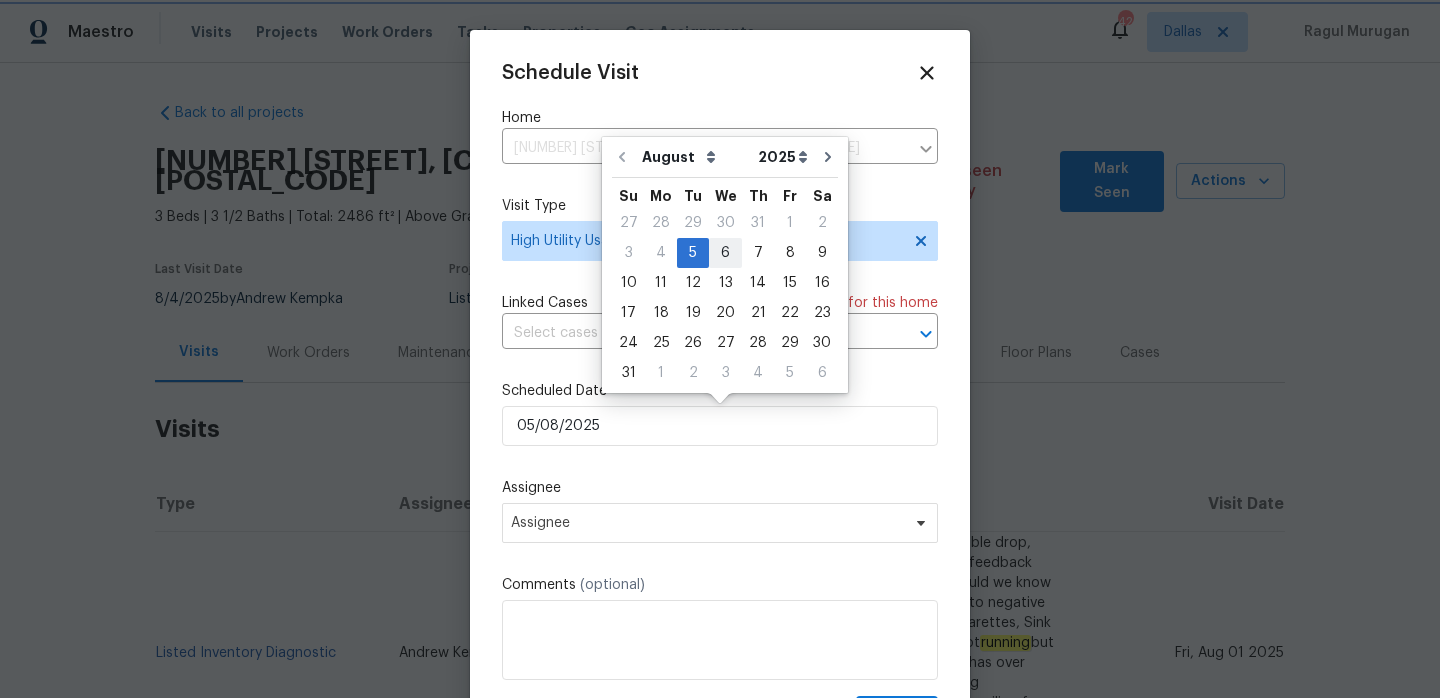 type on "06/08/2025" 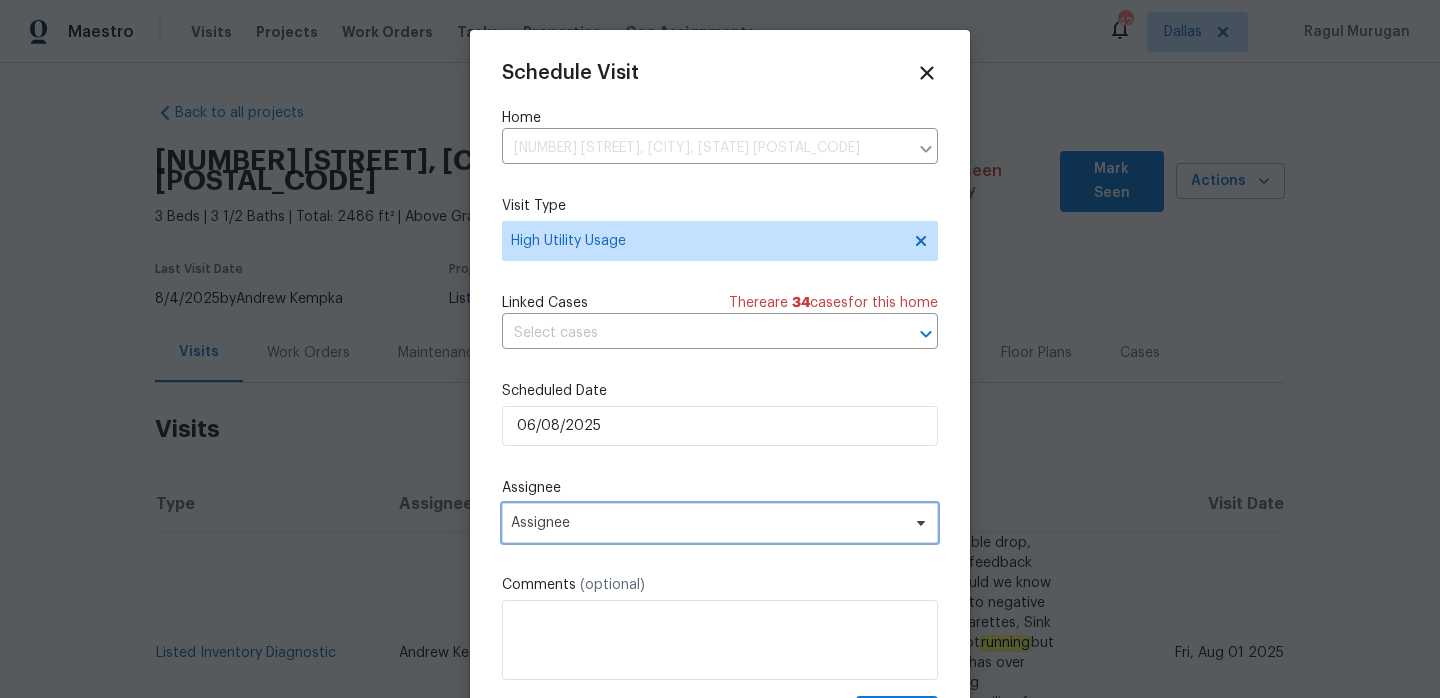 click on "Assignee" at bounding box center [707, 523] 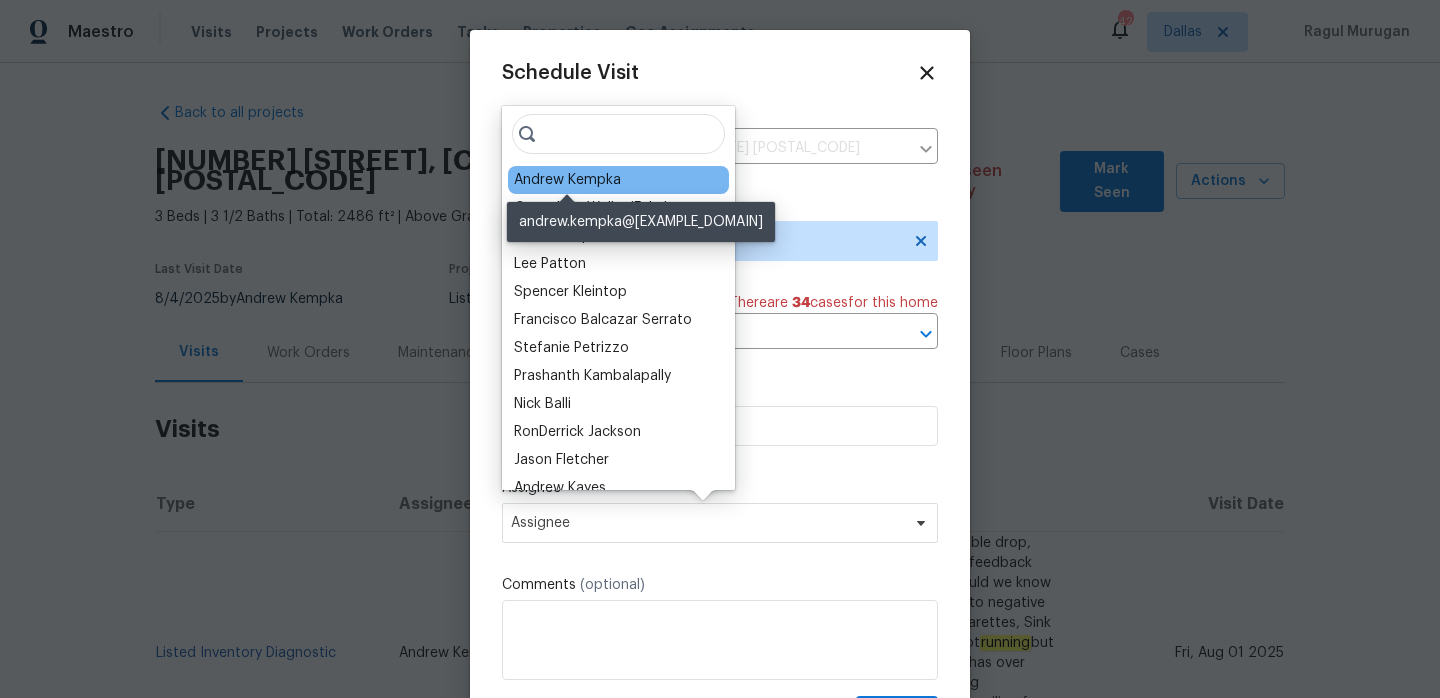click on "Andrew Kempka" at bounding box center [567, 180] 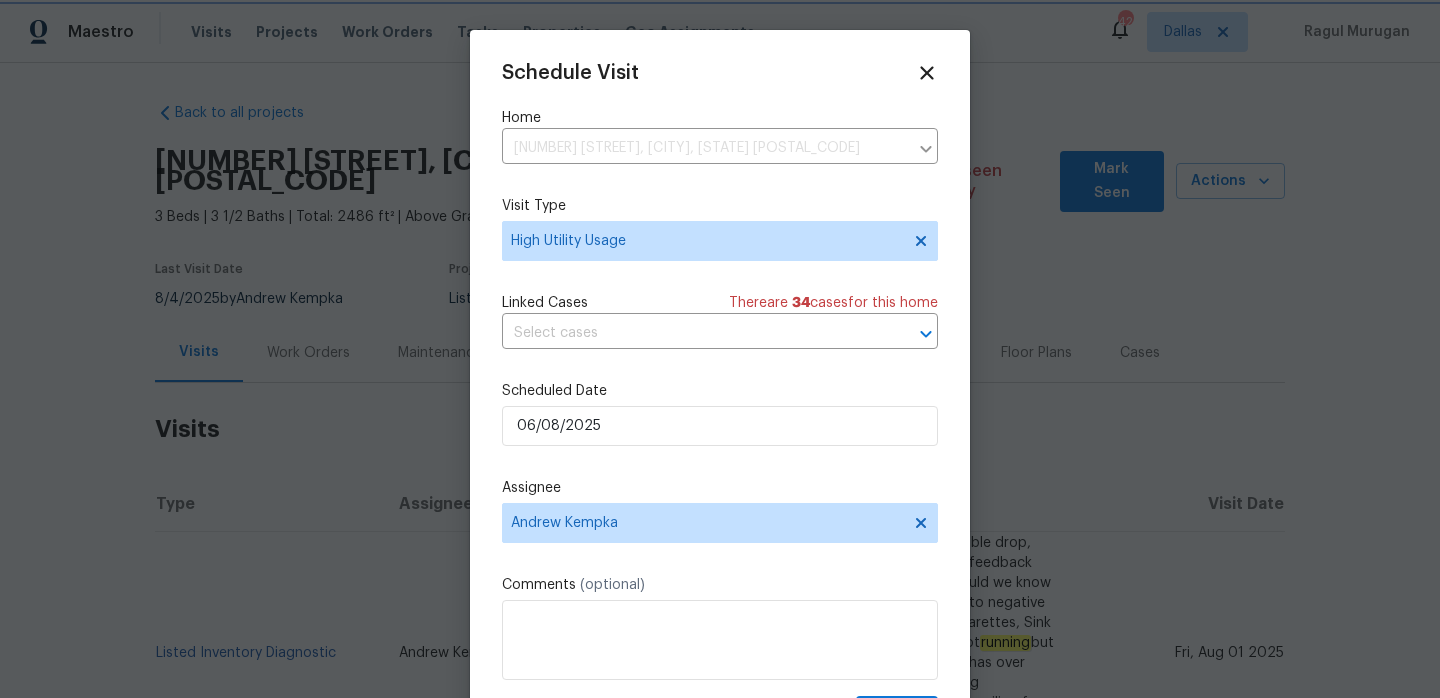 scroll, scrollTop: 36, scrollLeft: 0, axis: vertical 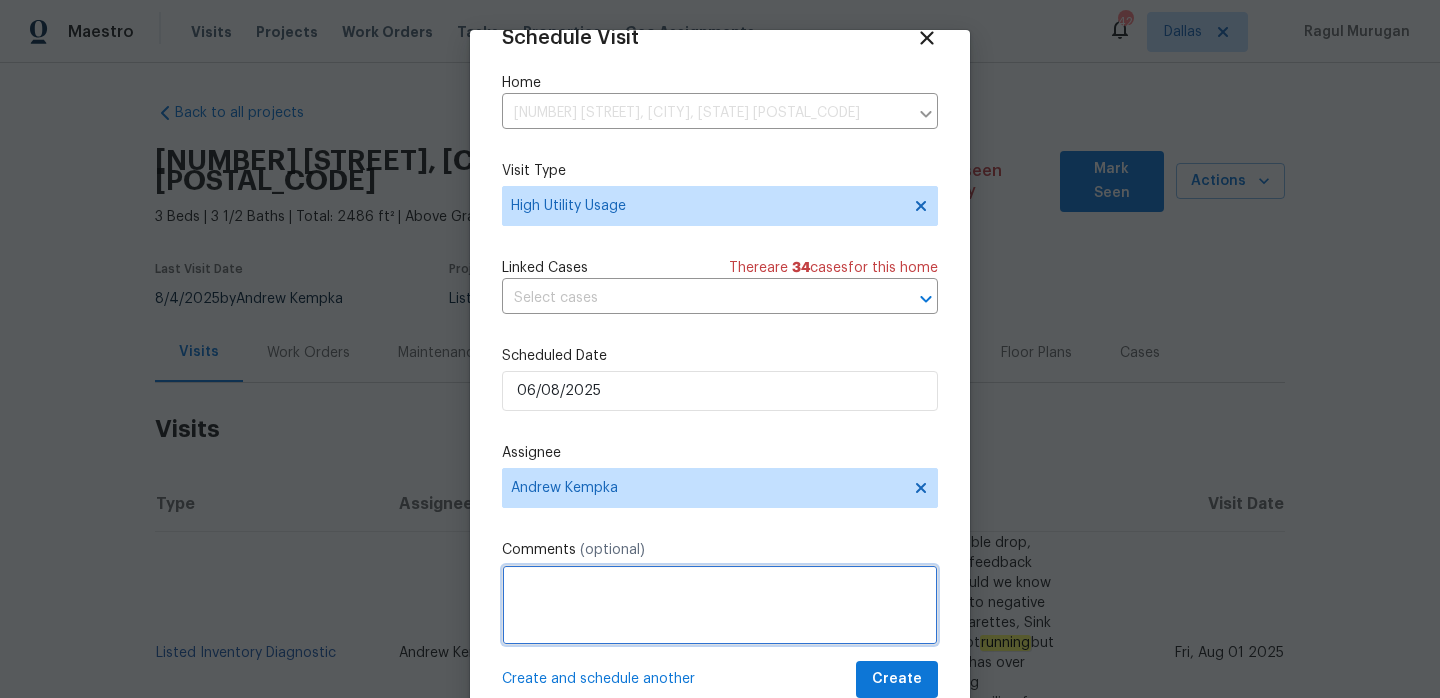 click at bounding box center (720, 605) 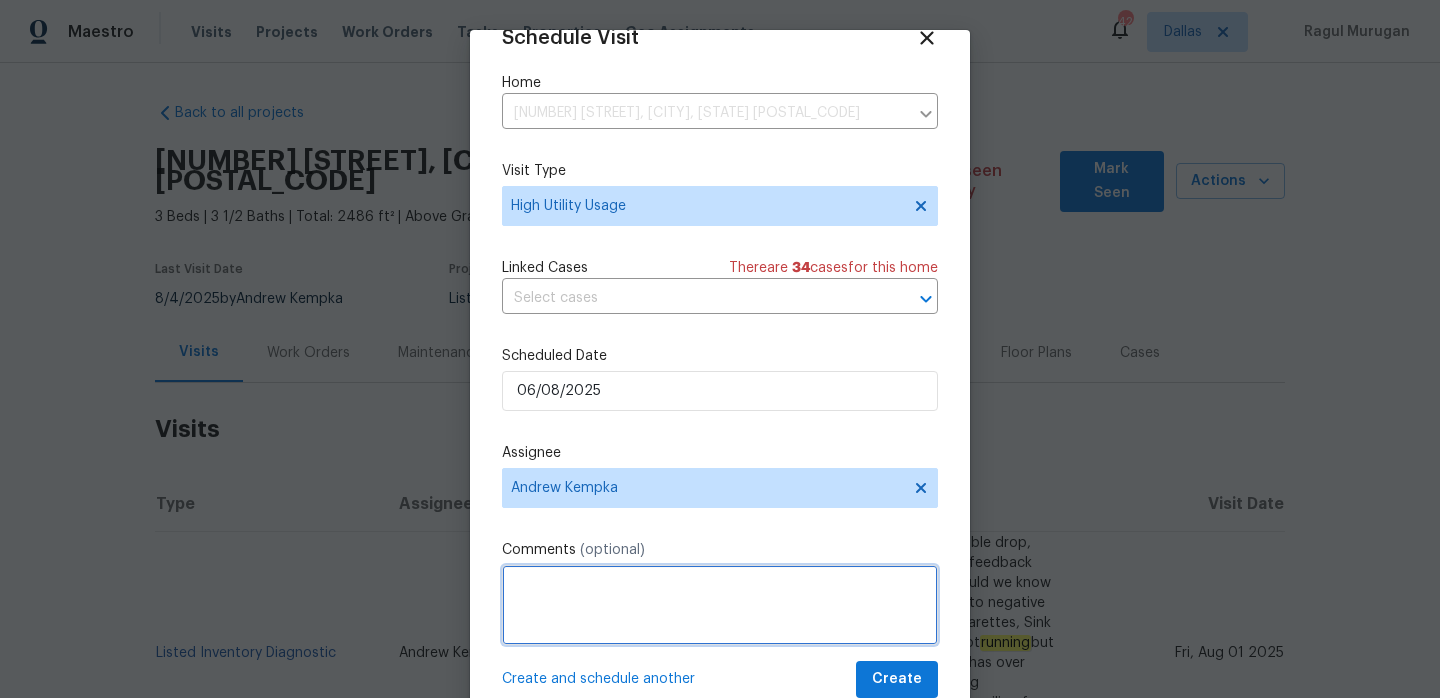 paste on "Hi team, We received a high-usage electric alert from a utility company for this home. The bill is for $546.84. Kindly check for any electrical problems in the property." 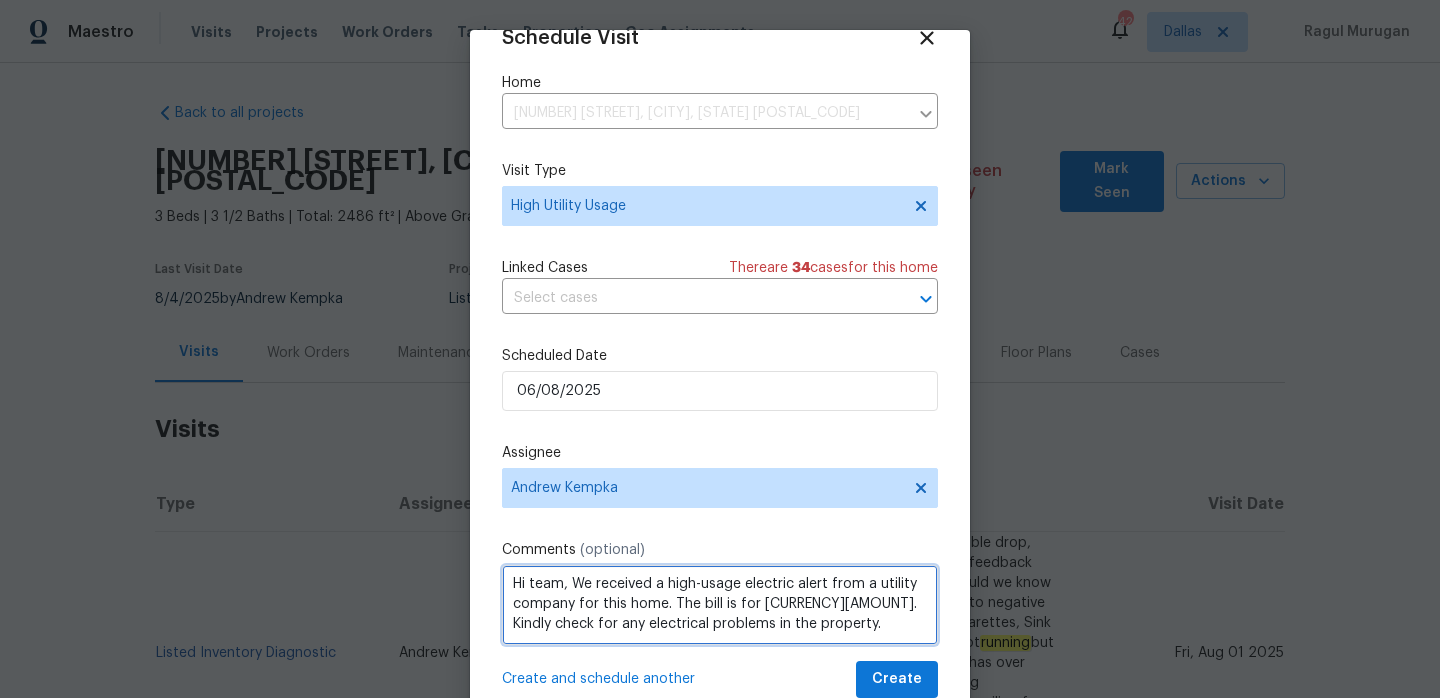 scroll, scrollTop: 2, scrollLeft: 0, axis: vertical 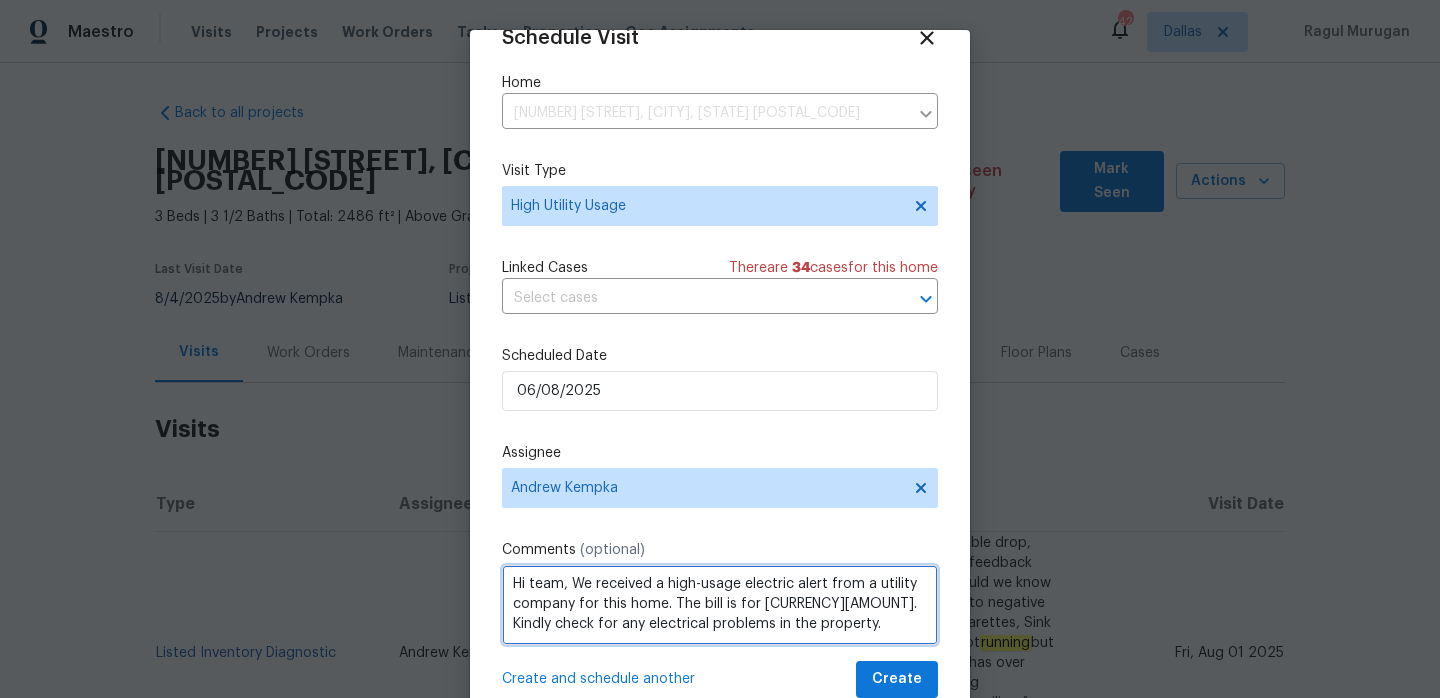 type on "Hi team, We received a high-usage electric alert from a utility company for this home. The bill is for $546.84. Kindly check for any electrical problems in the property." 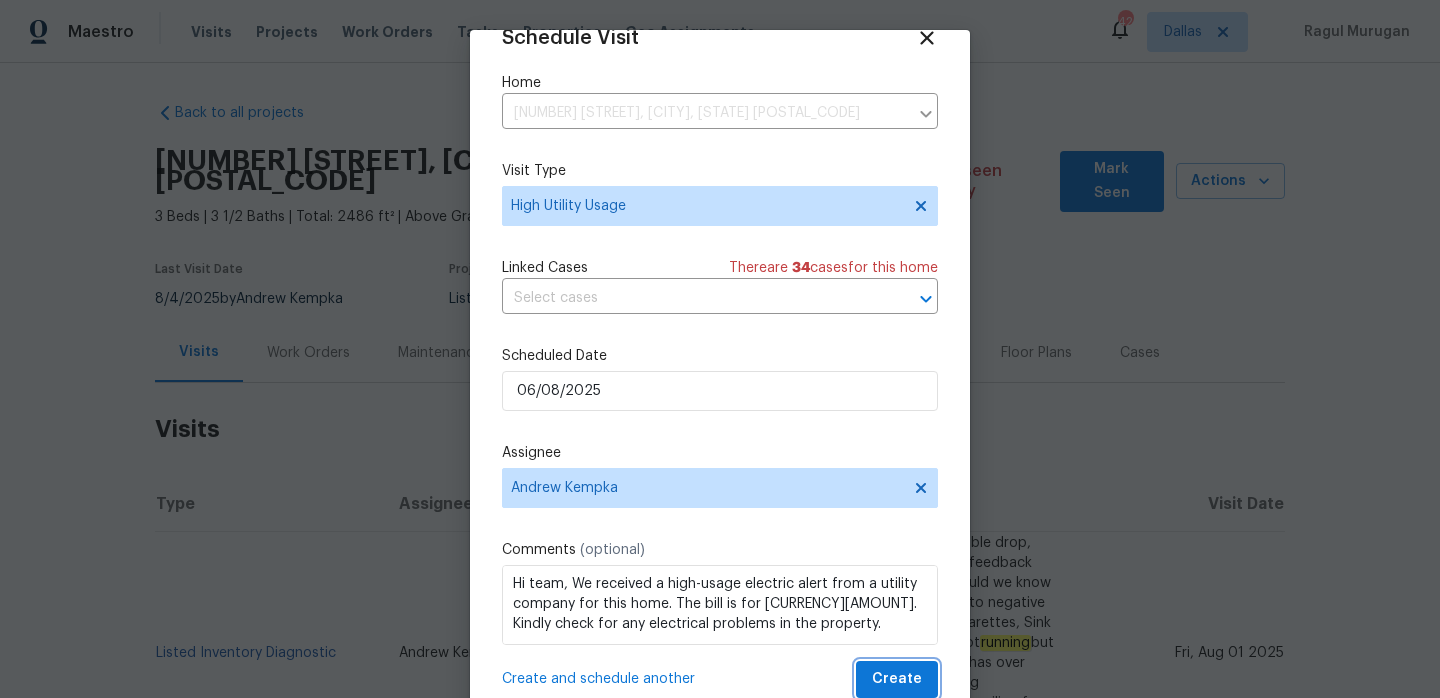 click on "Create" at bounding box center [897, 679] 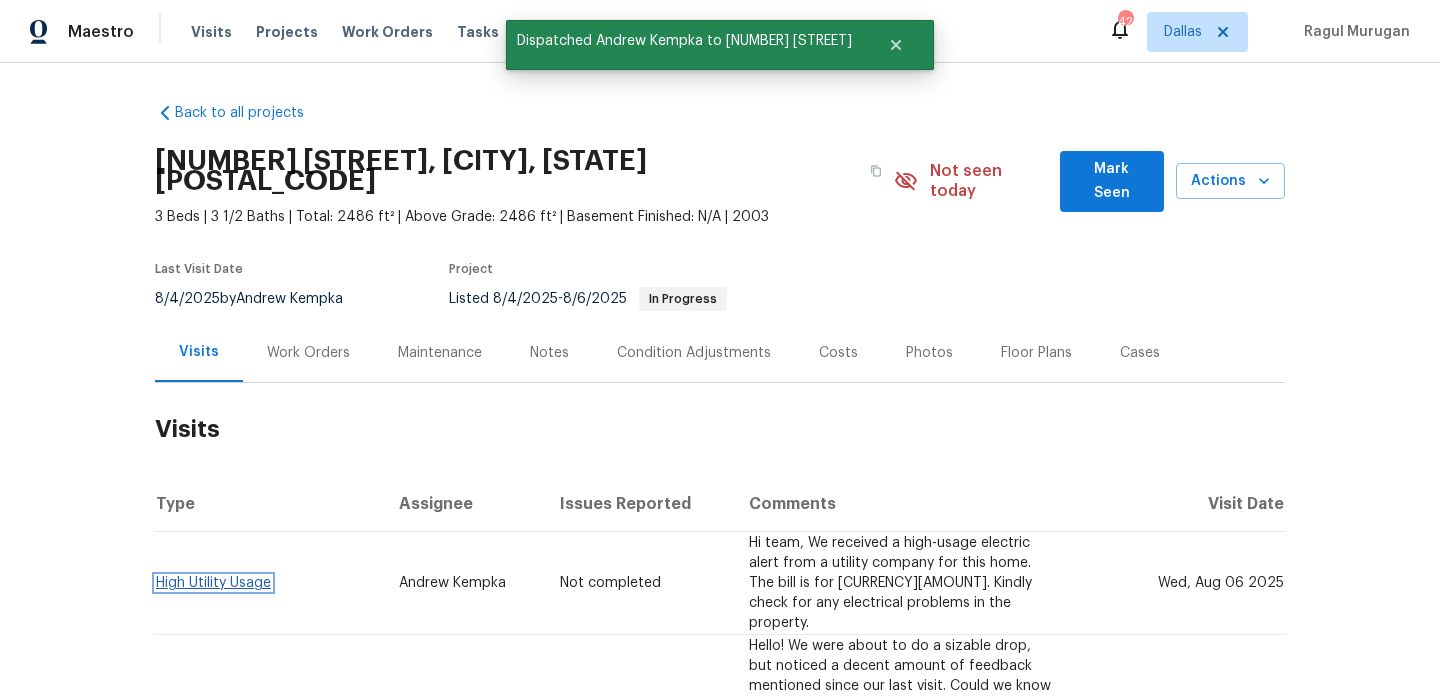 click on "High Utility Usage" at bounding box center [213, 583] 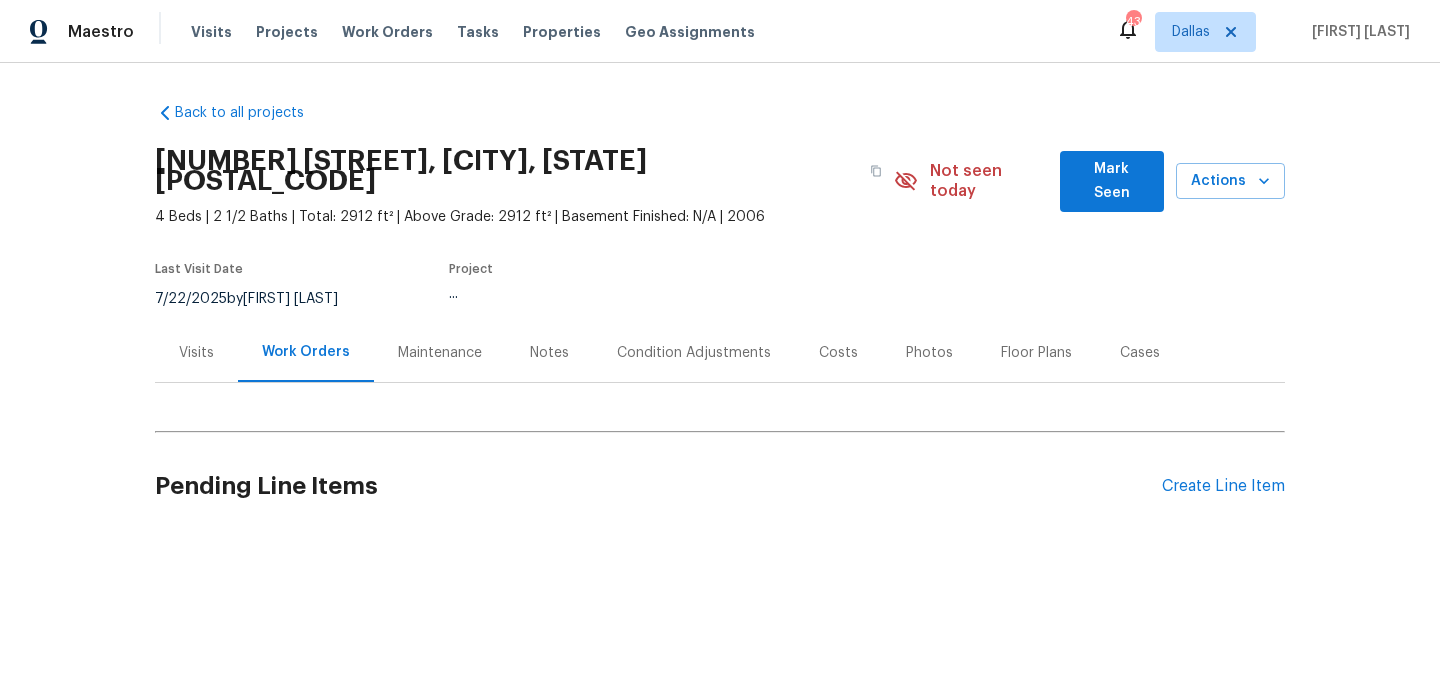 scroll, scrollTop: 0, scrollLeft: 0, axis: both 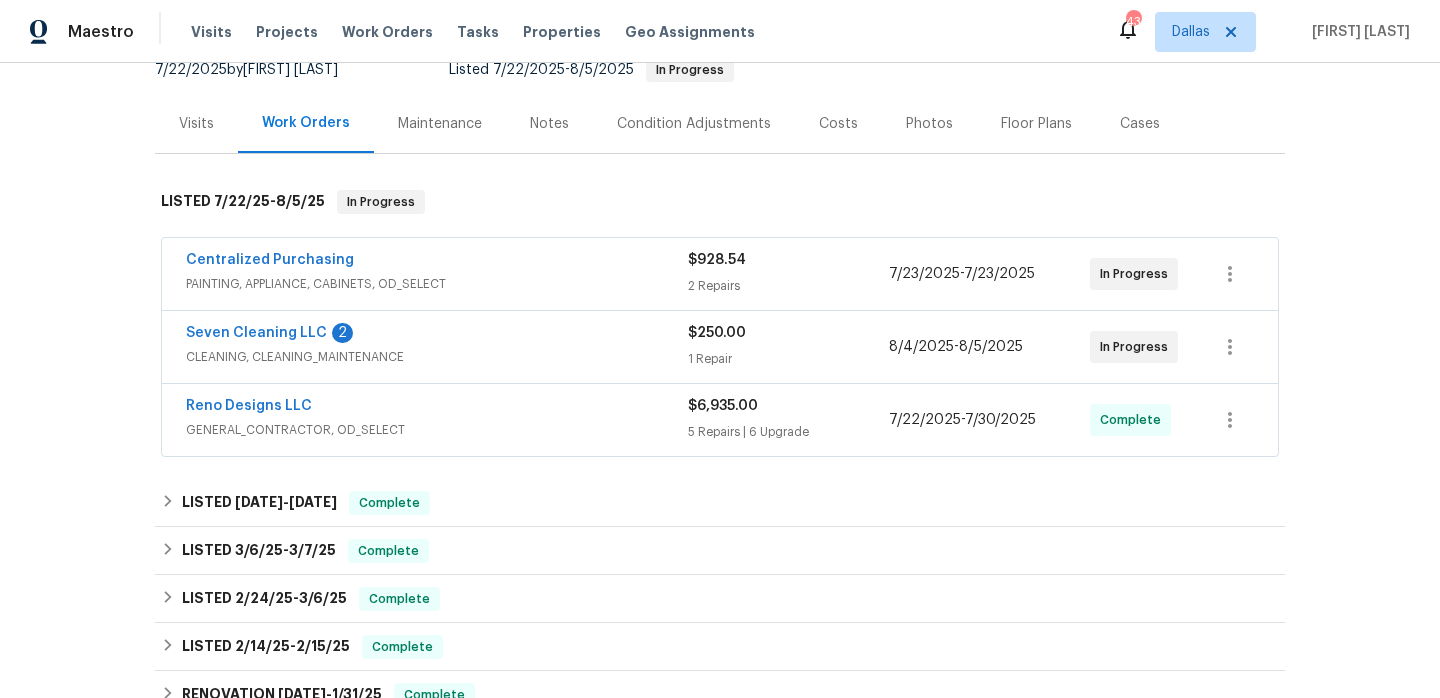 click on "PAINTING, APPLIANCE, CABINETS, OD_SELECT" at bounding box center (437, 284) 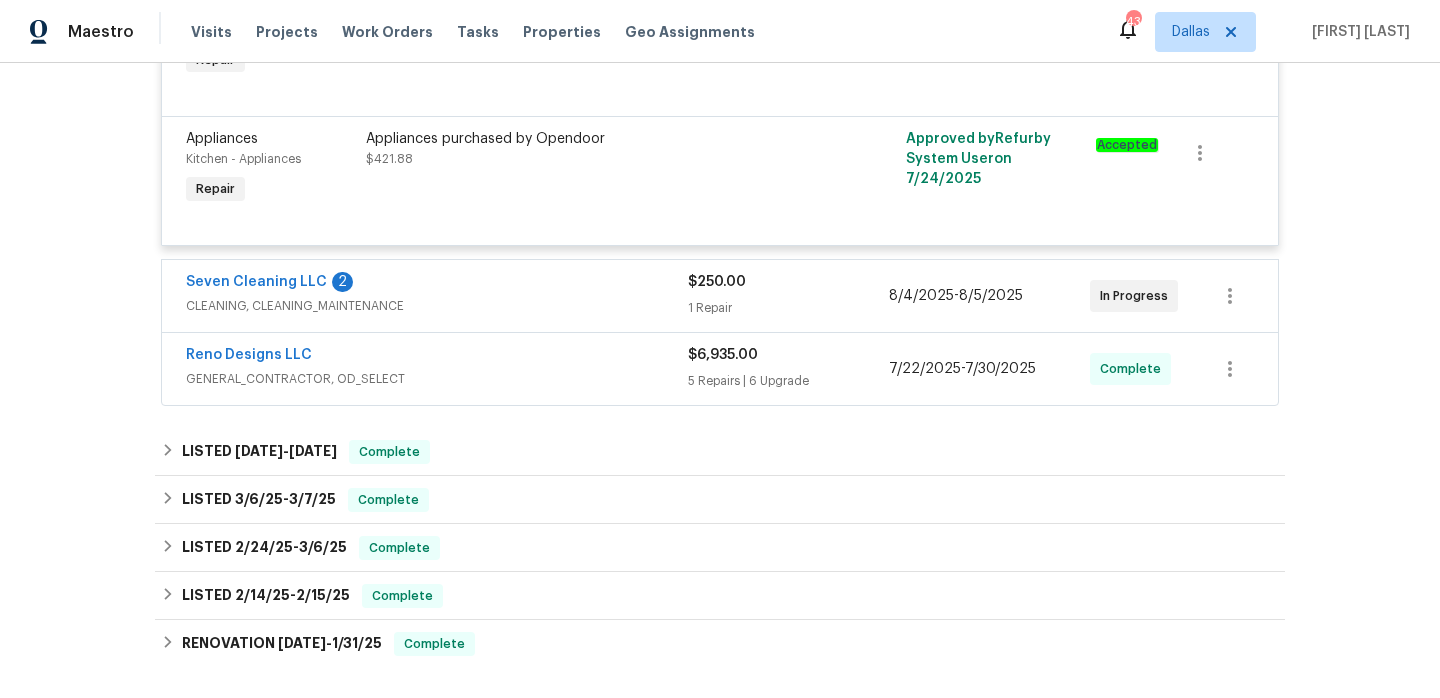 scroll, scrollTop: 633, scrollLeft: 0, axis: vertical 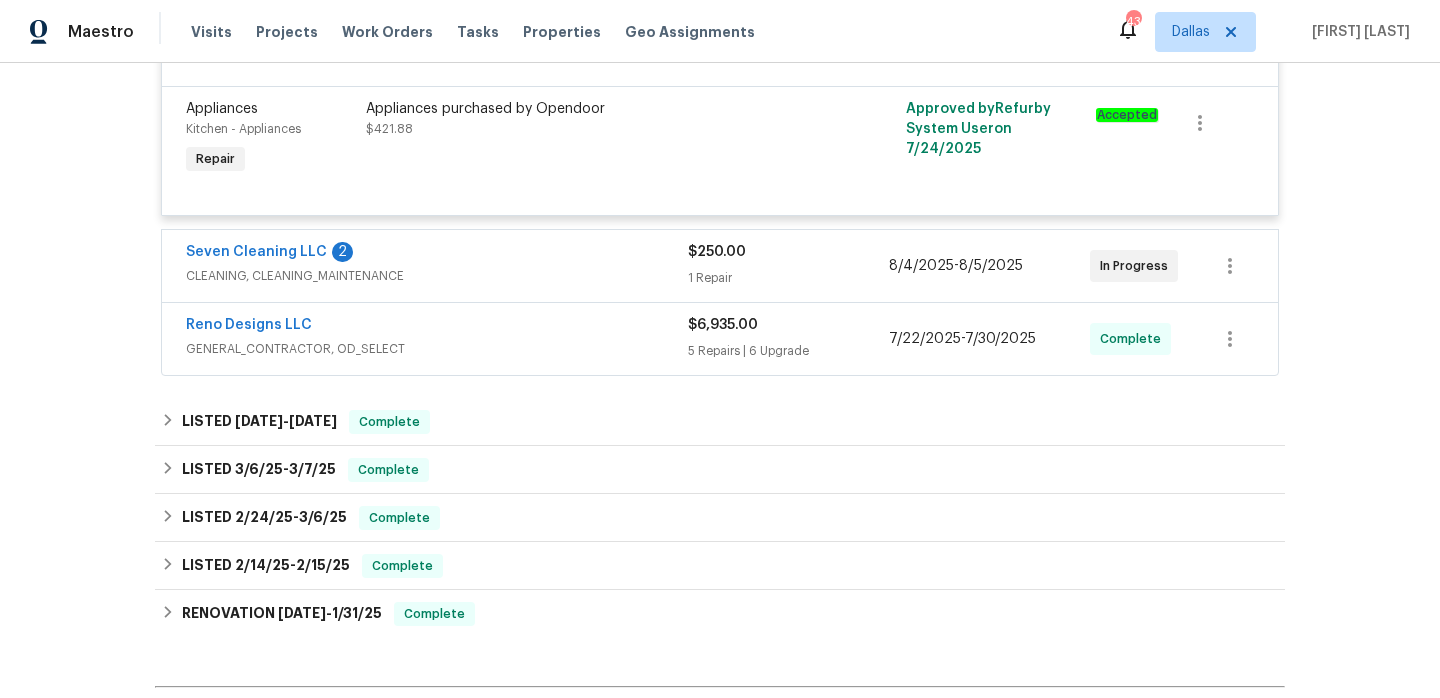 click on "Seven Cleaning LLC 2" at bounding box center (437, 254) 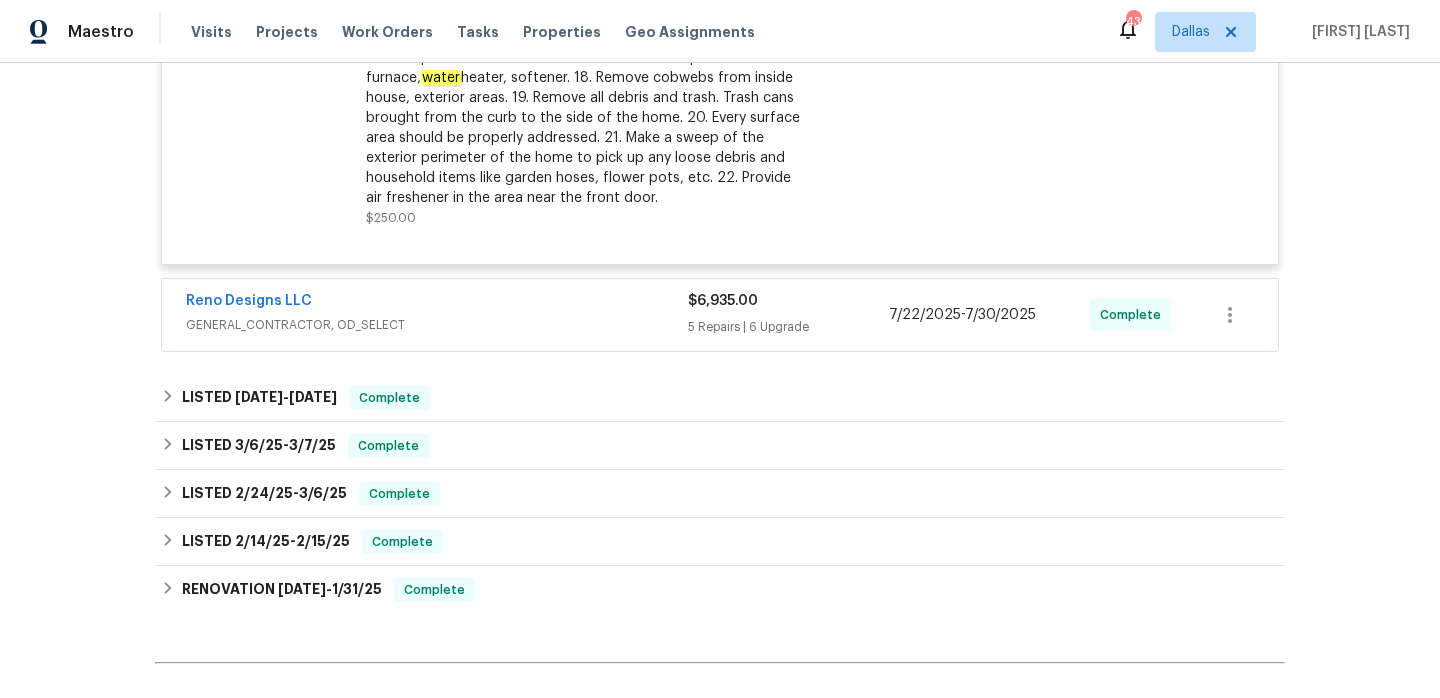 scroll, scrollTop: 1192, scrollLeft: 0, axis: vertical 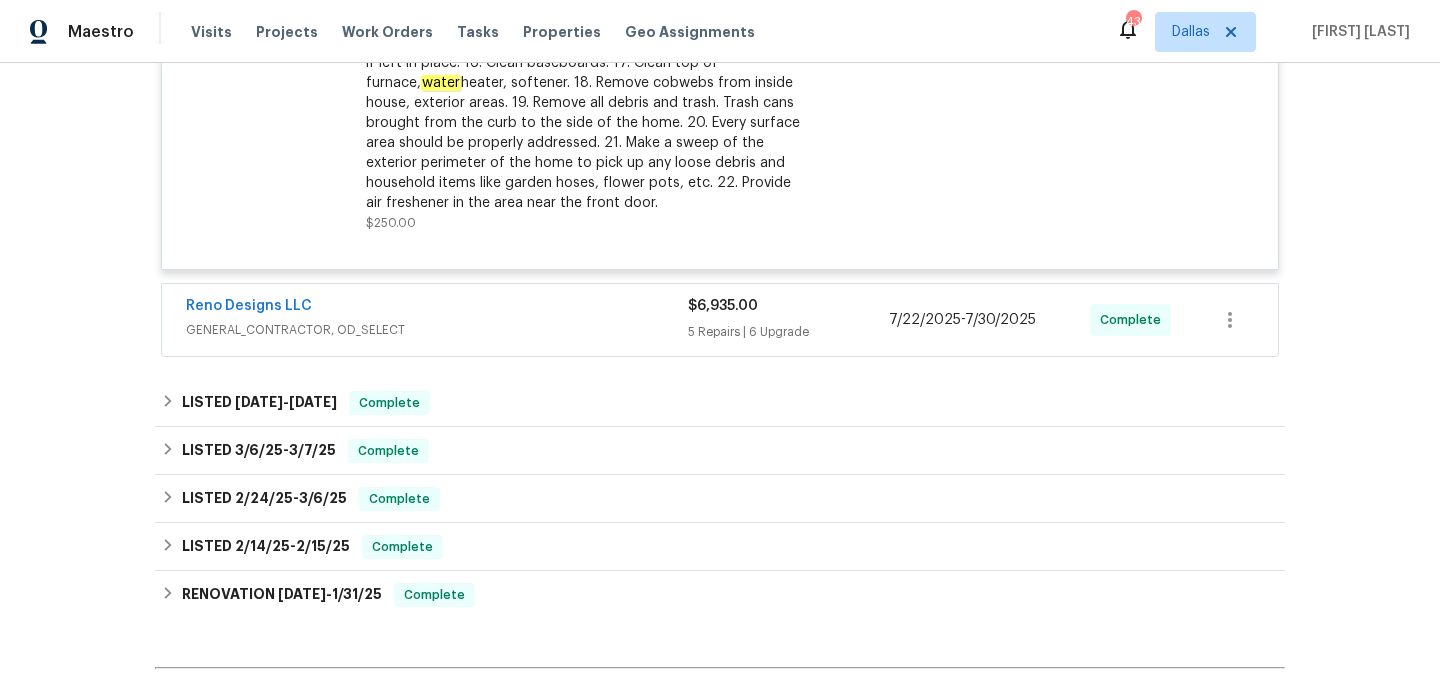 click on "GENERAL_CONTRACTOR, OD_SELECT" at bounding box center [437, 330] 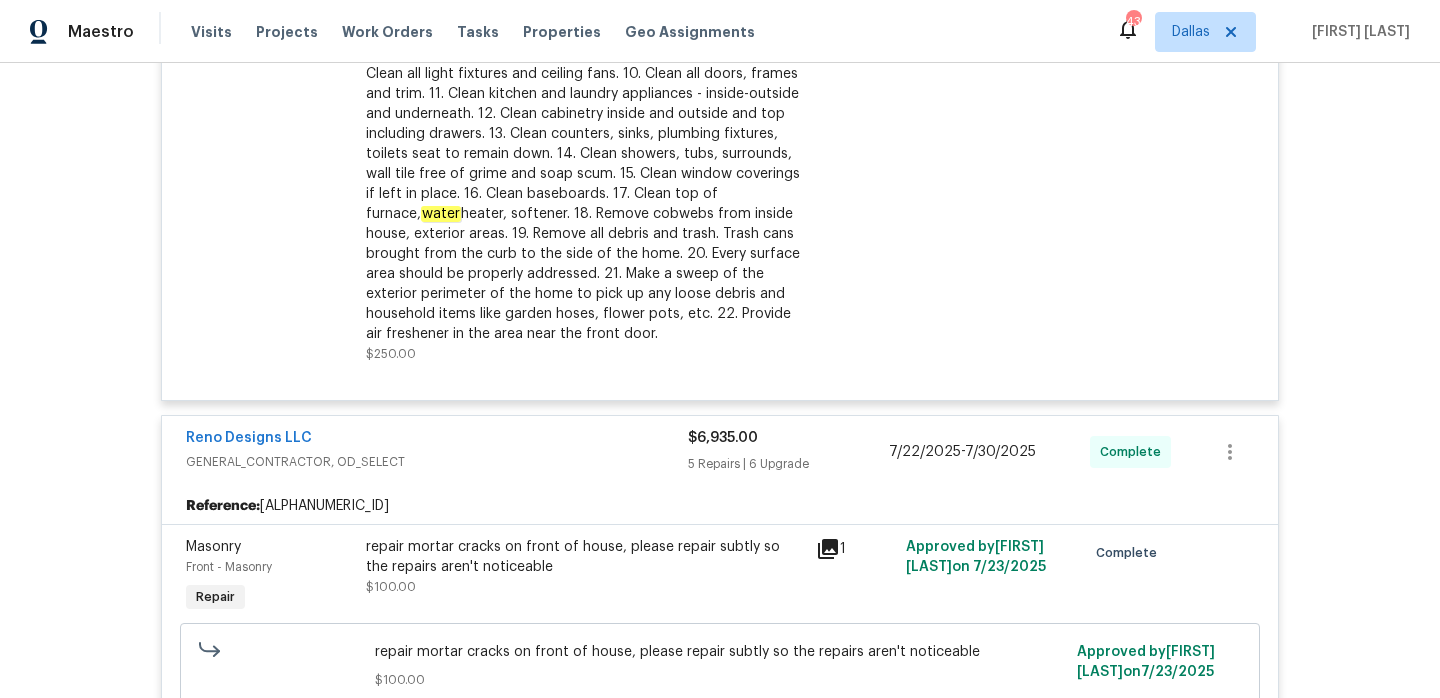 scroll, scrollTop: 0, scrollLeft: 0, axis: both 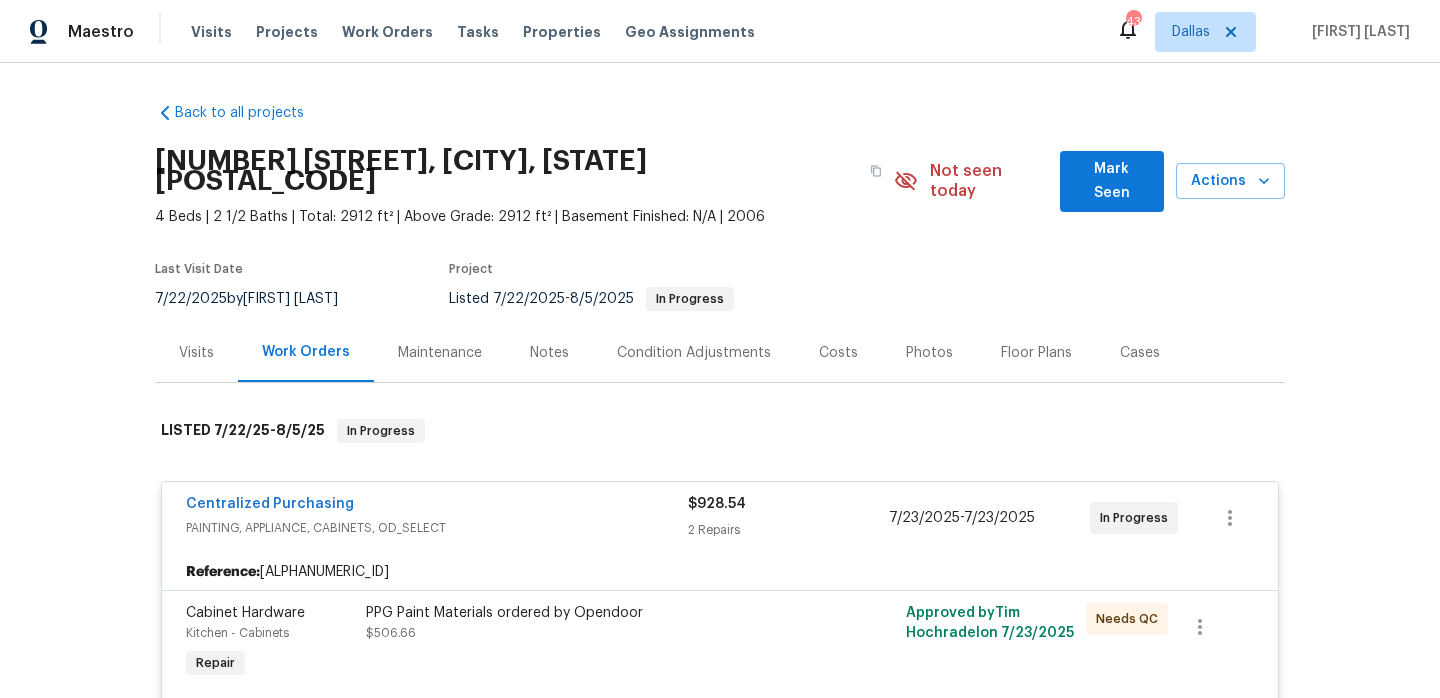 click on "Visits" at bounding box center (196, 353) 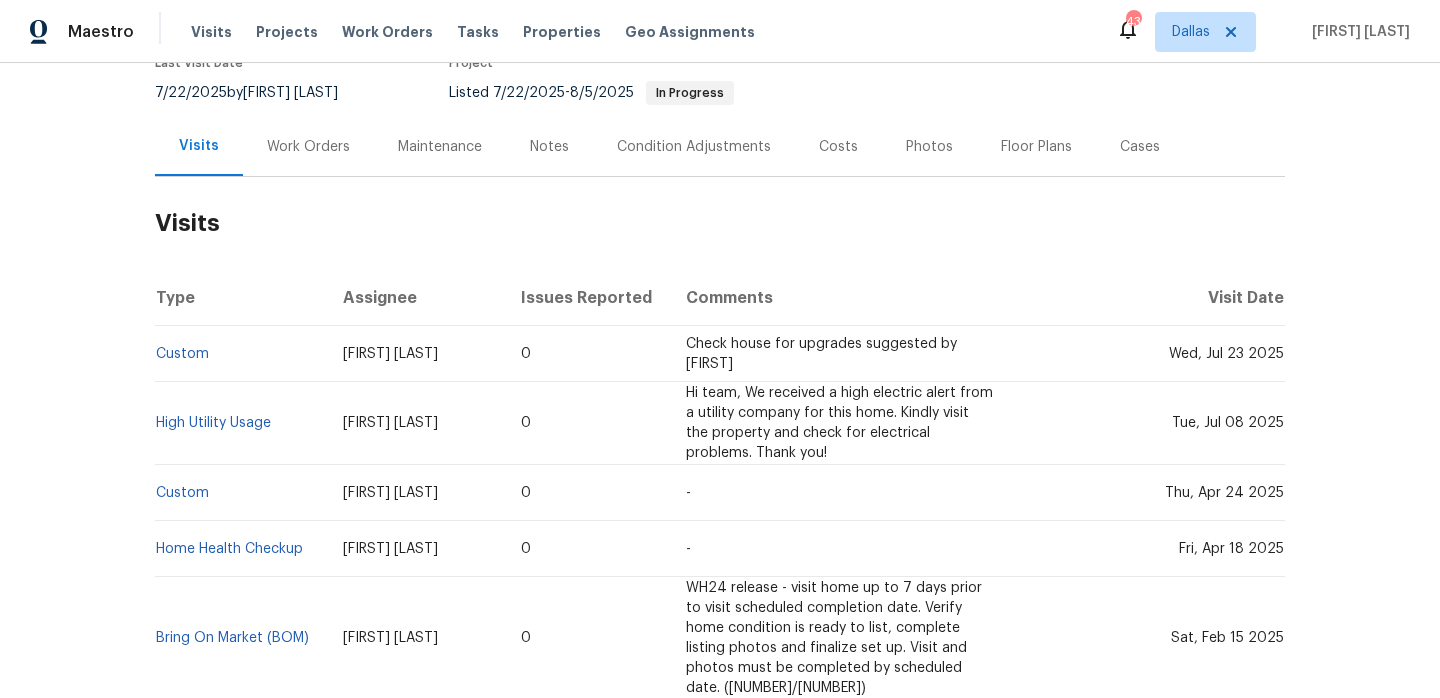 scroll, scrollTop: 261, scrollLeft: 0, axis: vertical 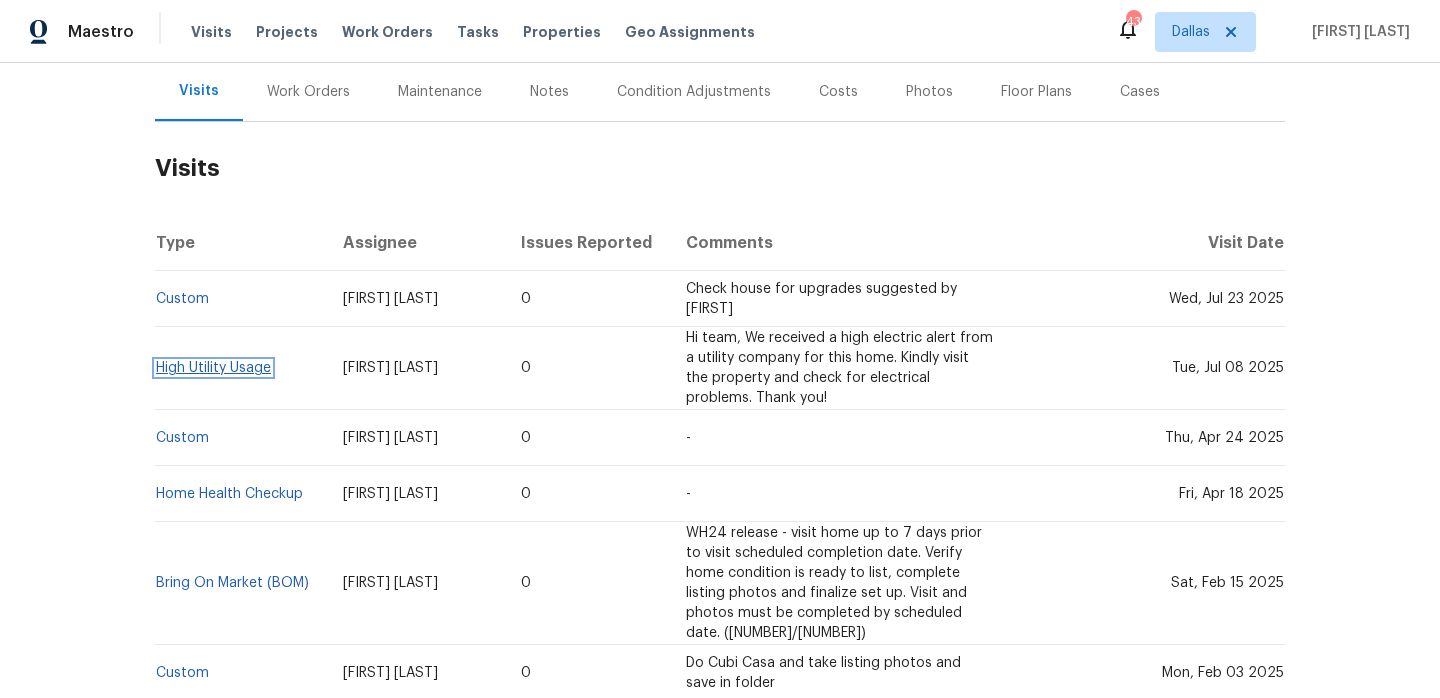 click on "High Utility Usage" at bounding box center (213, 368) 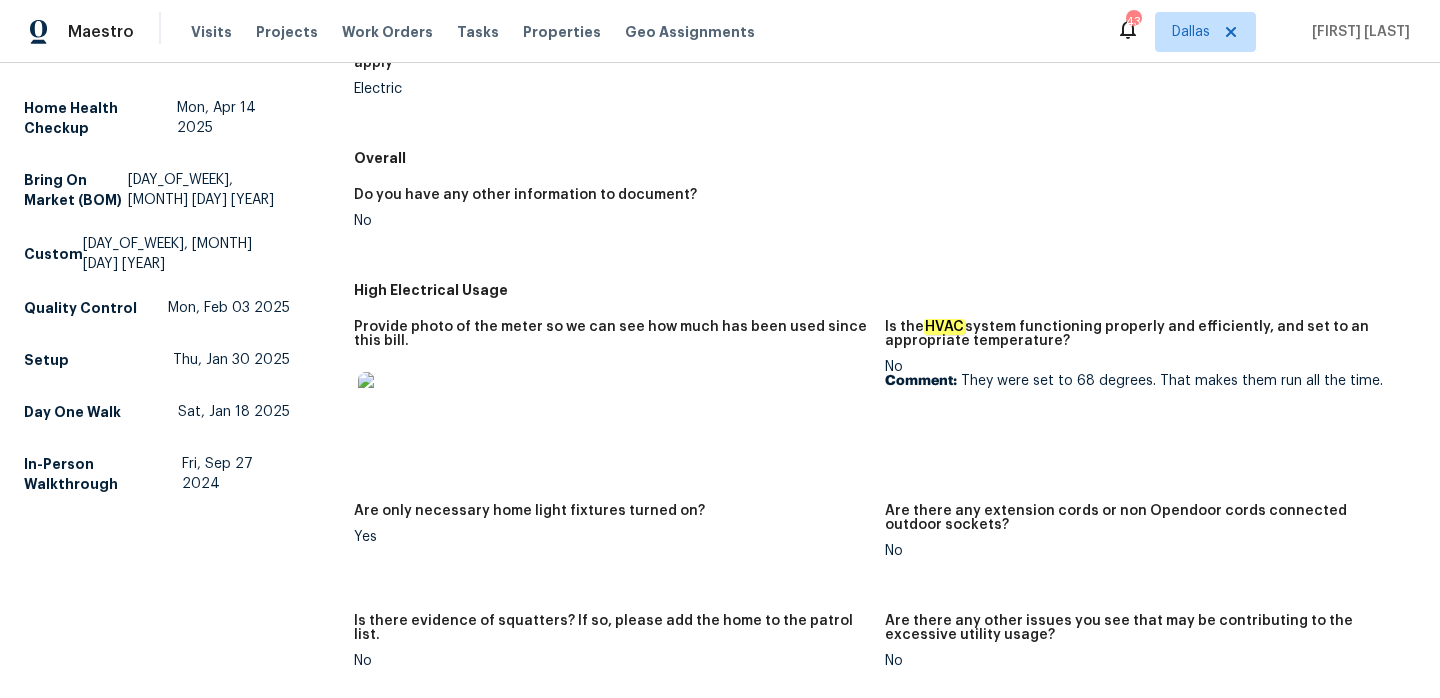 scroll, scrollTop: 0, scrollLeft: 0, axis: both 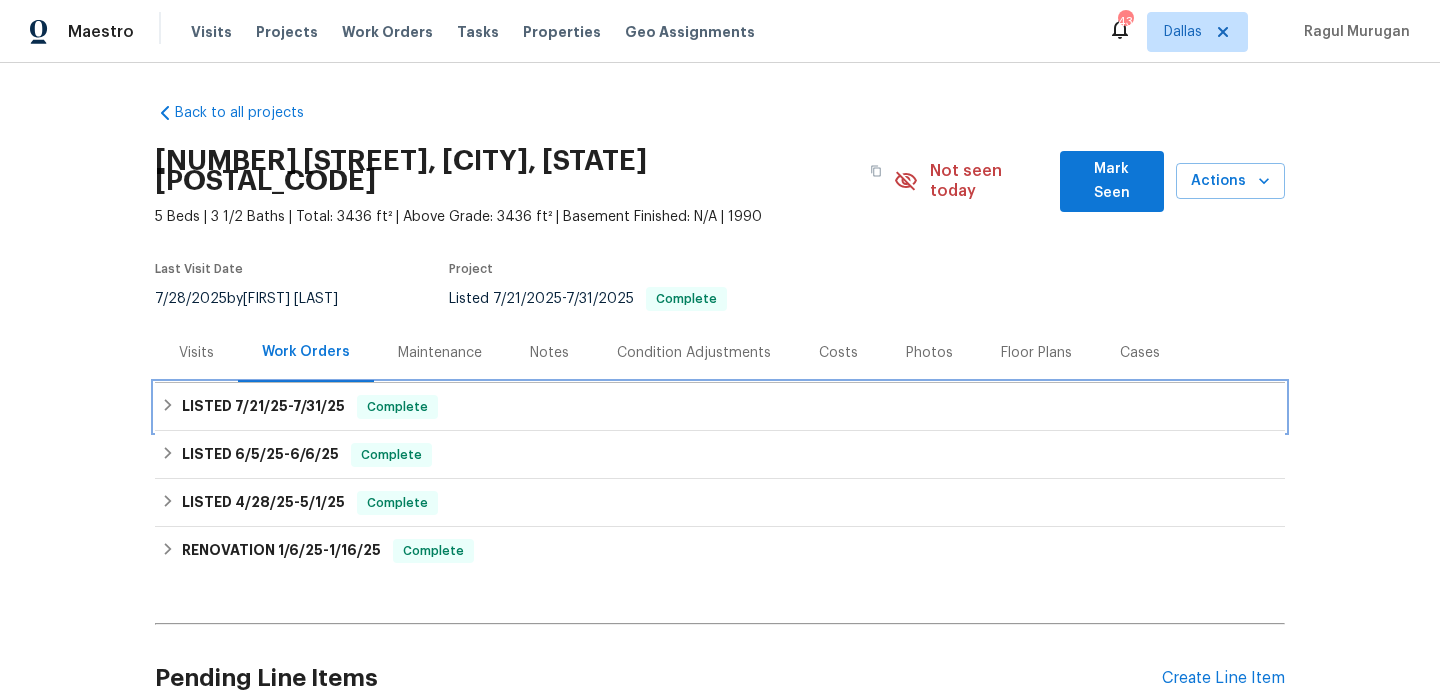 click on "LISTED   7/21/25  -  7/31/25 Complete" at bounding box center [720, 407] 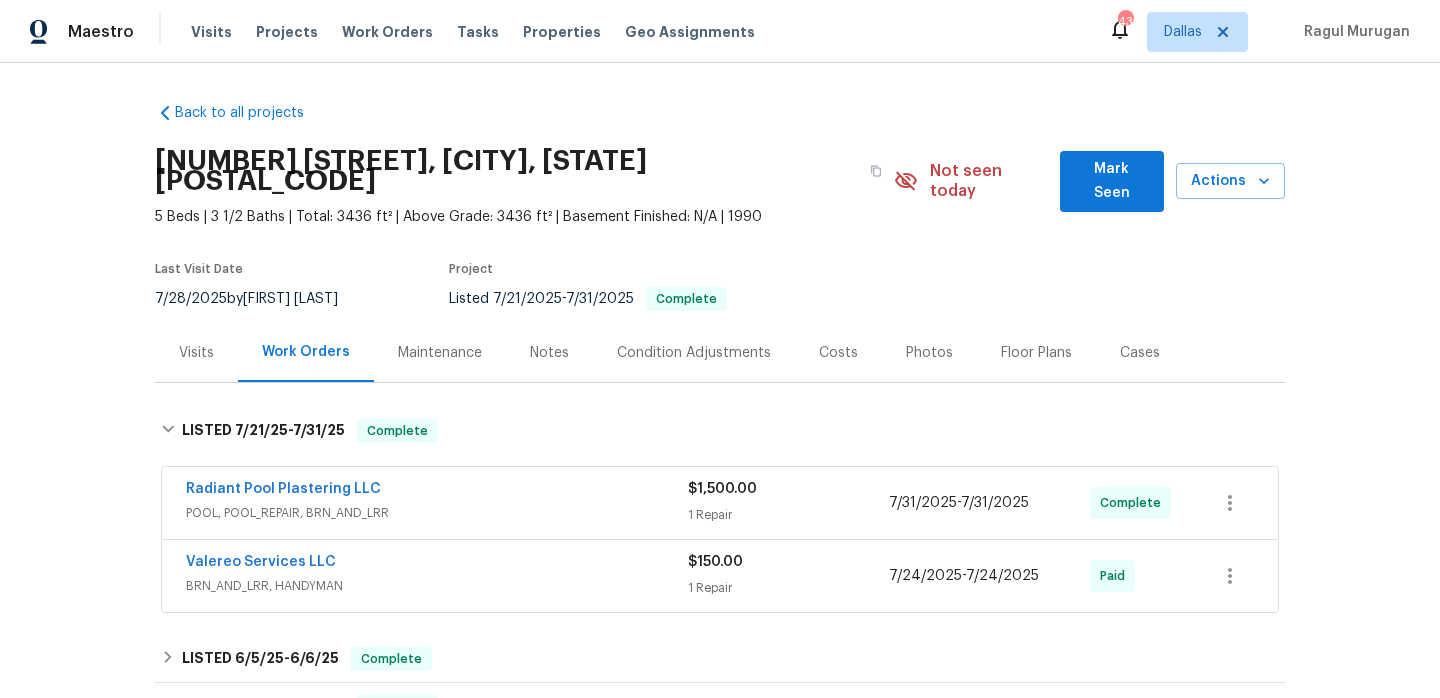 click on "POOL, POOL_REPAIR, BRN_AND_LRR" at bounding box center [437, 513] 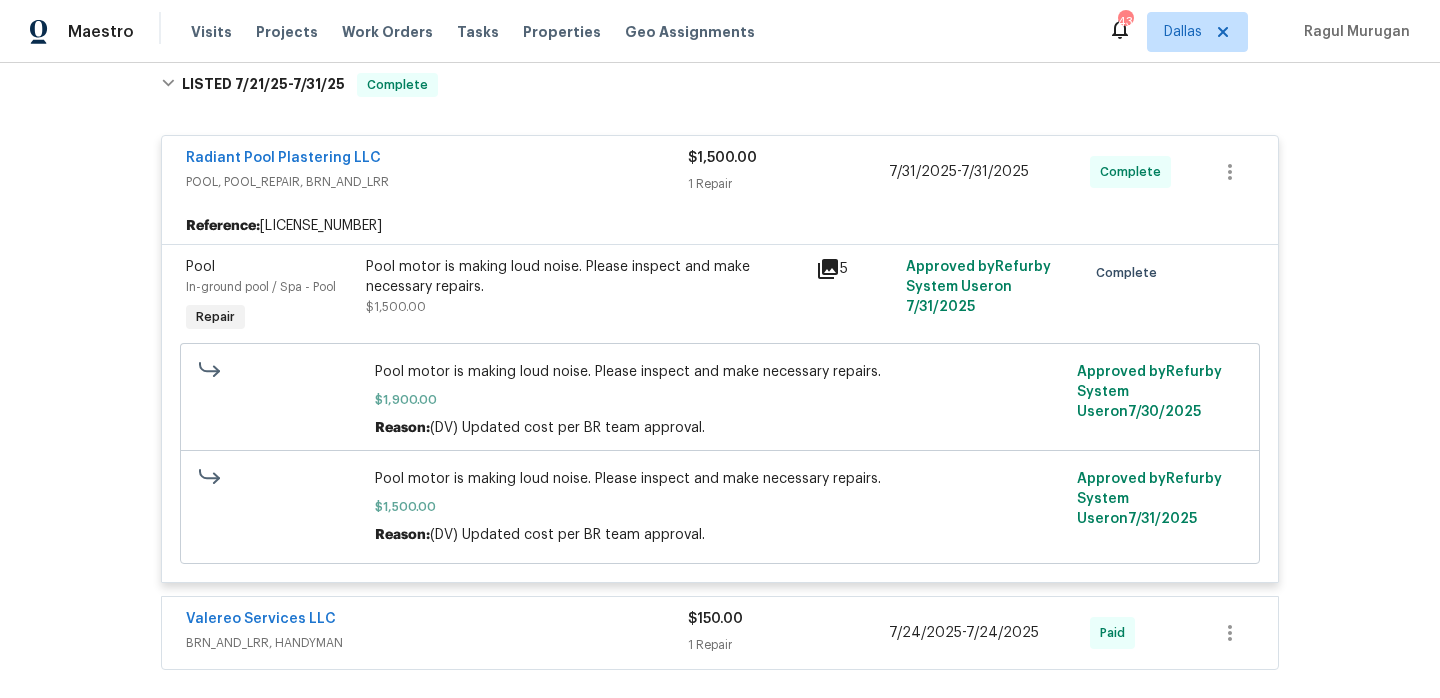 scroll, scrollTop: 511, scrollLeft: 0, axis: vertical 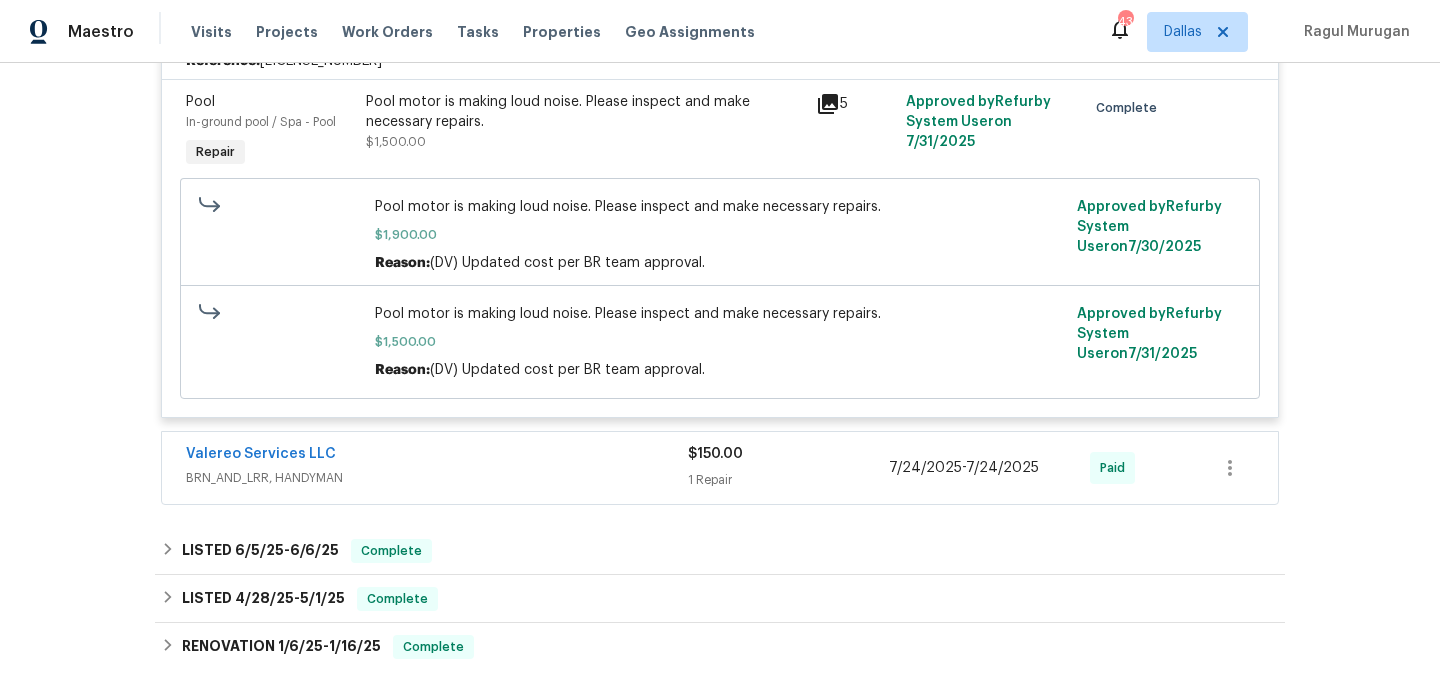 click on "Valereo Services LLC BRN_AND_LRR, HANDYMAN" at bounding box center (437, 468) 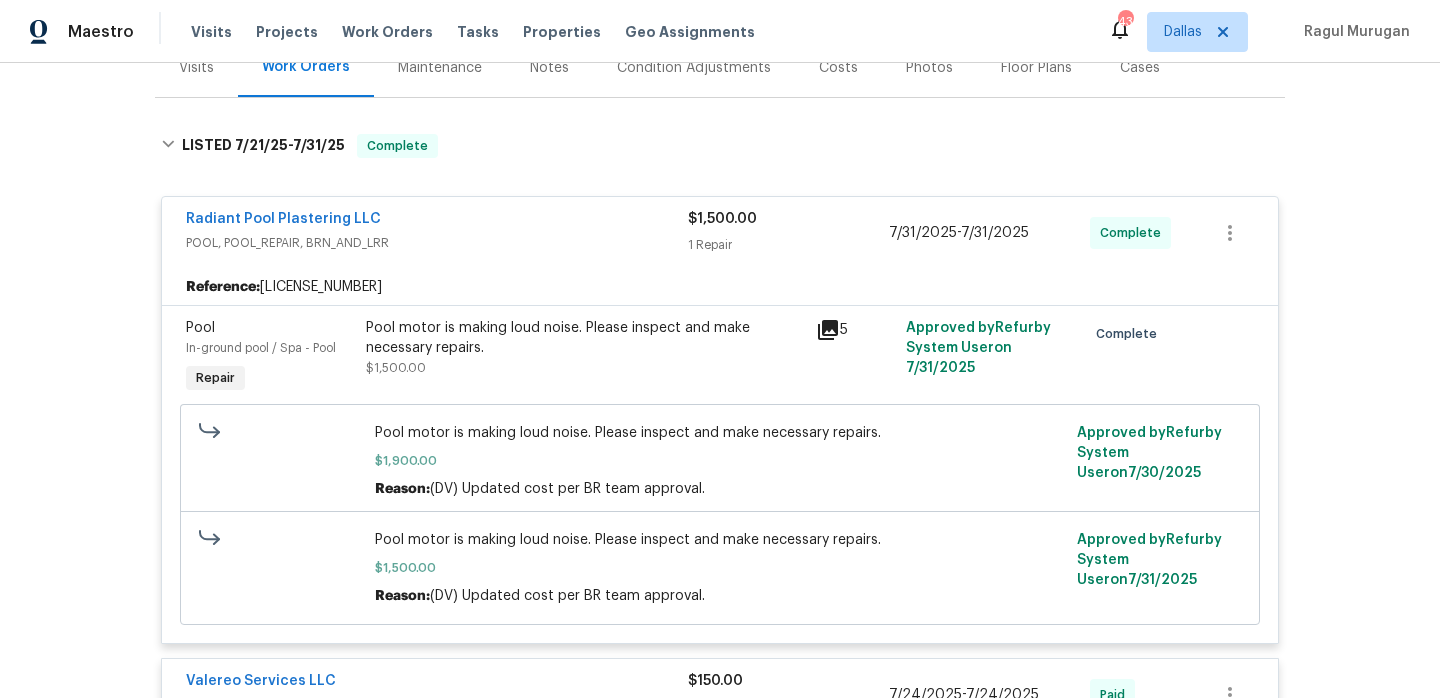scroll, scrollTop: 279, scrollLeft: 0, axis: vertical 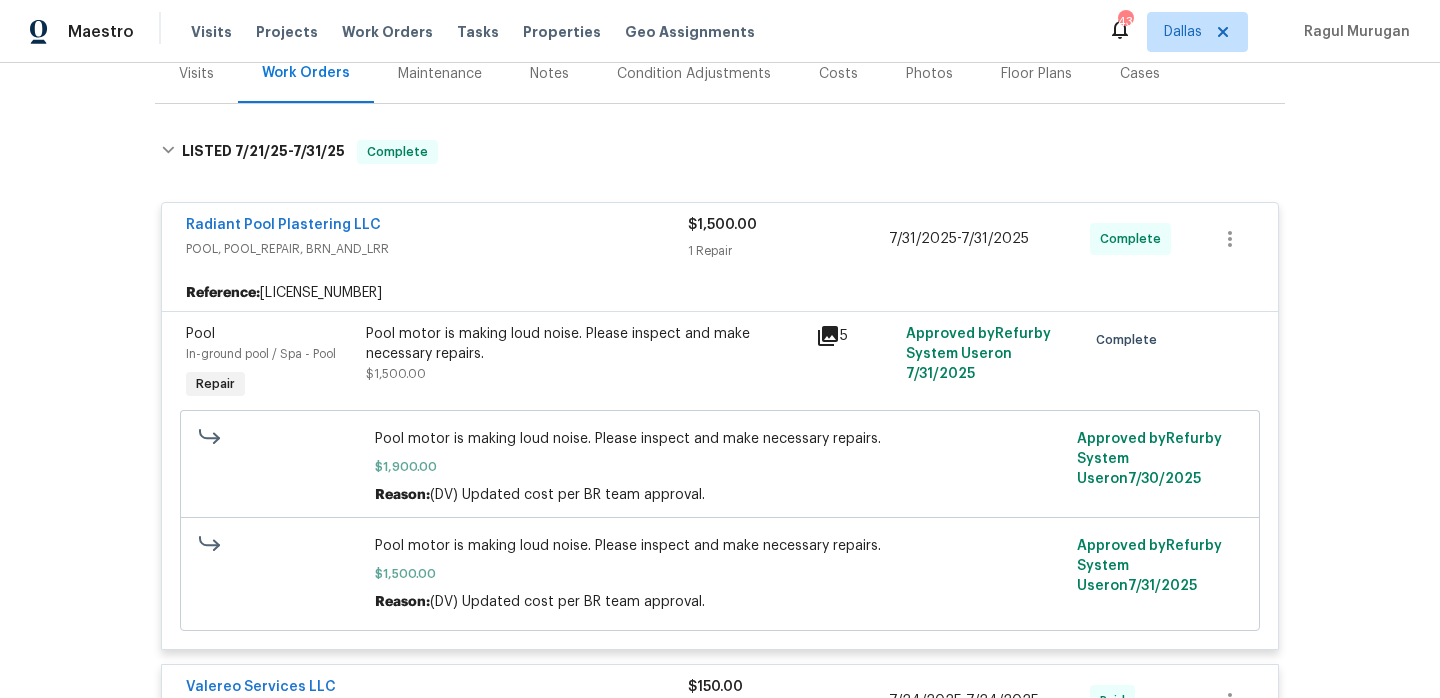 click on "Radiant Pool Plastering LLC POOL, POOL_REPAIR, BRN_AND_LRR $1,500.00 1 Repair 7/31/2025  -  7/31/2025 Complete" at bounding box center [720, 239] 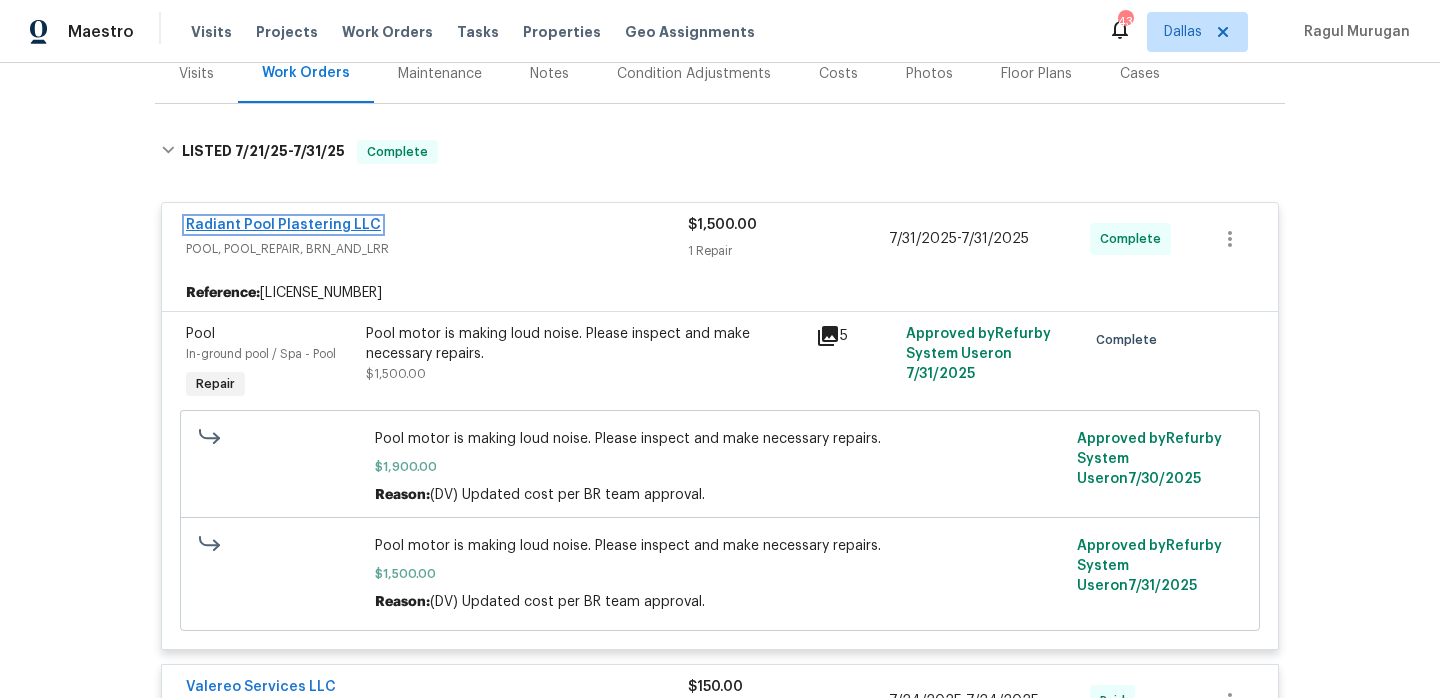 click on "Radiant Pool Plastering LLC" at bounding box center [283, 225] 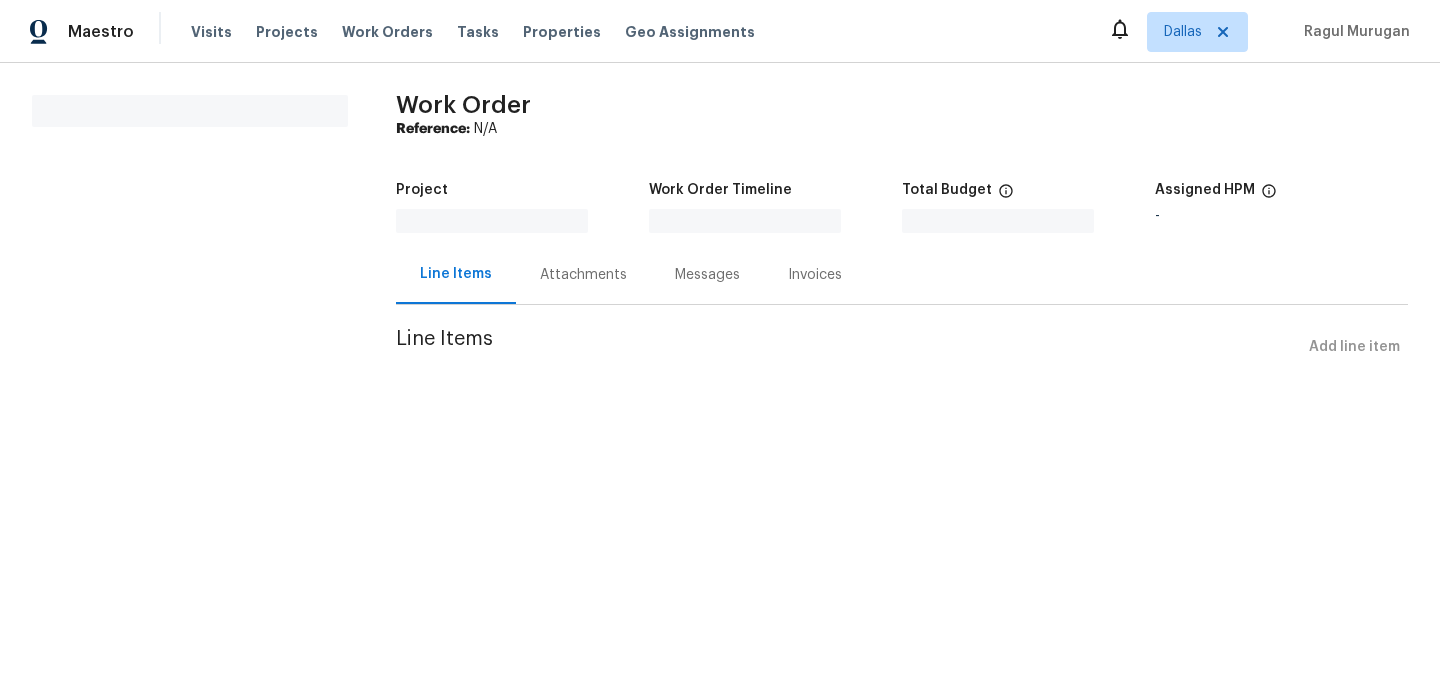 scroll, scrollTop: 0, scrollLeft: 0, axis: both 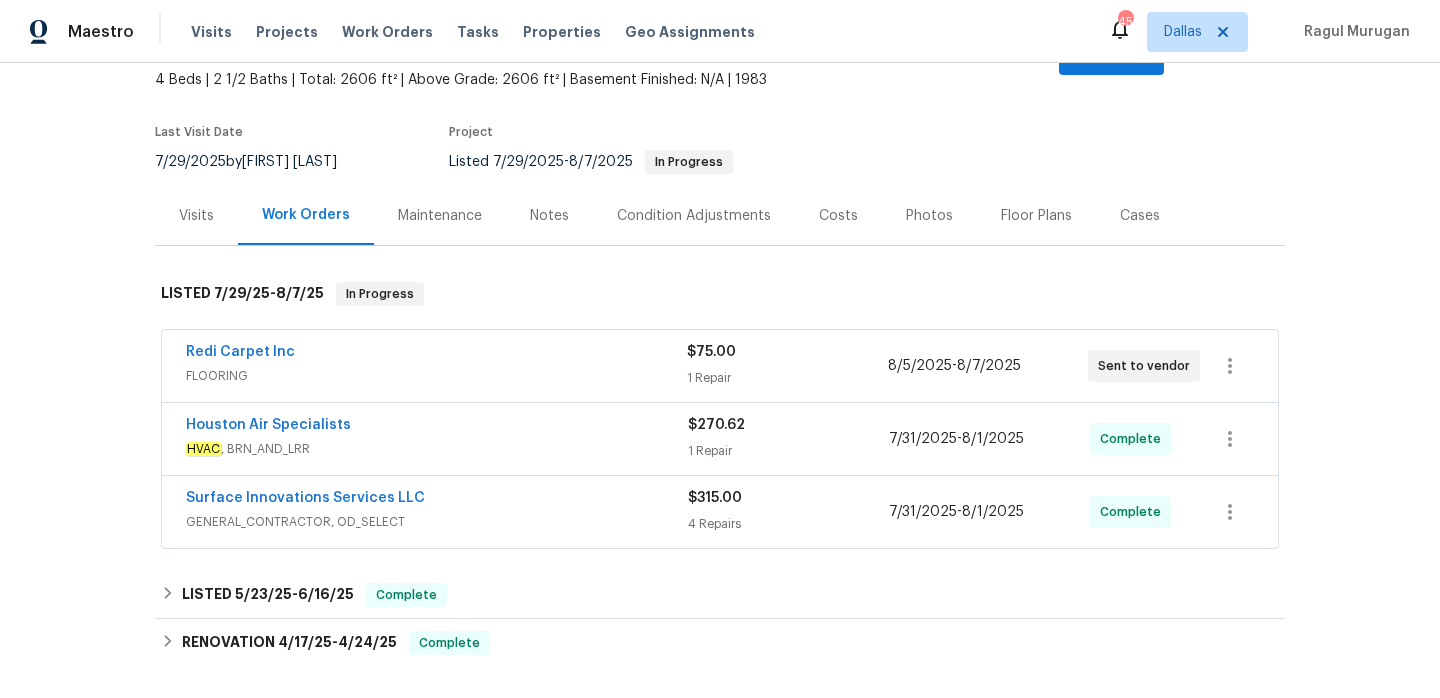 click on "FLOORING" at bounding box center (436, 376) 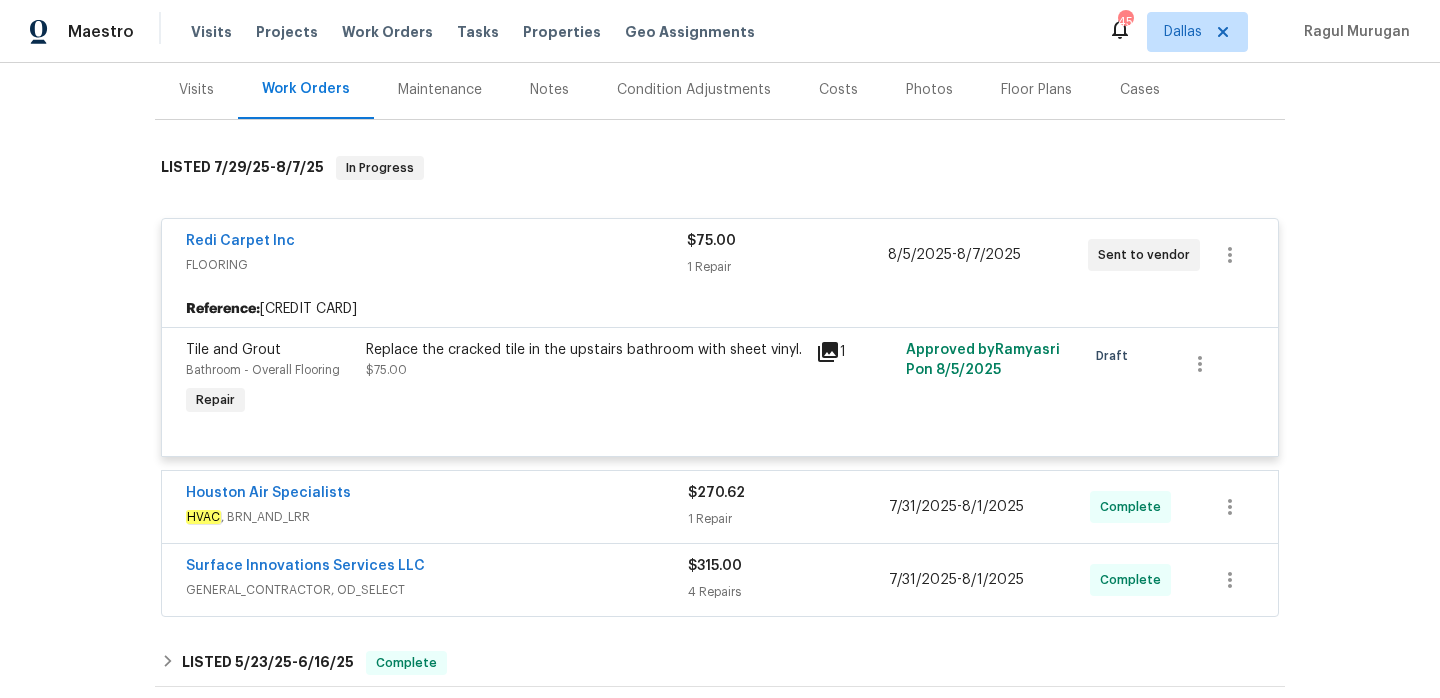 scroll, scrollTop: 328, scrollLeft: 0, axis: vertical 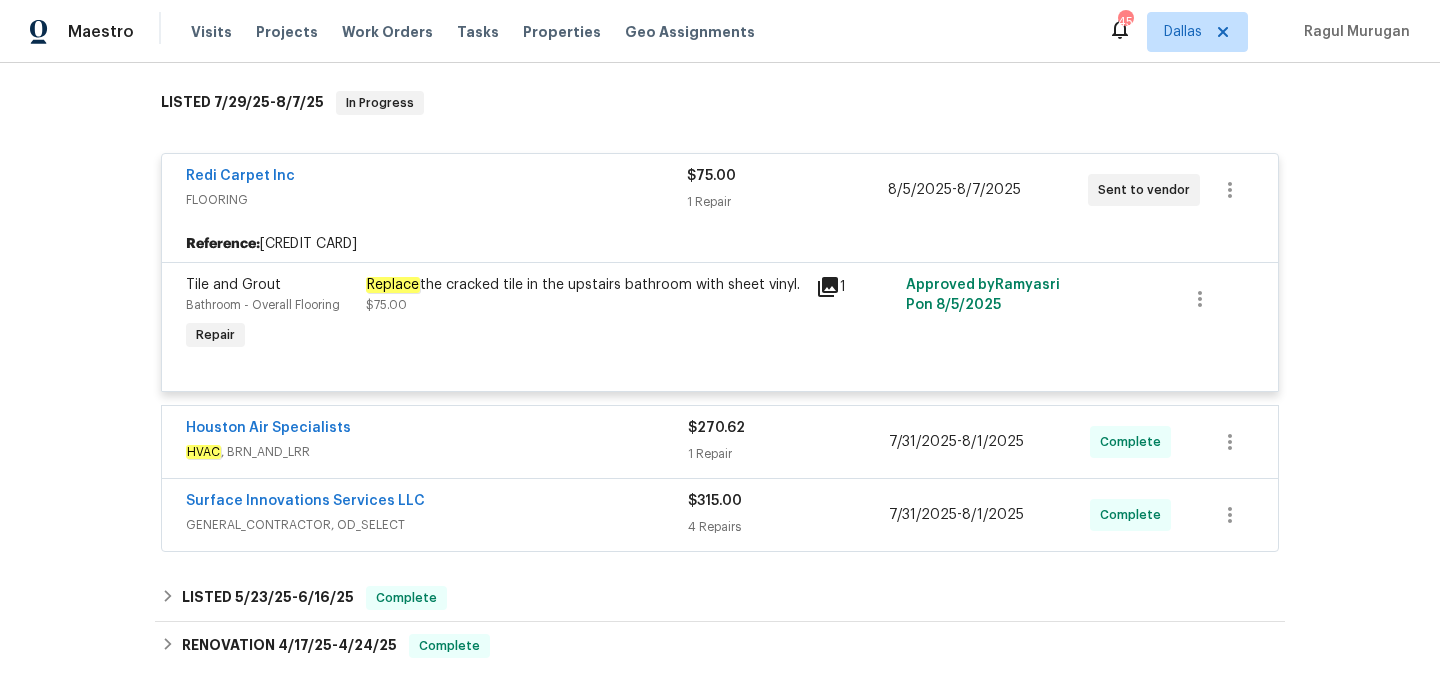 click on "Houston Air Specialists" at bounding box center [437, 430] 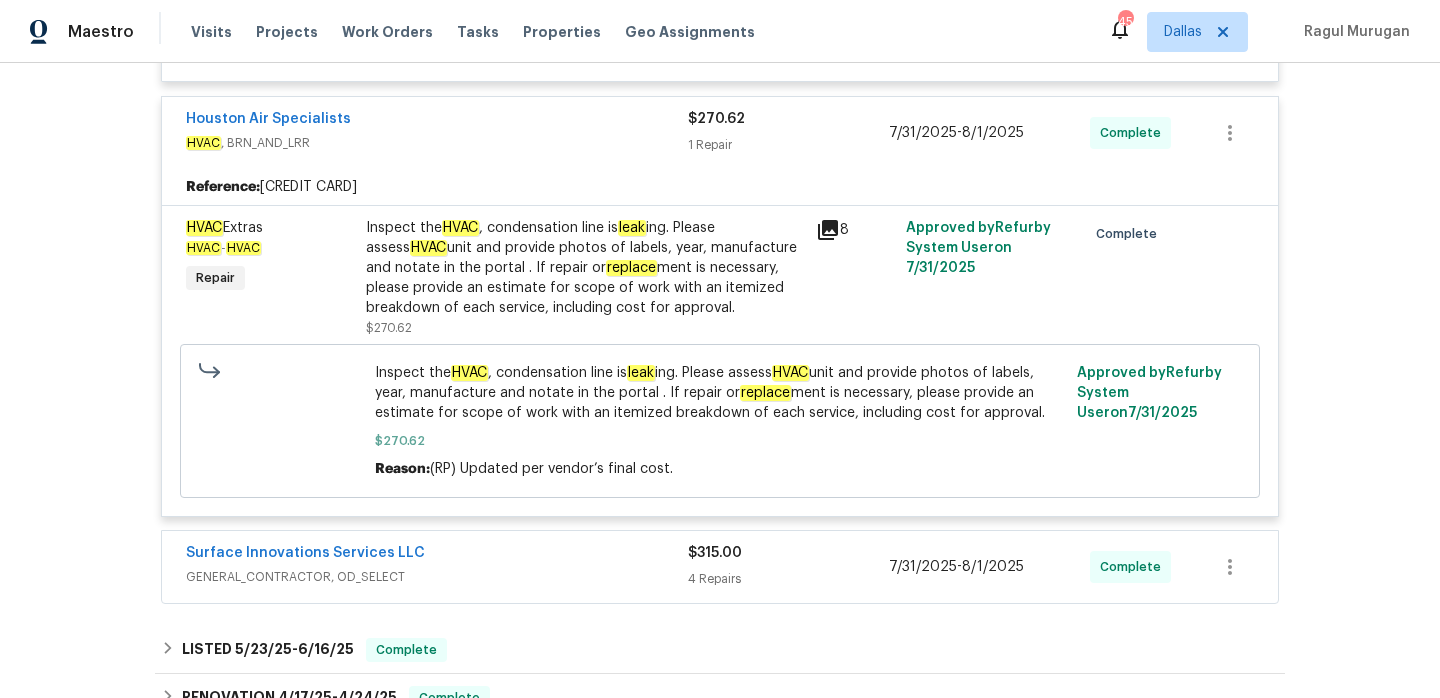 scroll, scrollTop: 639, scrollLeft: 0, axis: vertical 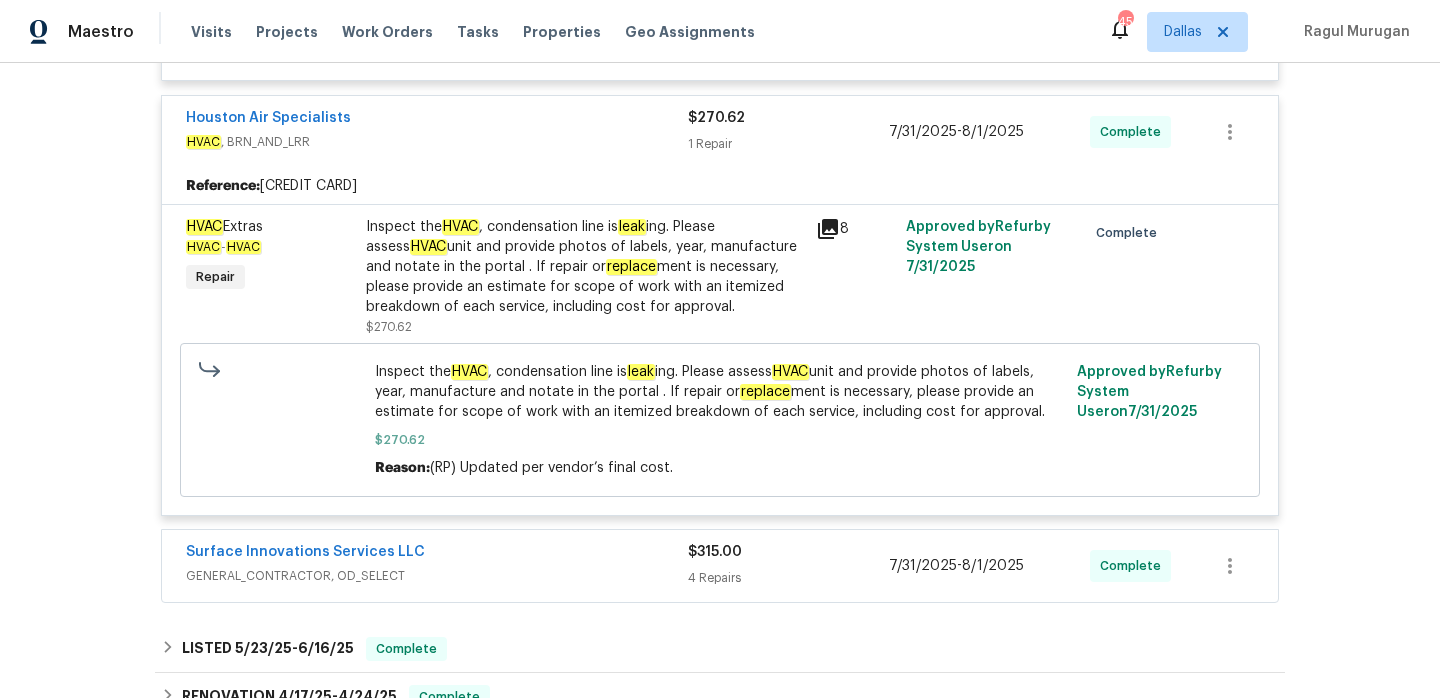 click on "Houston Air Specialists" at bounding box center (437, 120) 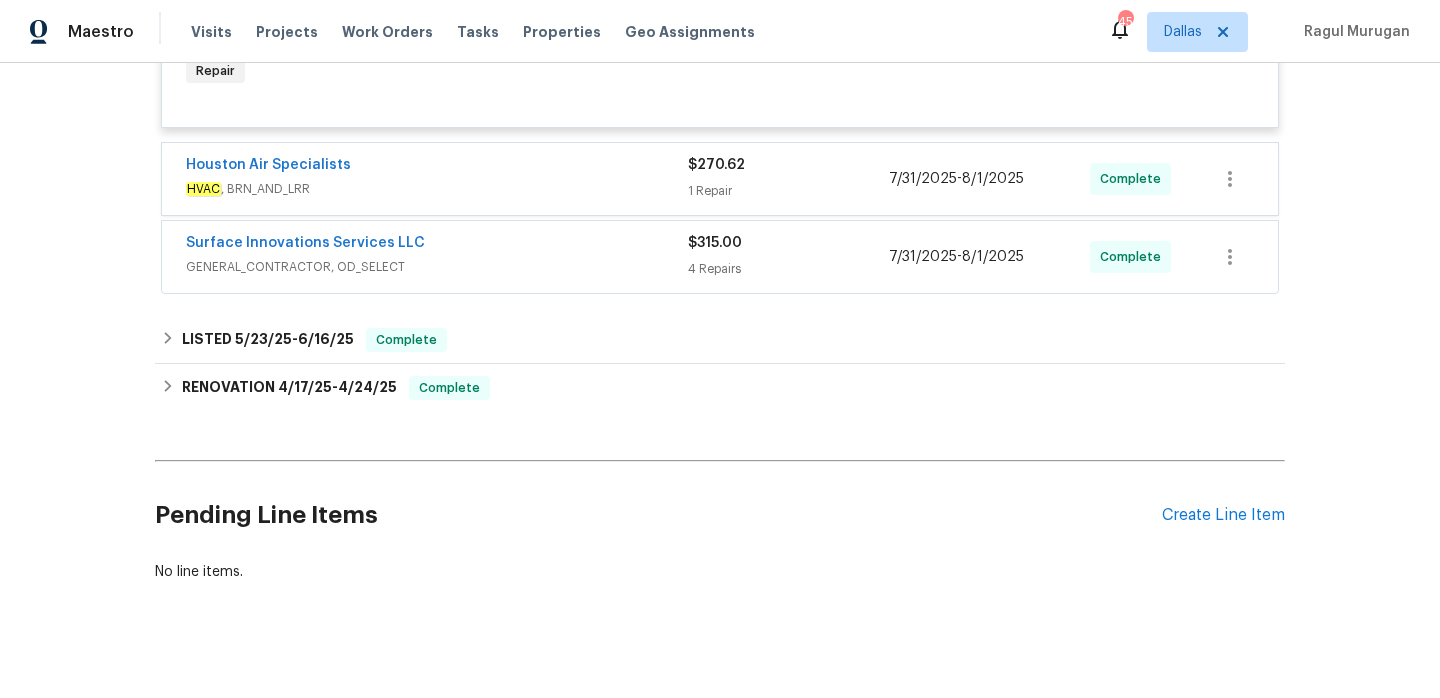 scroll, scrollTop: 586, scrollLeft: 0, axis: vertical 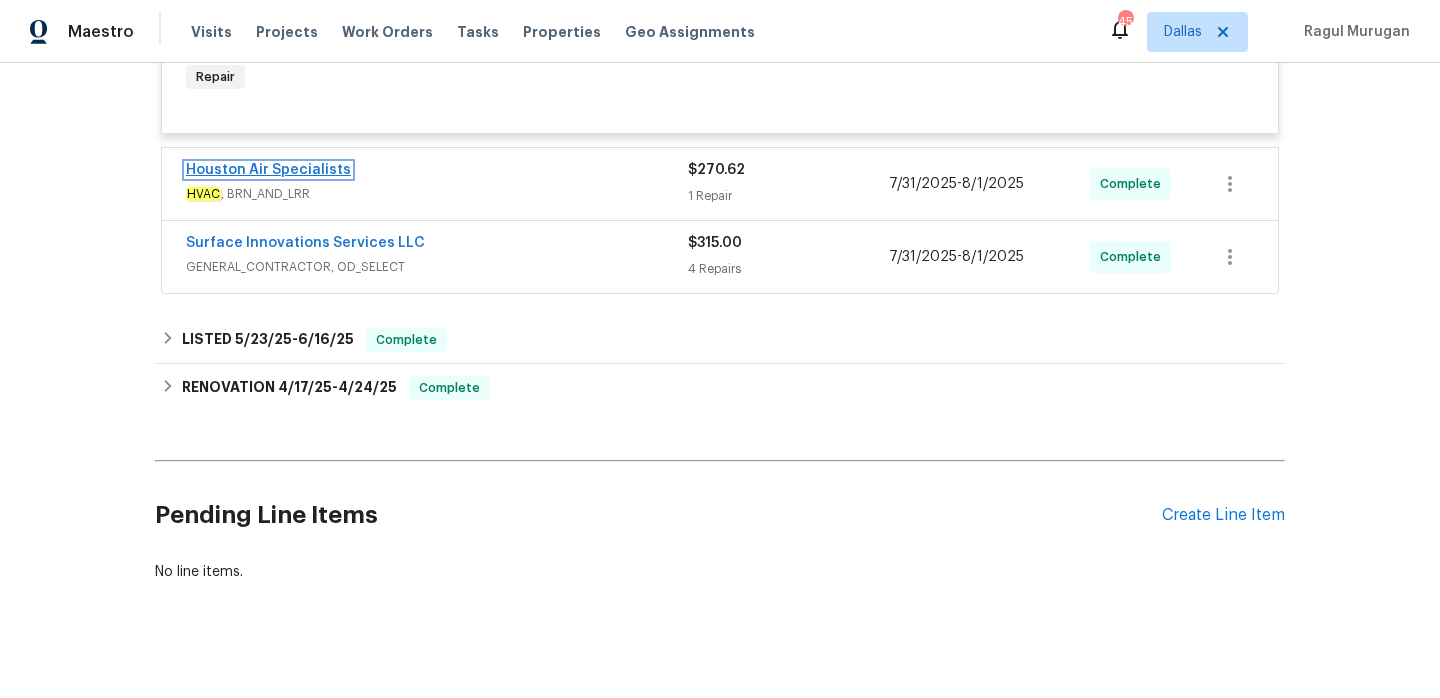 click on "Houston Air Specialists" at bounding box center (268, 170) 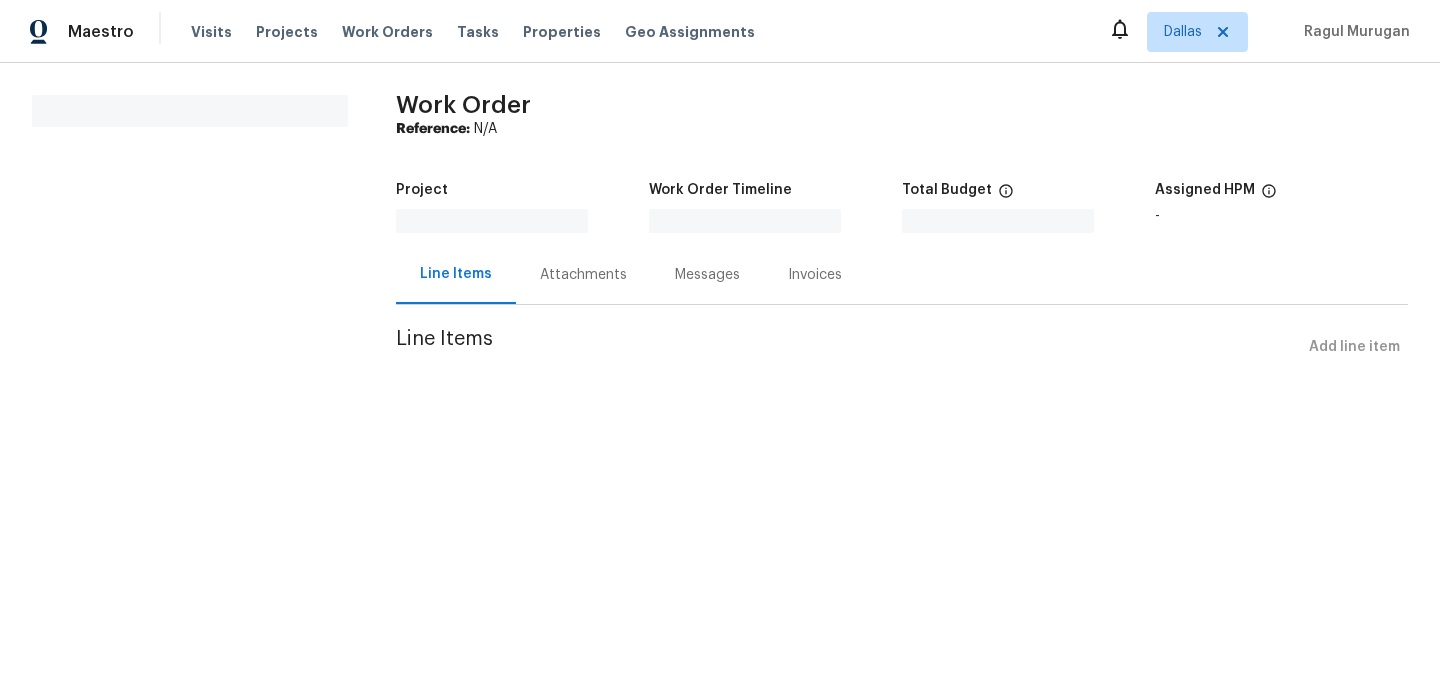 scroll, scrollTop: 0, scrollLeft: 0, axis: both 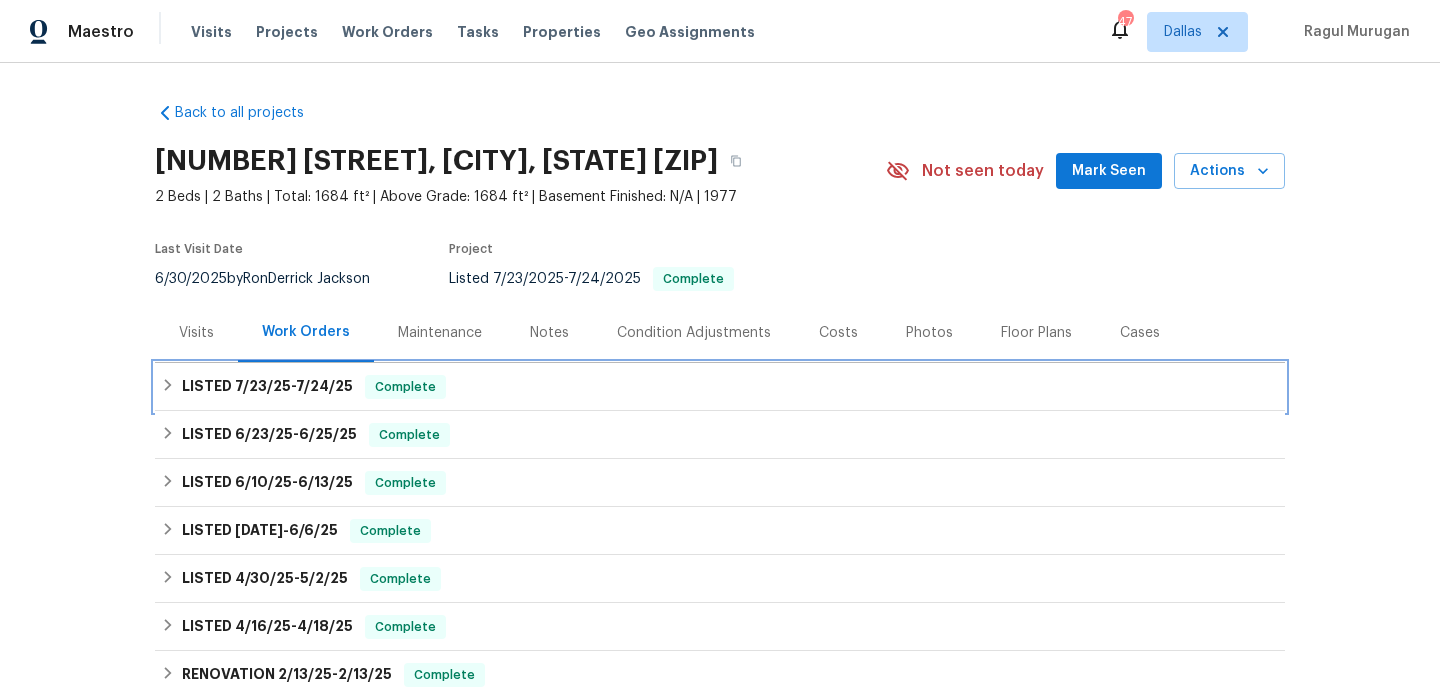 click on "LISTED   7/23/25  -  7/24/25 Complete" at bounding box center (720, 387) 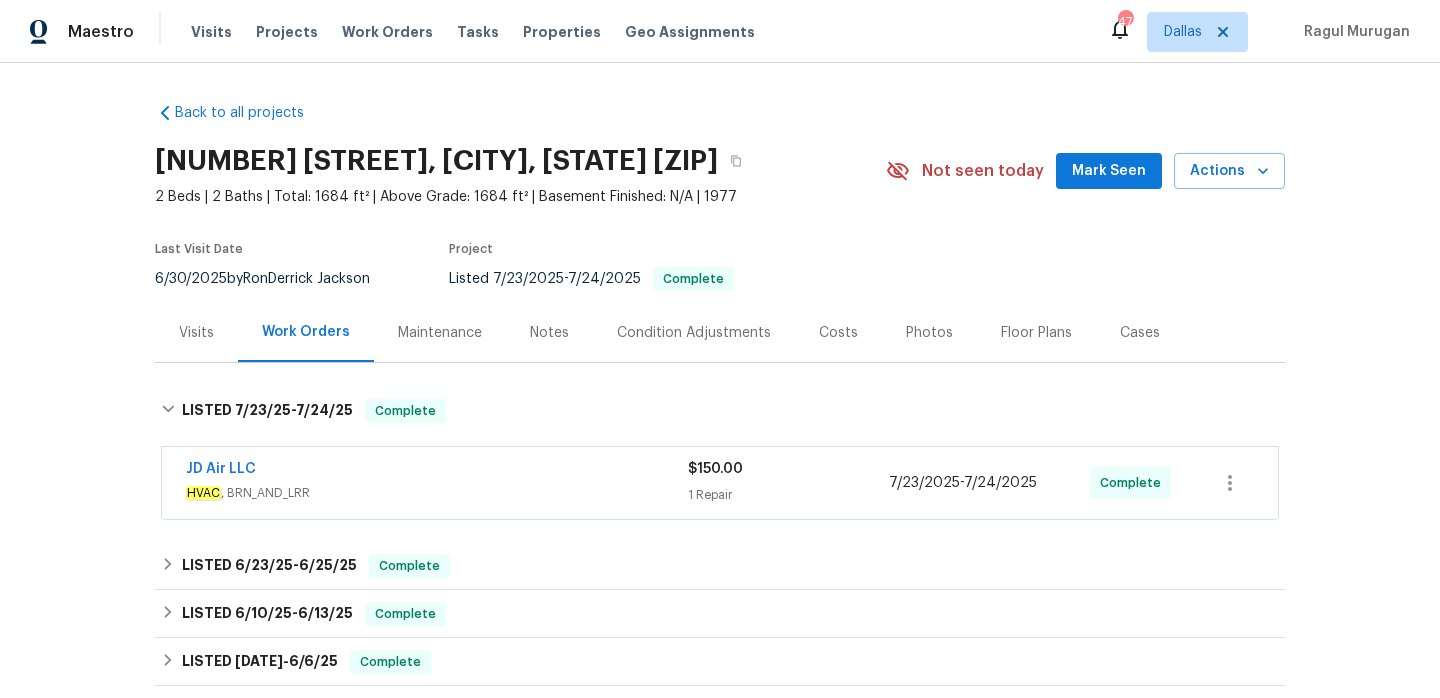 click on "HVAC , BRN_AND_LRR" at bounding box center (437, 493) 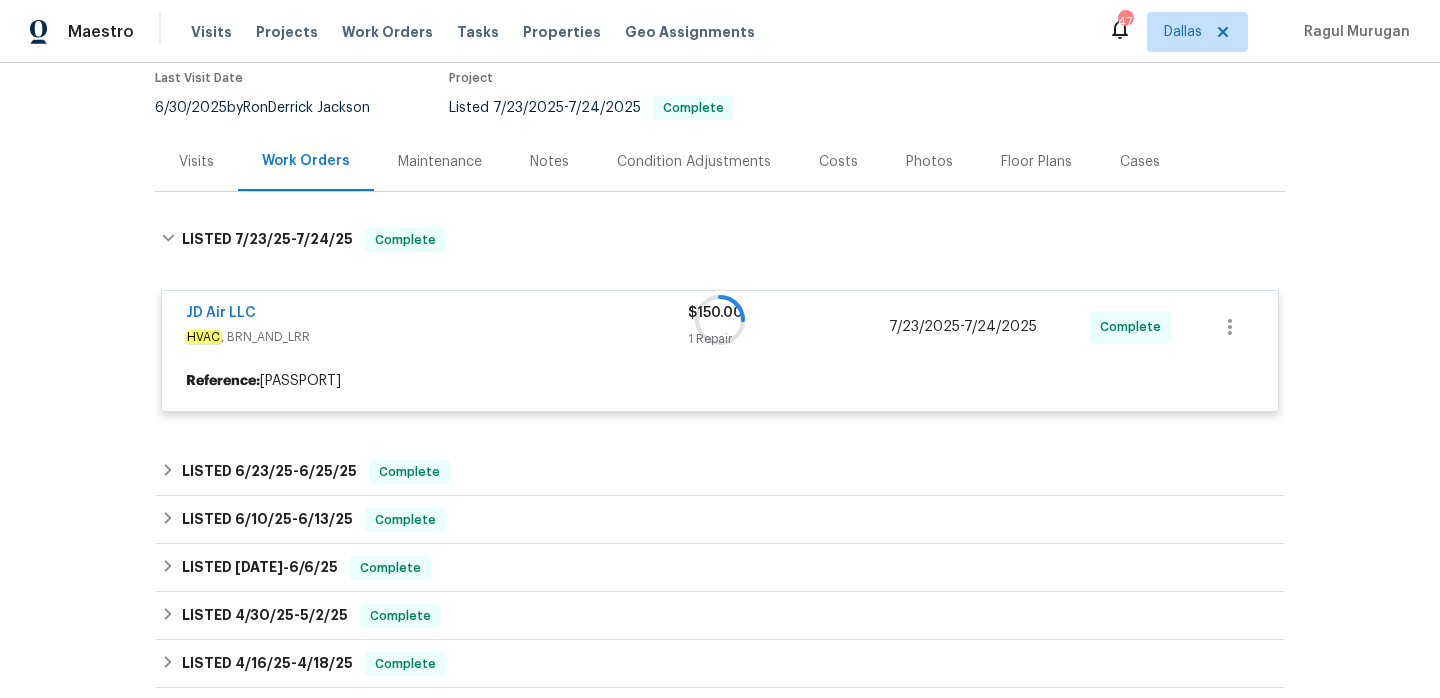 scroll, scrollTop: 196, scrollLeft: 0, axis: vertical 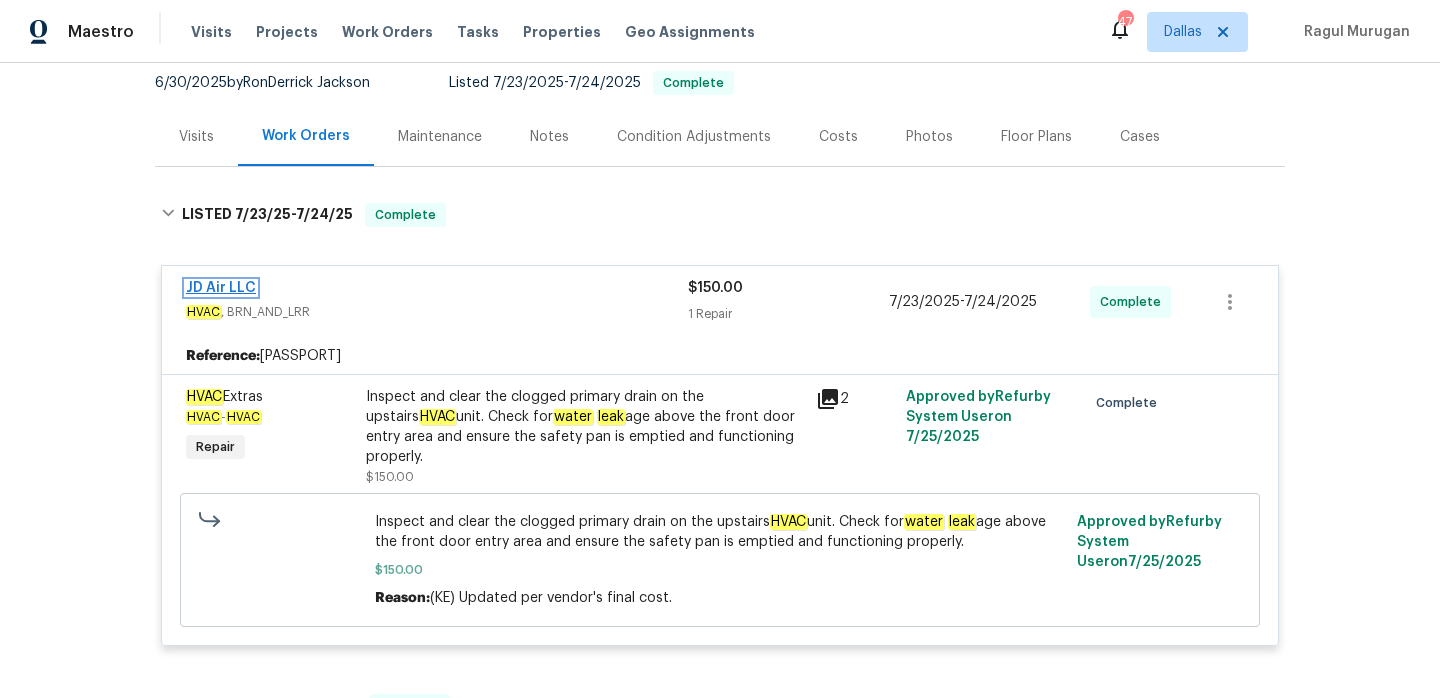 click on "JD Air LLC" at bounding box center [221, 288] 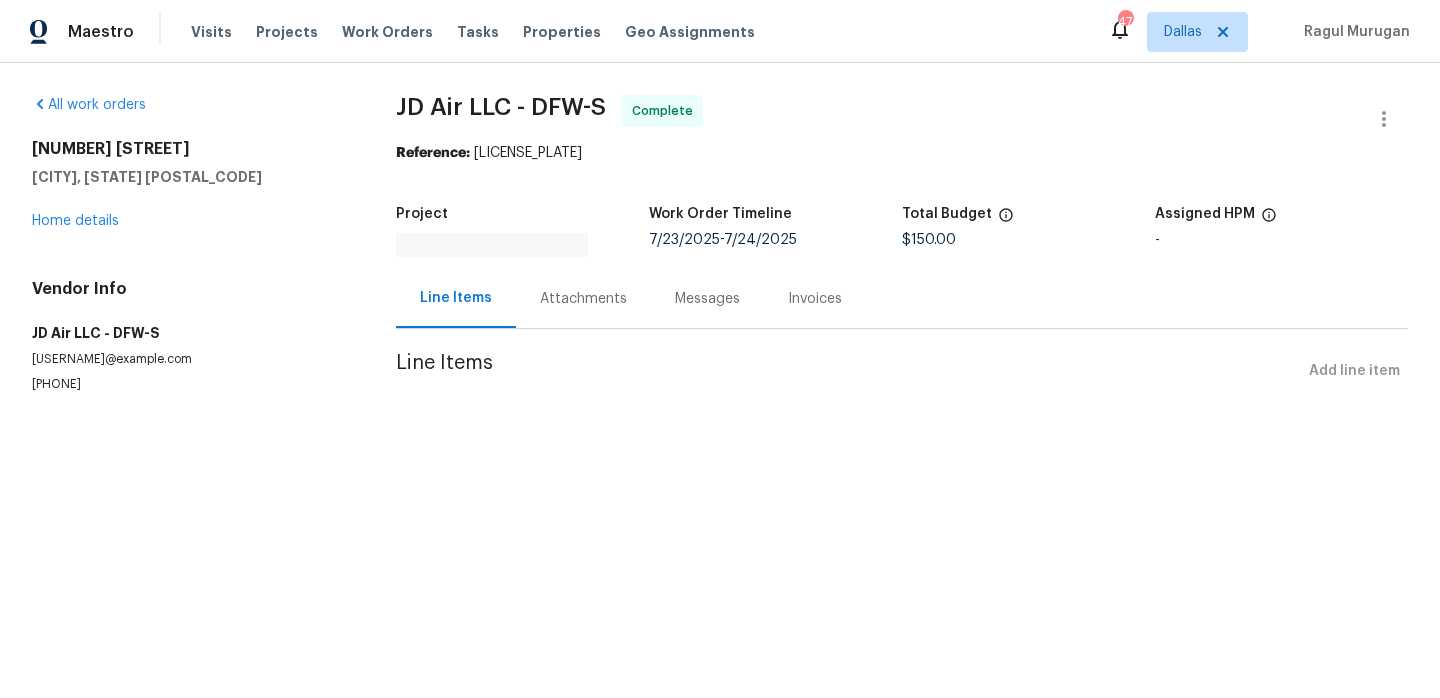scroll, scrollTop: 0, scrollLeft: 0, axis: both 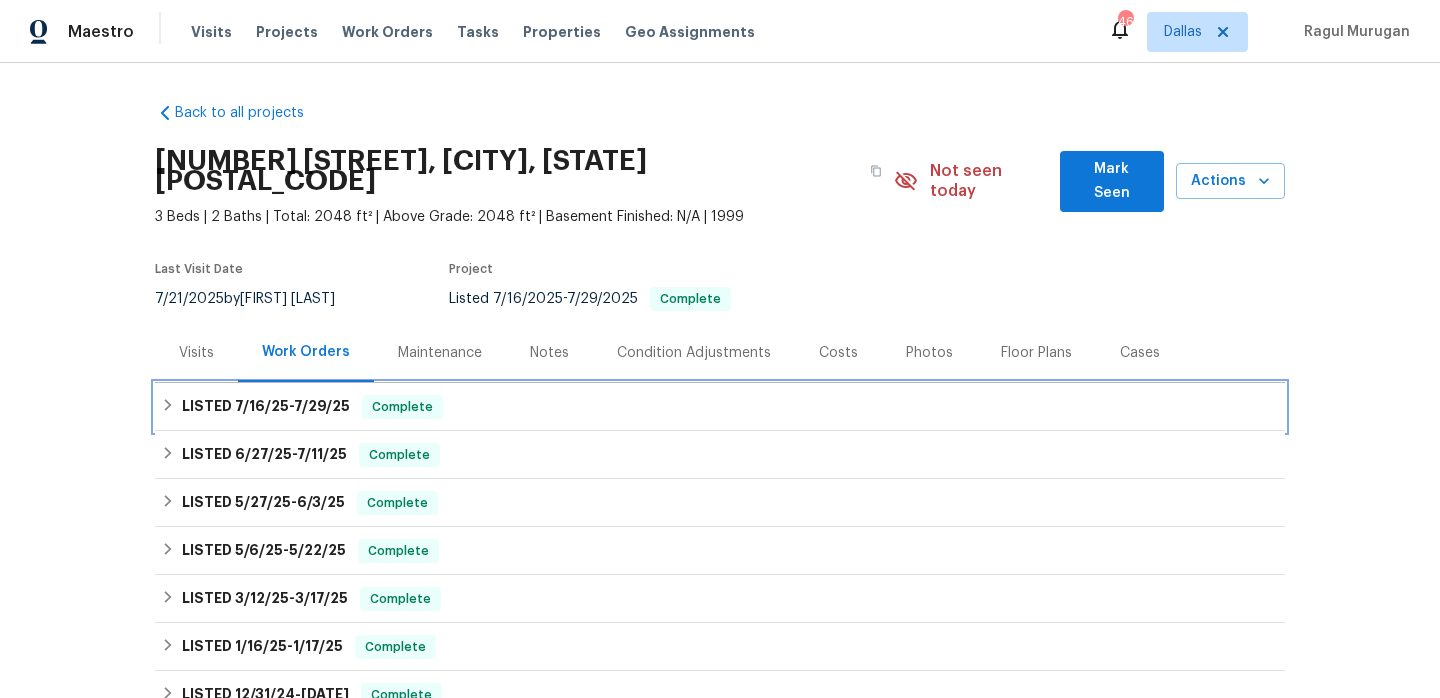click on "LISTED   7/16/25  -  7/29/25 Complete" at bounding box center (720, 407) 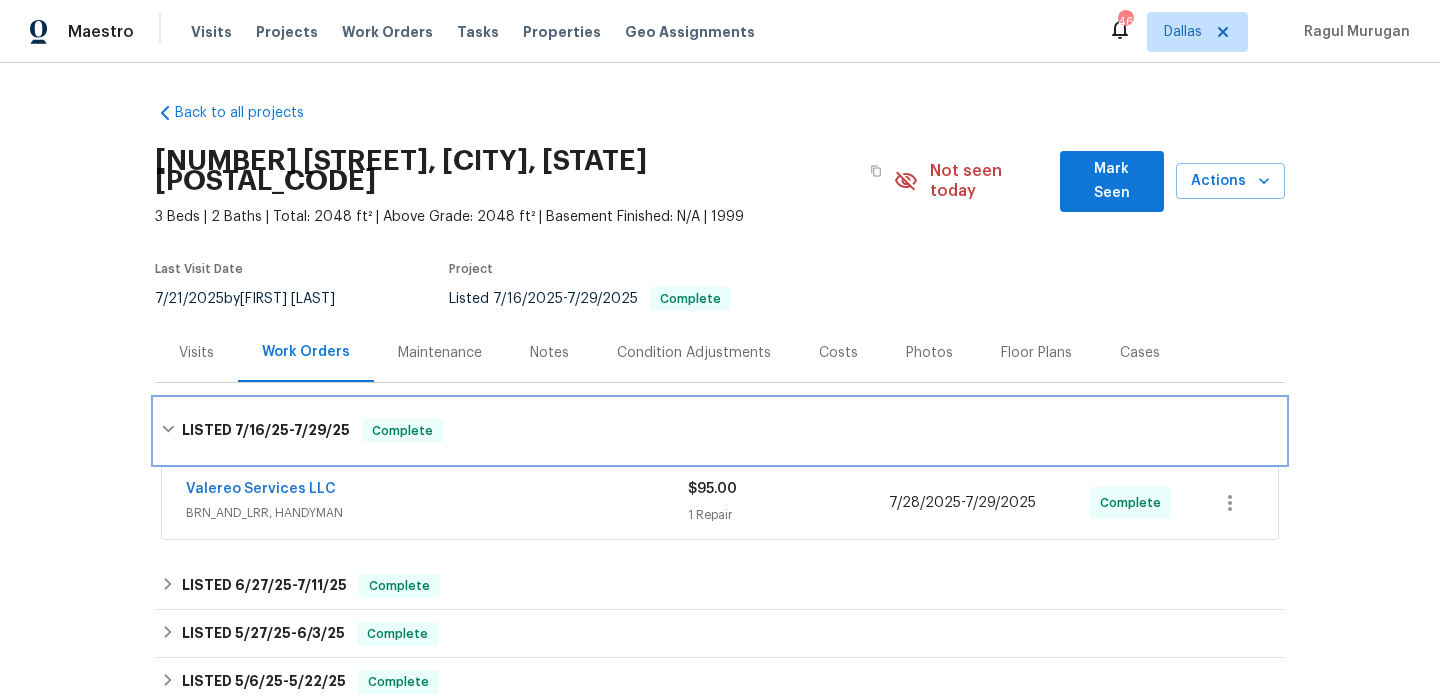 scroll, scrollTop: 16, scrollLeft: 0, axis: vertical 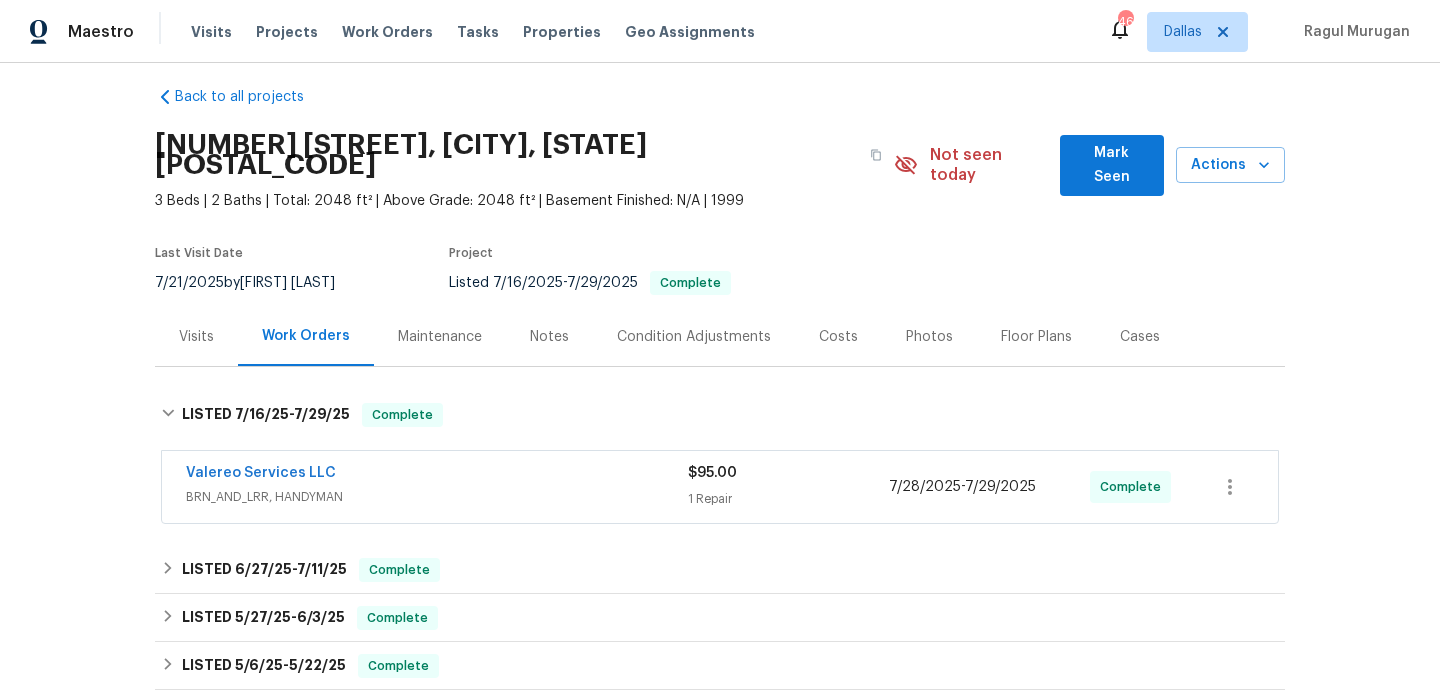 click on "Valereo Services LLC" at bounding box center [437, 475] 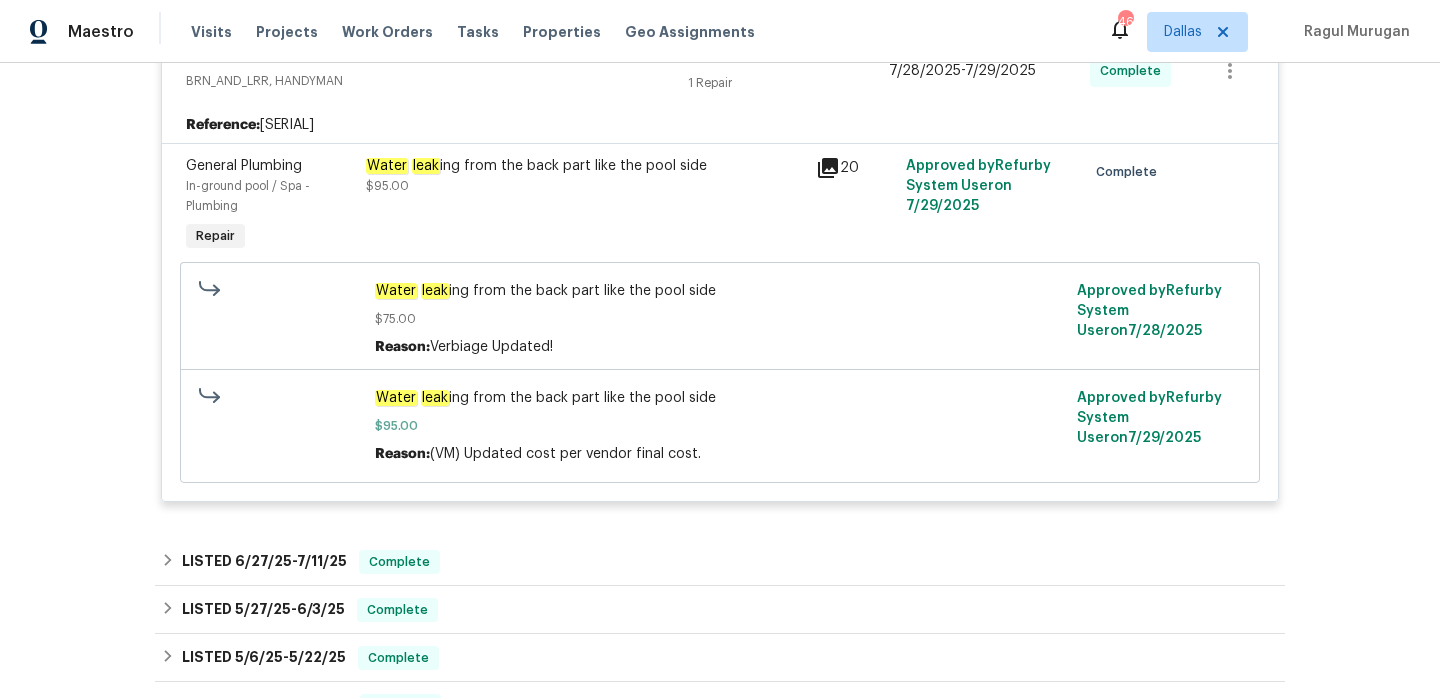 scroll, scrollTop: 543, scrollLeft: 0, axis: vertical 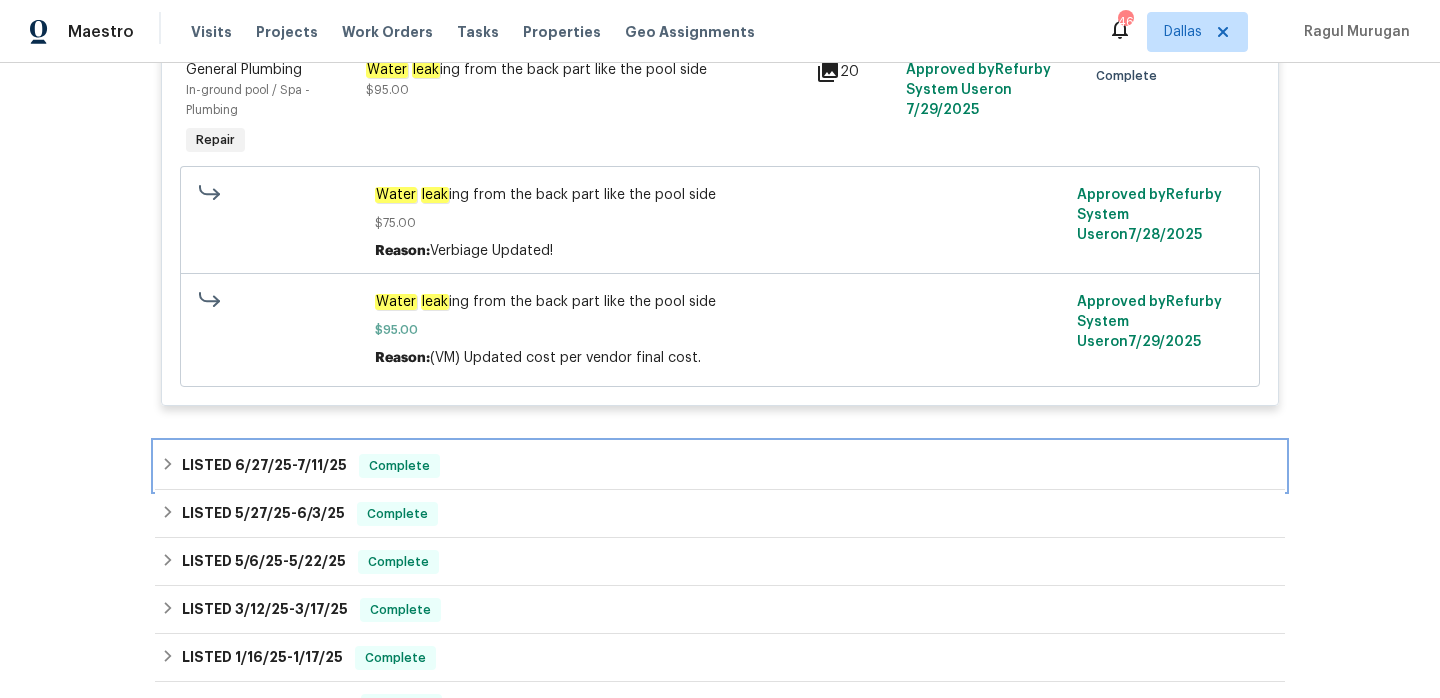 click on "LISTED   6/27/25  -  7/11/25 Complete" at bounding box center (720, 466) 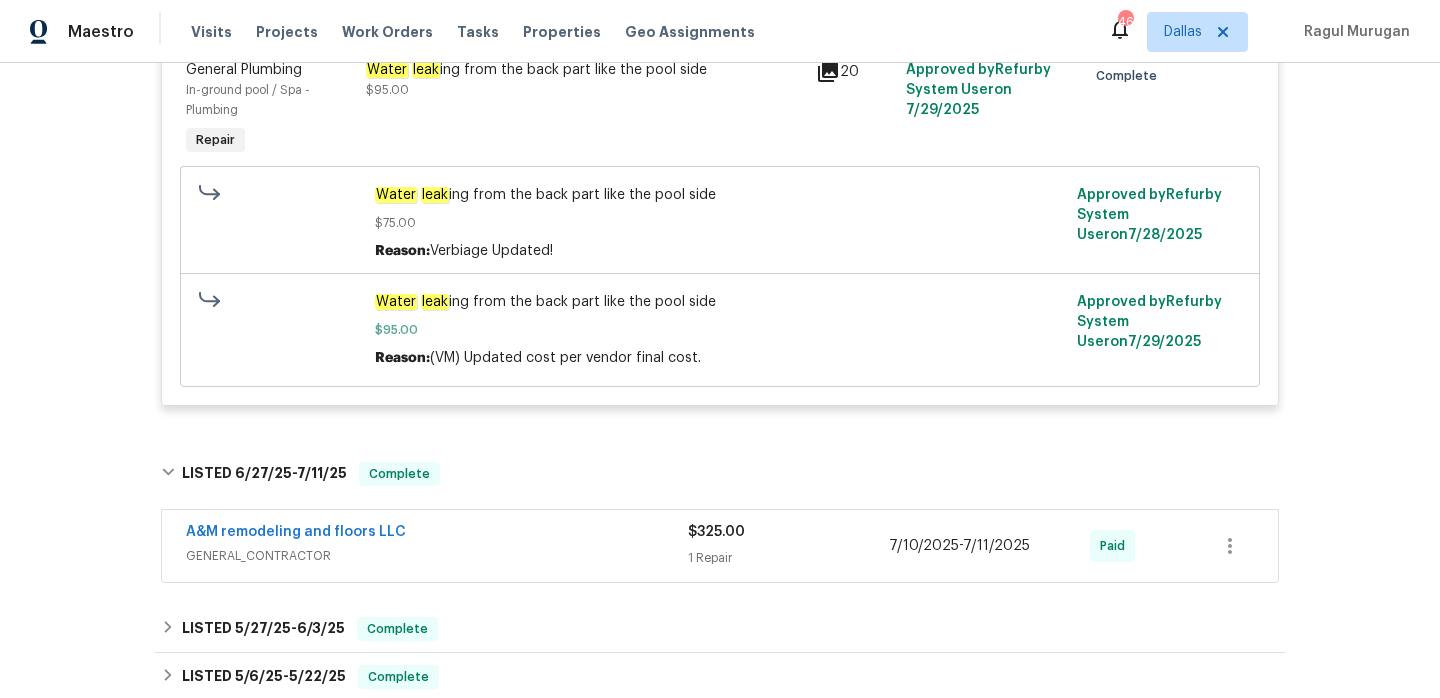 click on "A&M remodeling and floors LLC" at bounding box center (437, 534) 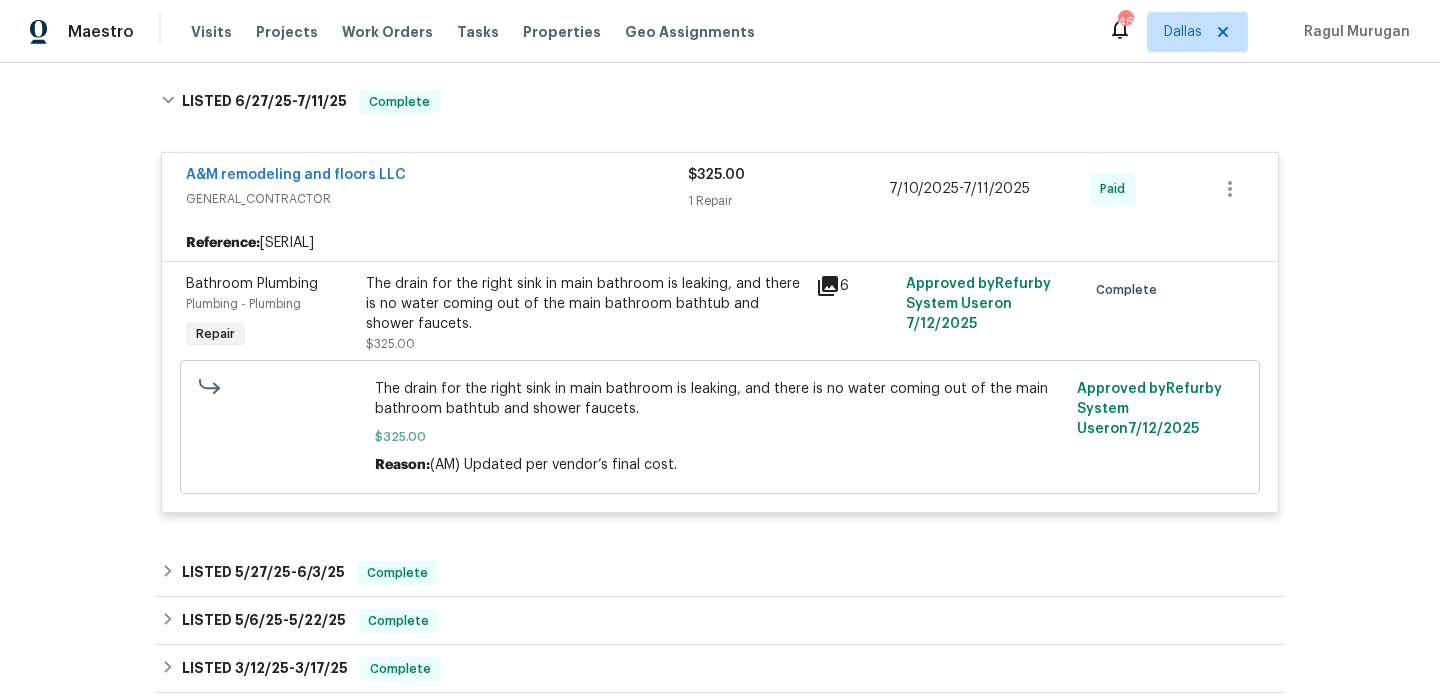 scroll, scrollTop: 921, scrollLeft: 0, axis: vertical 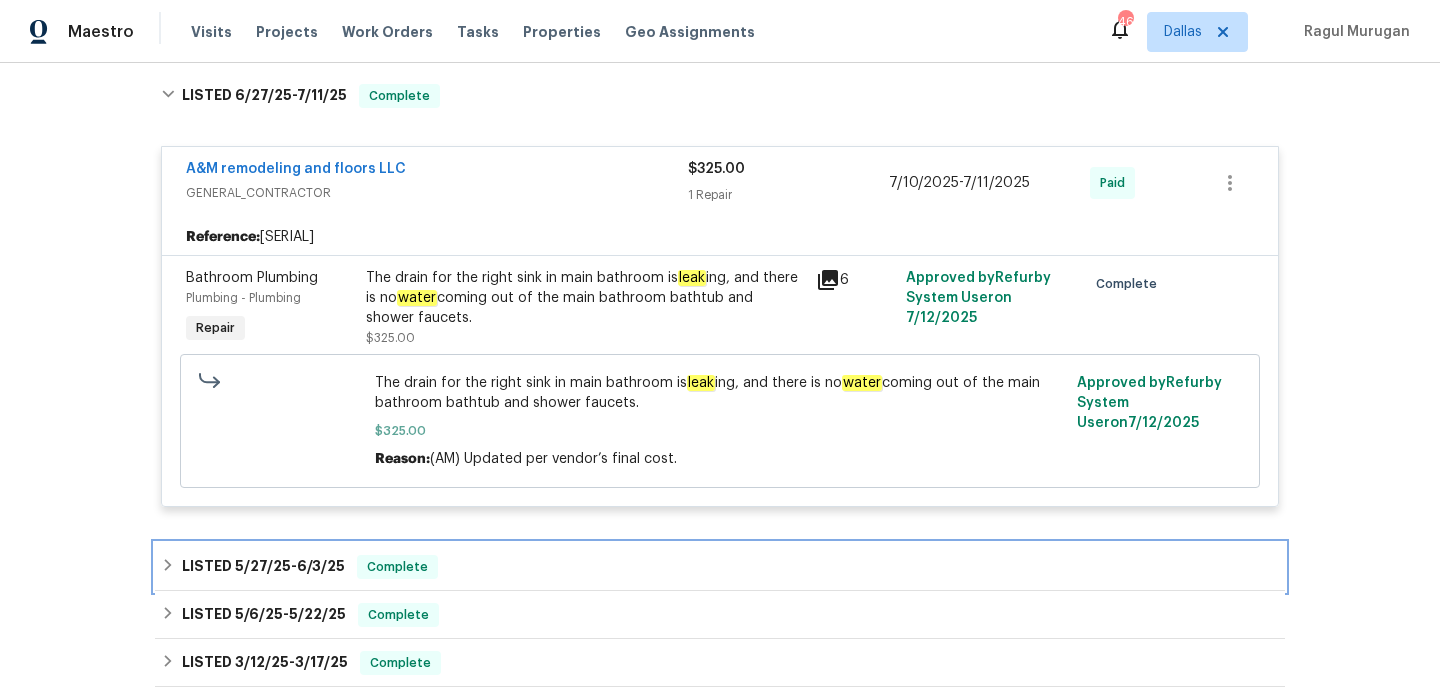 click on "LISTED   5/27/25  -  6/3/25 Complete" at bounding box center [720, 567] 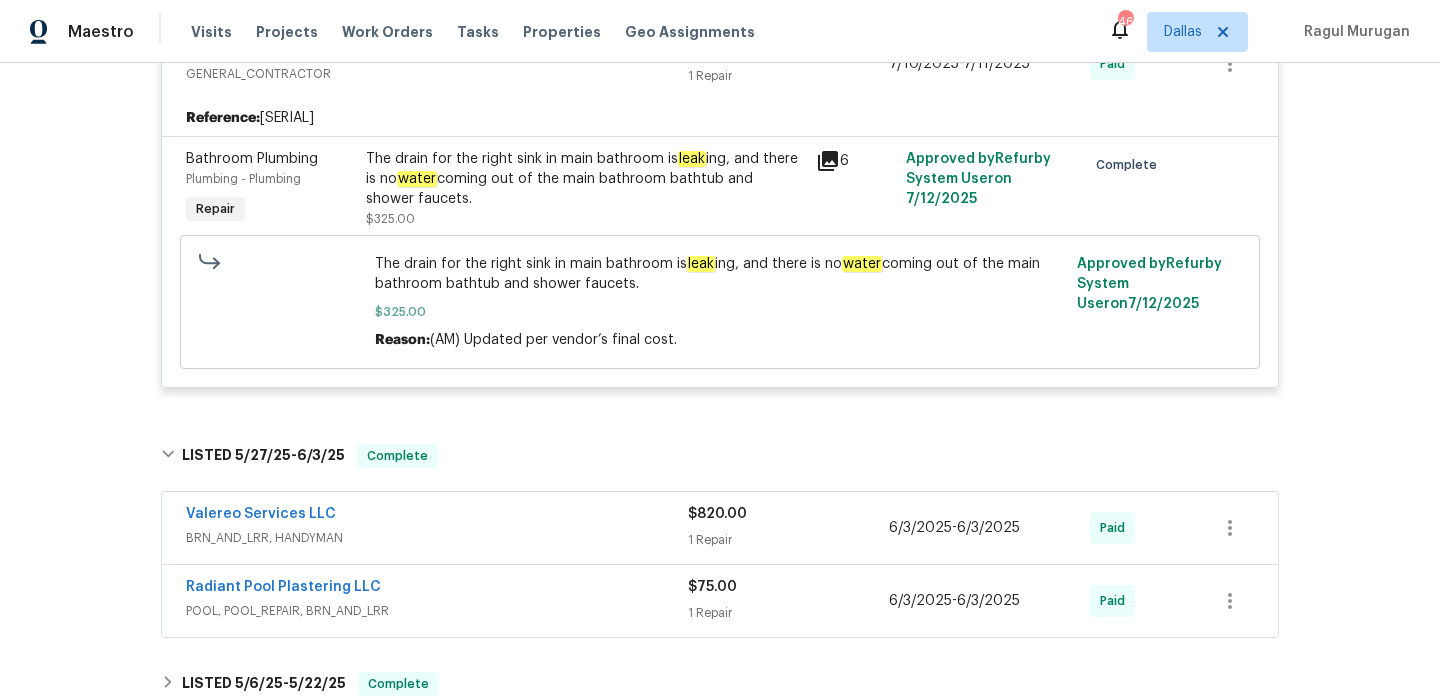 click on "Valereo Services LLC" at bounding box center (437, 516) 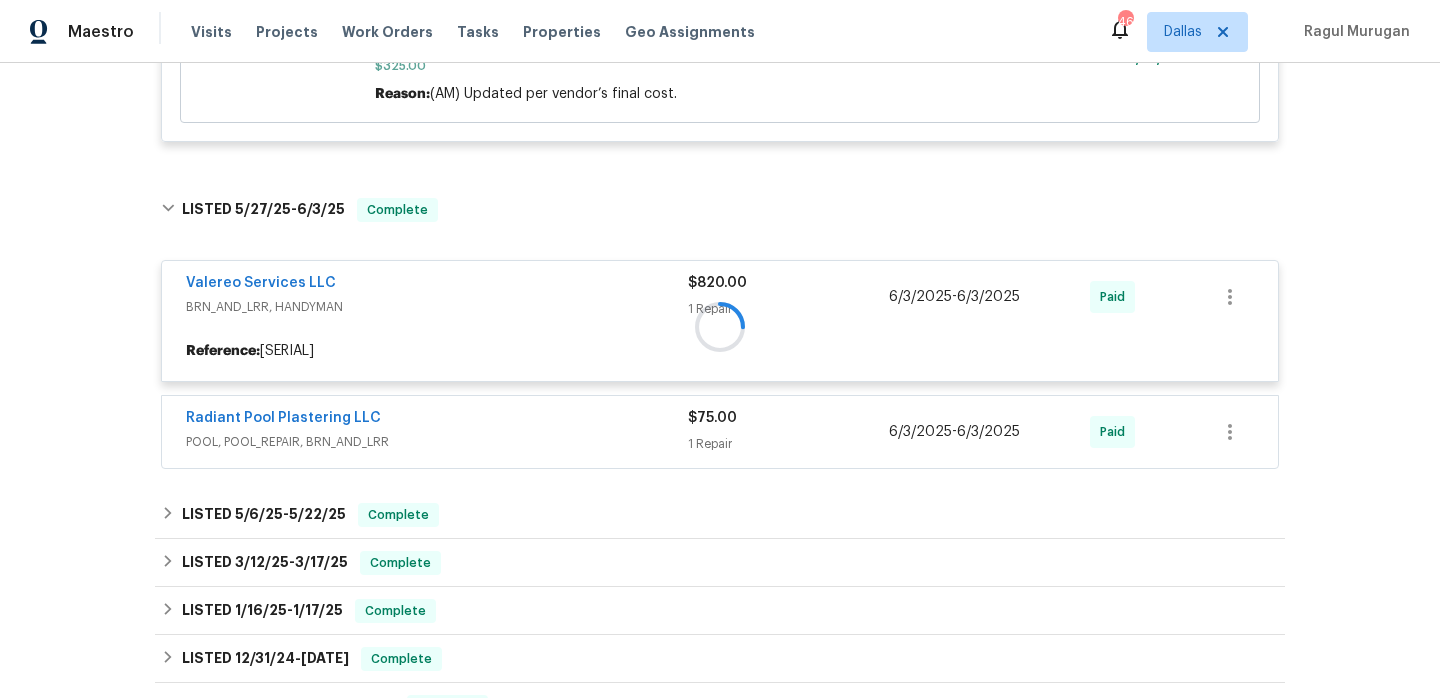 scroll, scrollTop: 1378, scrollLeft: 0, axis: vertical 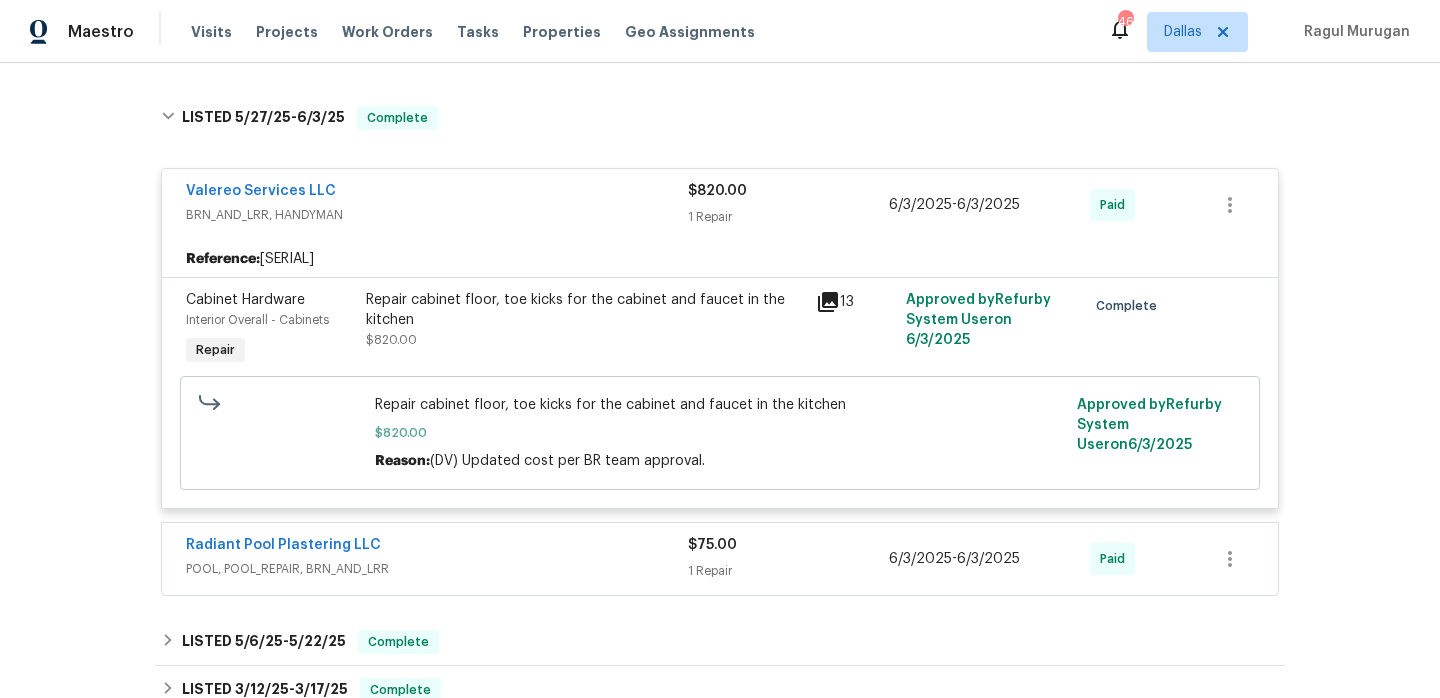 click on "POOL, POOL_REPAIR, BRN_AND_LRR" at bounding box center (437, 569) 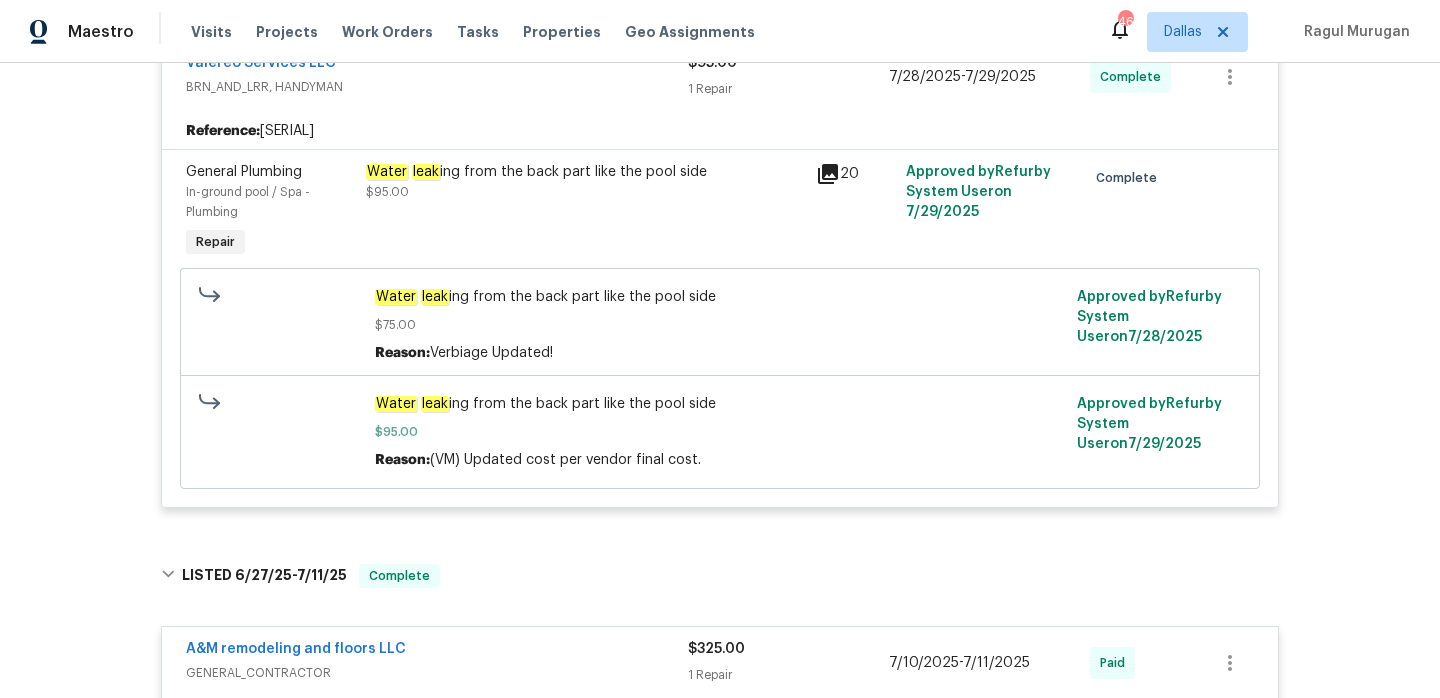 scroll, scrollTop: 0, scrollLeft: 0, axis: both 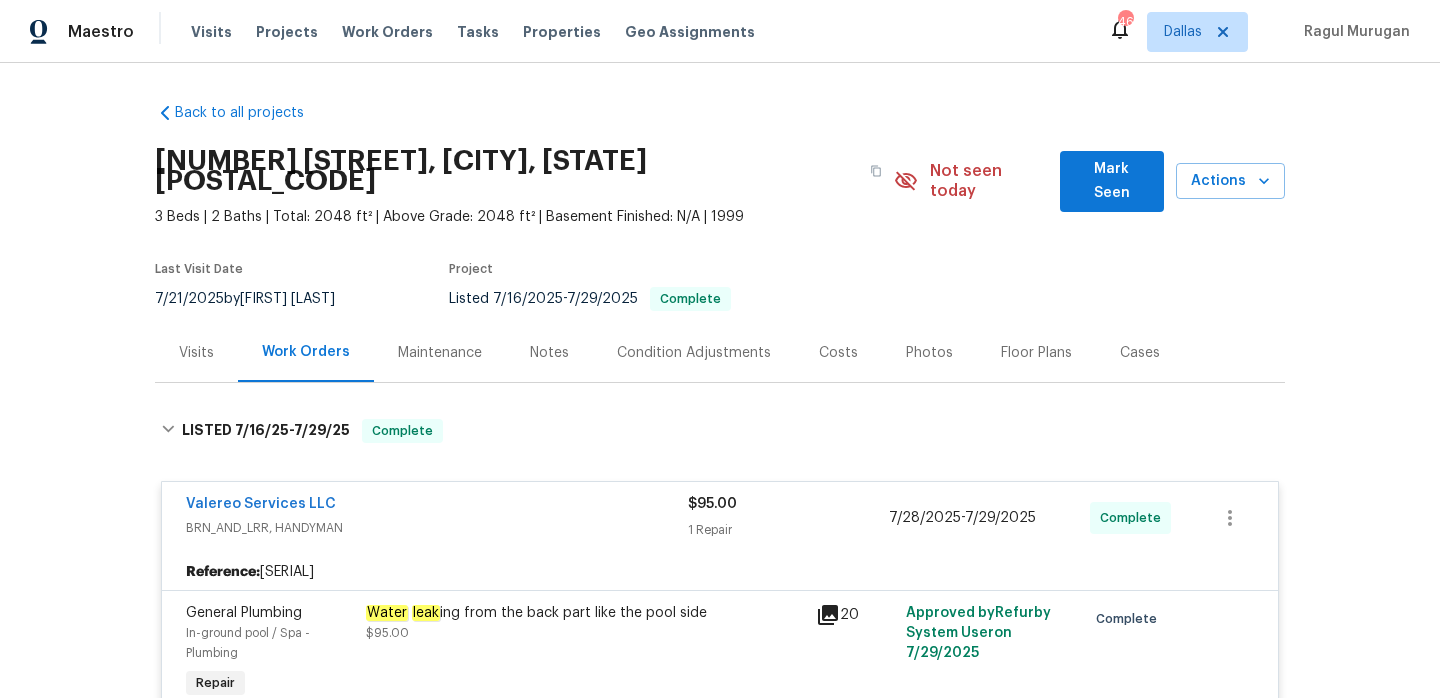 click on "Visits" at bounding box center [196, 352] 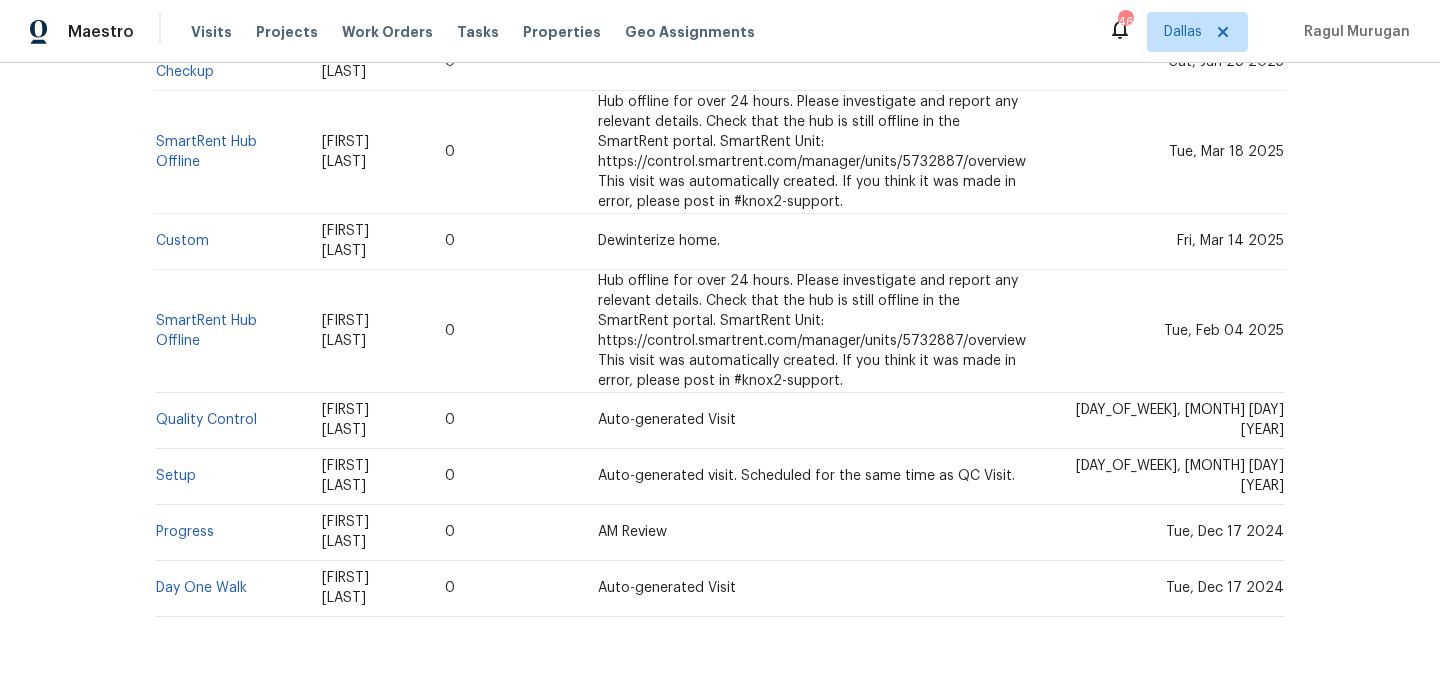 scroll, scrollTop: 0, scrollLeft: 0, axis: both 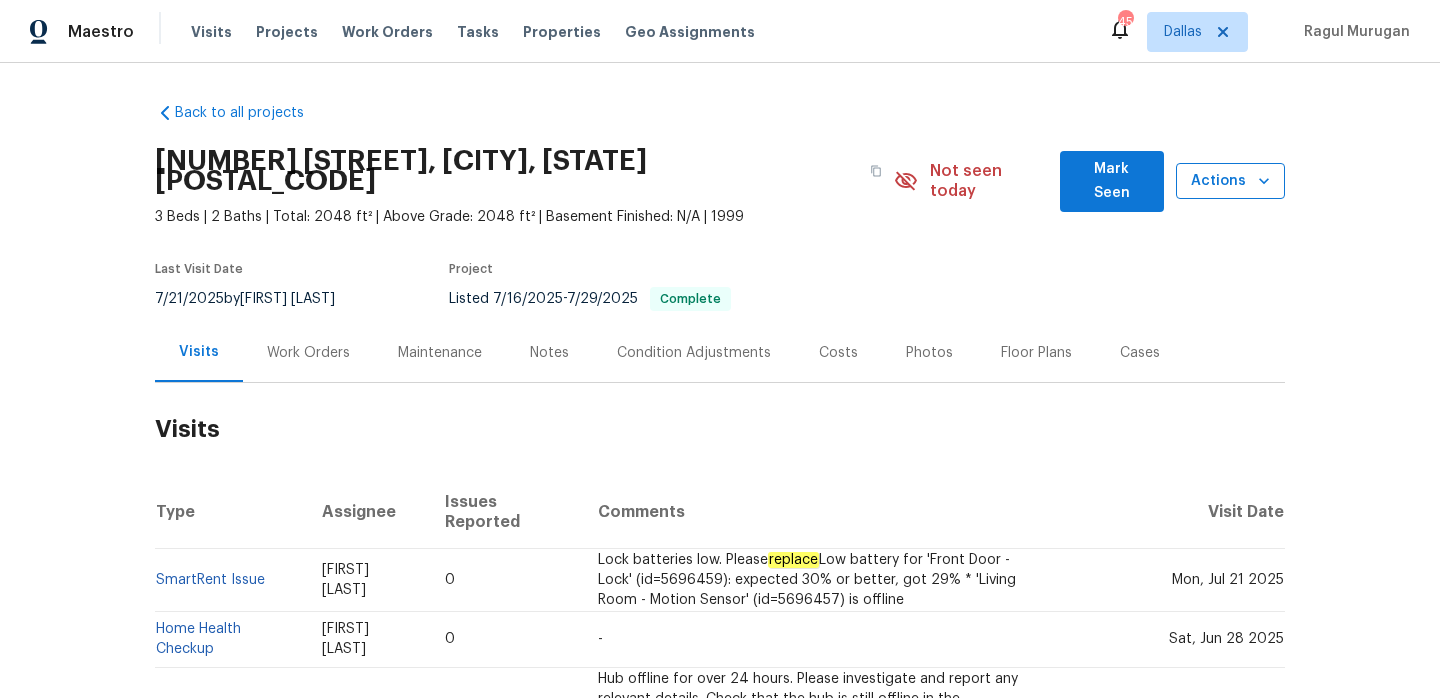 click 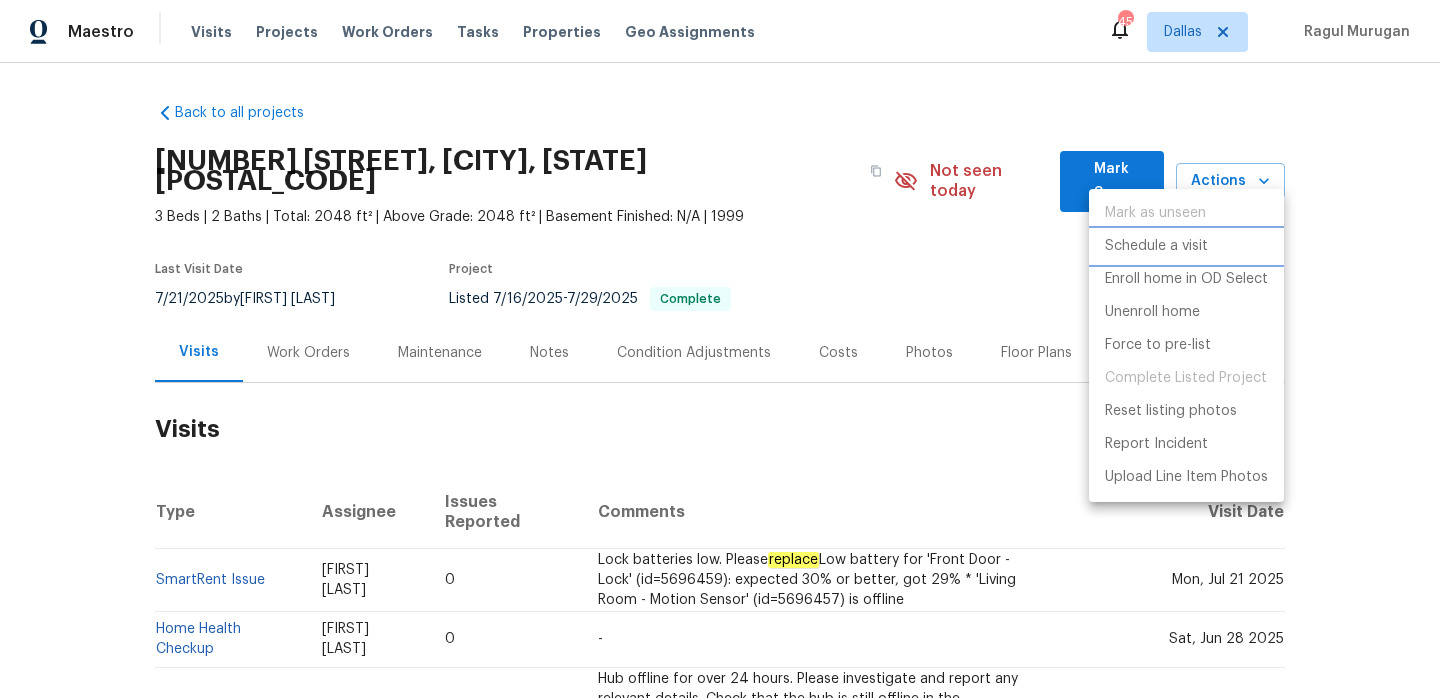 click on "Schedule a visit" at bounding box center (1156, 246) 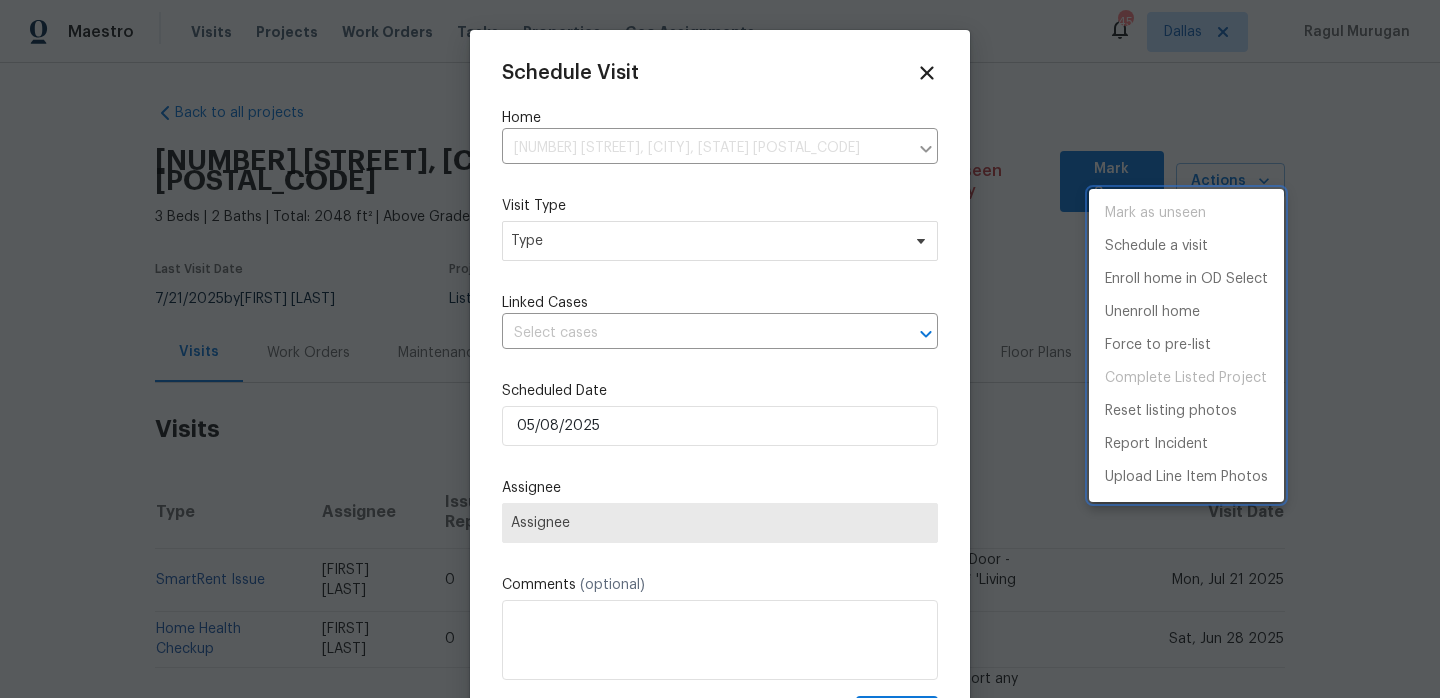 click at bounding box center [720, 349] 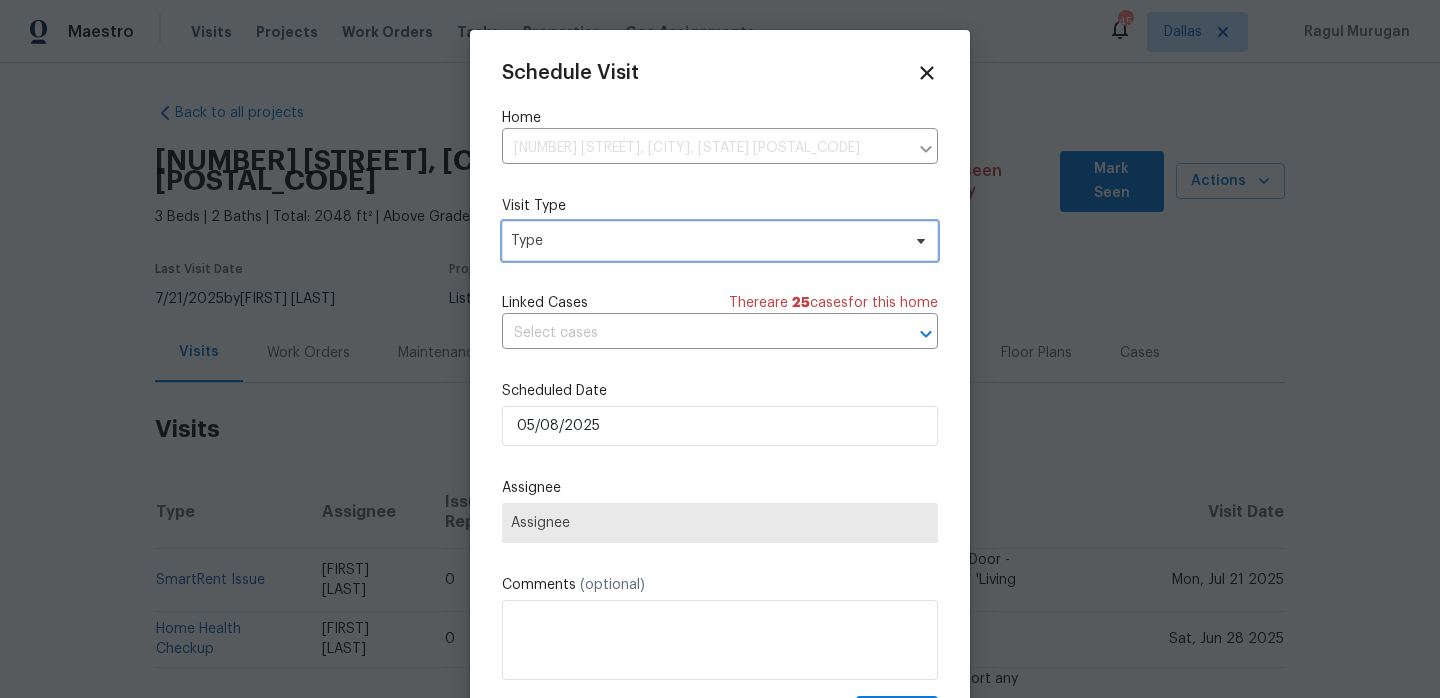 click on "Type" at bounding box center [705, 241] 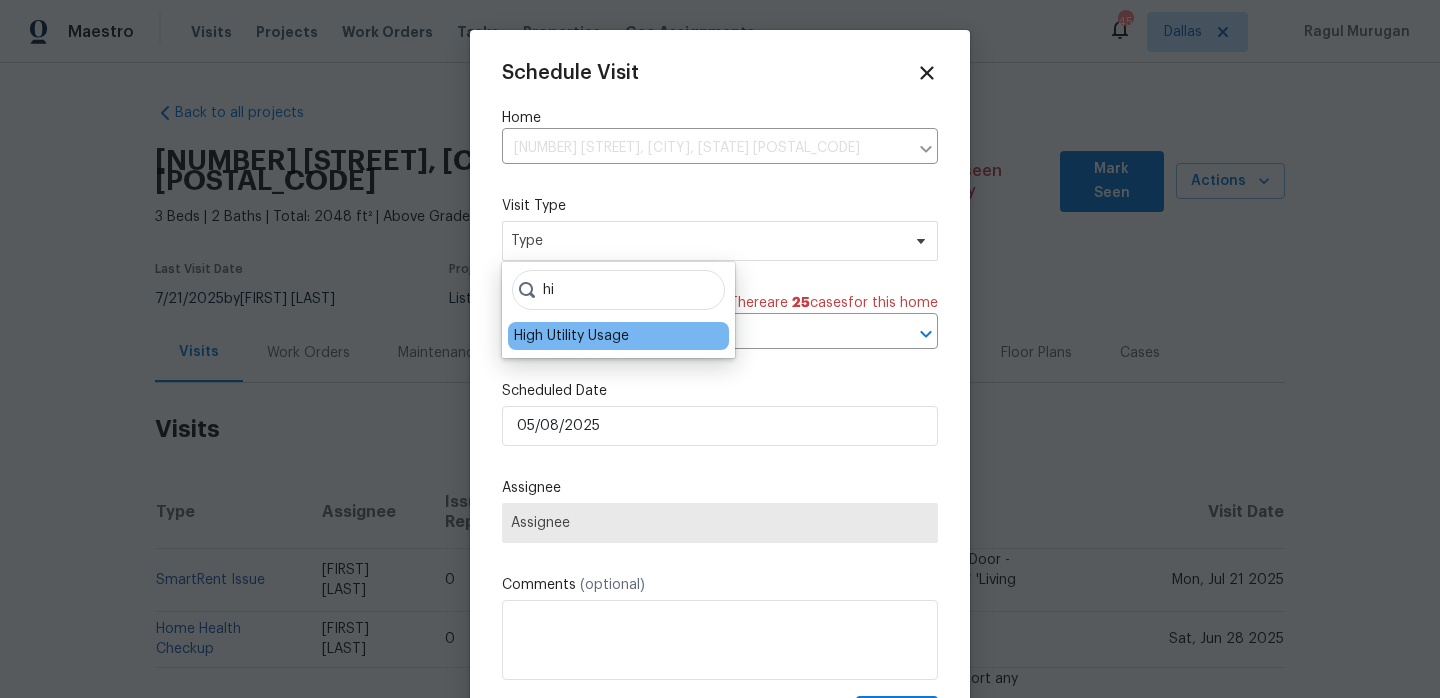 type on "hi" 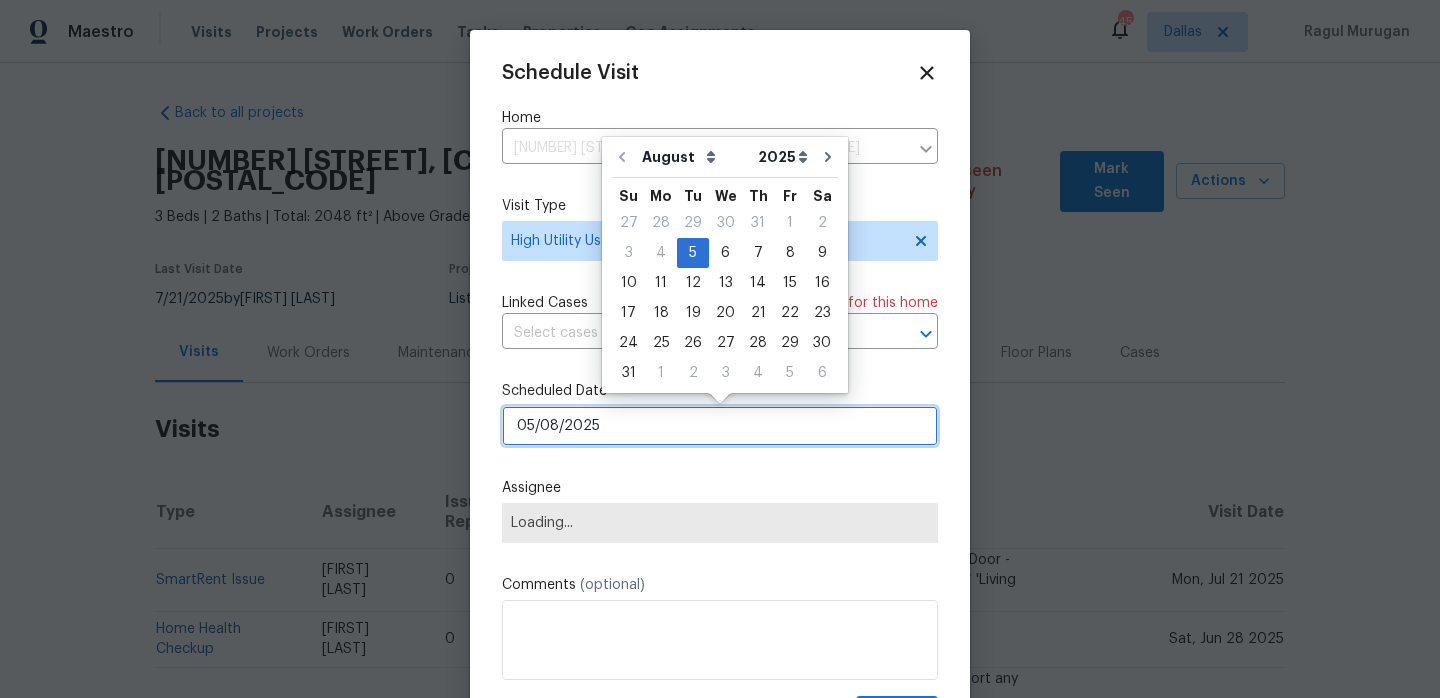click on "05/08/2025" at bounding box center [720, 426] 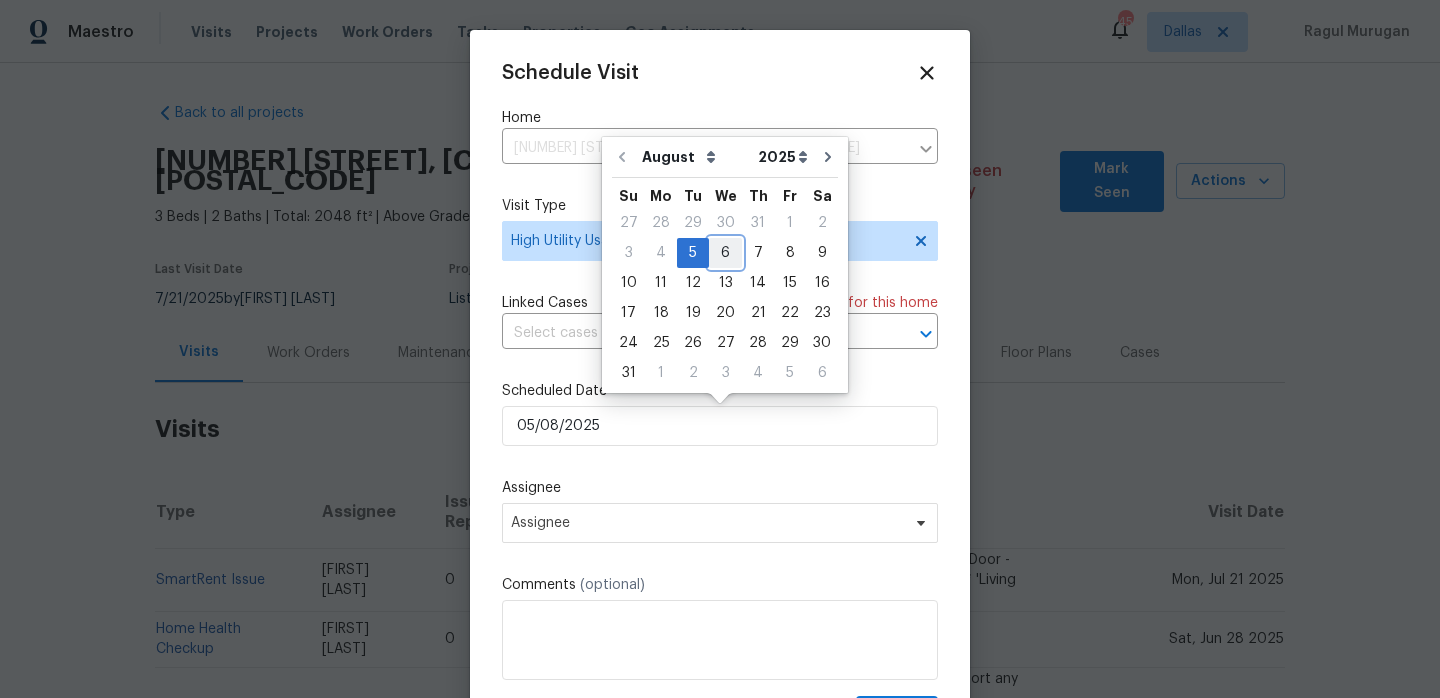 click on "6" at bounding box center (725, 253) 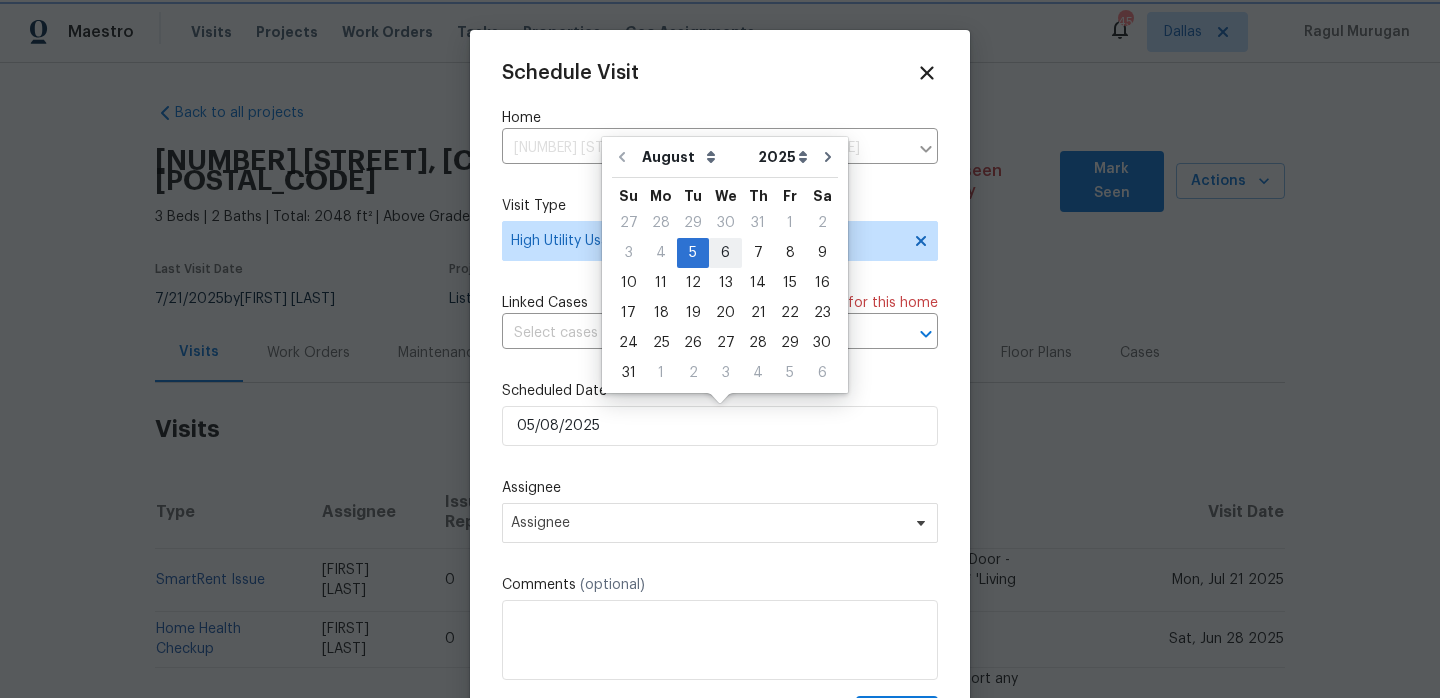 type on "06/08/2025" 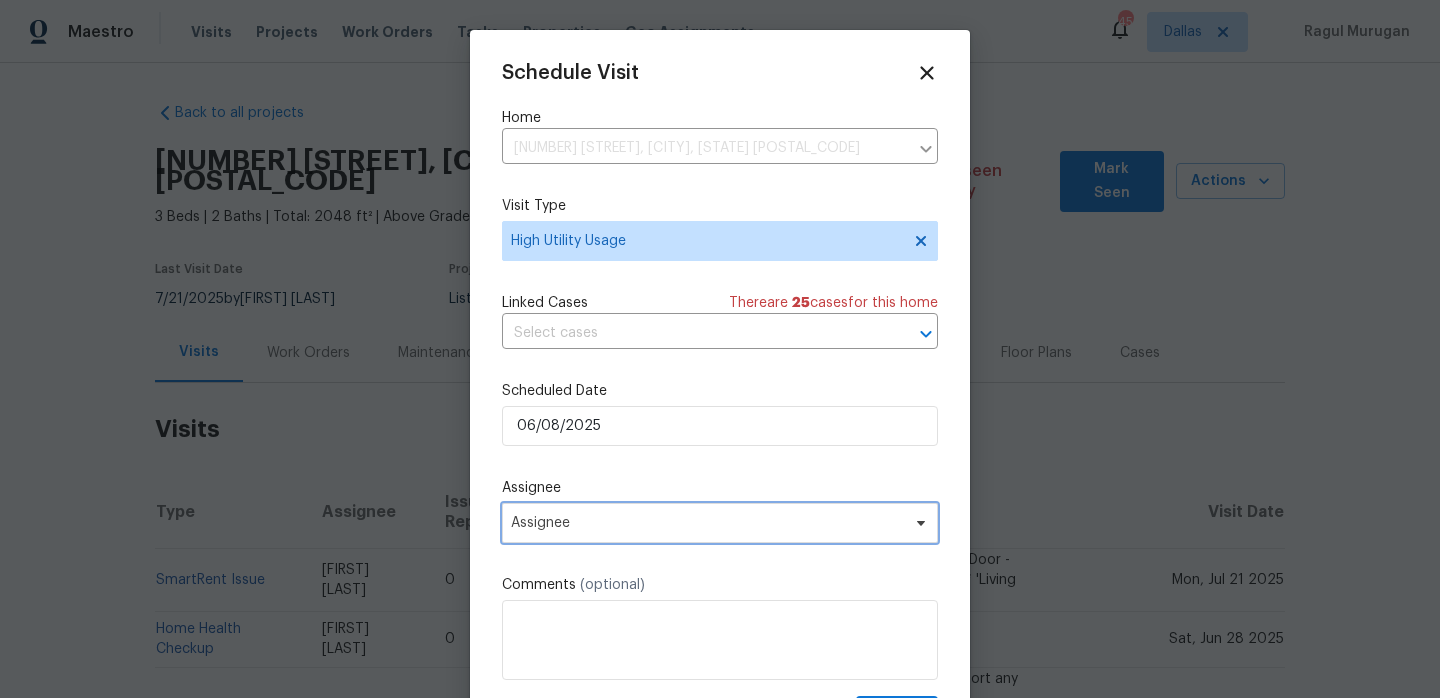 click on "Assignee" at bounding box center (720, 523) 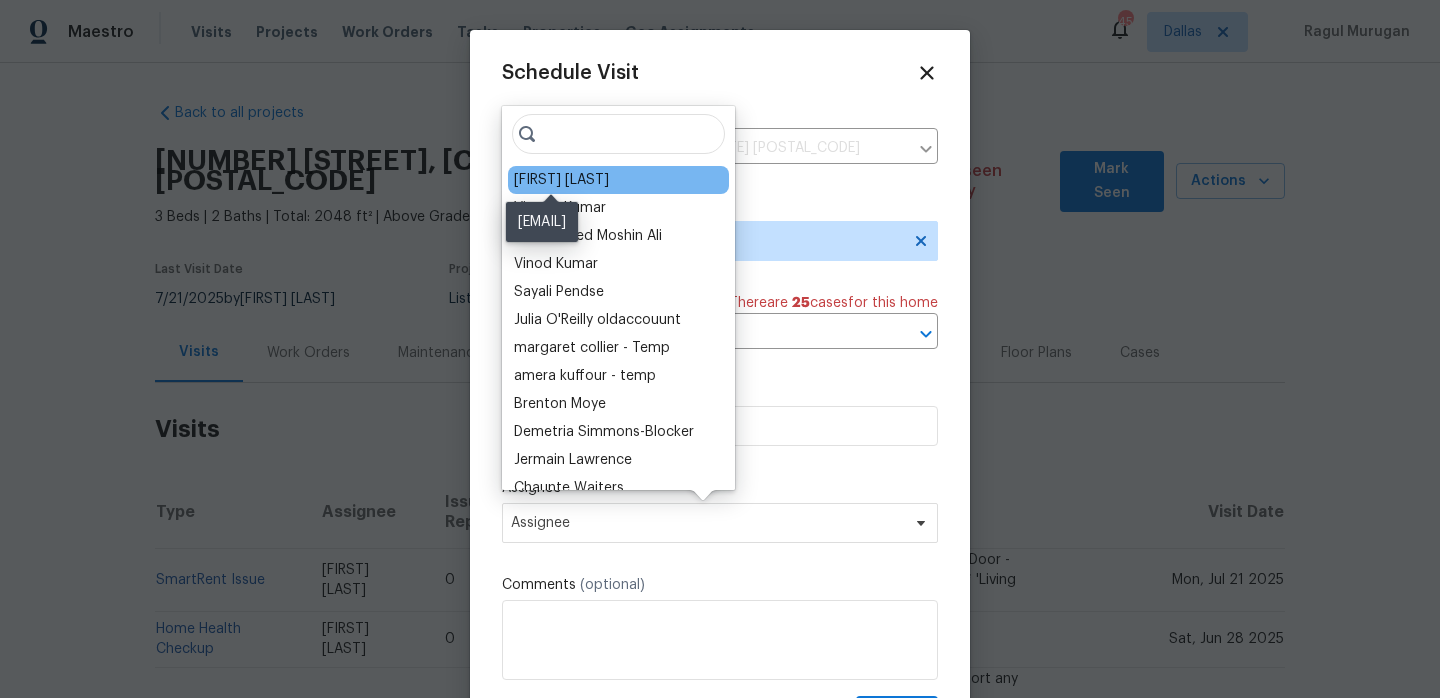 click on "Andy Taylor" at bounding box center [561, 180] 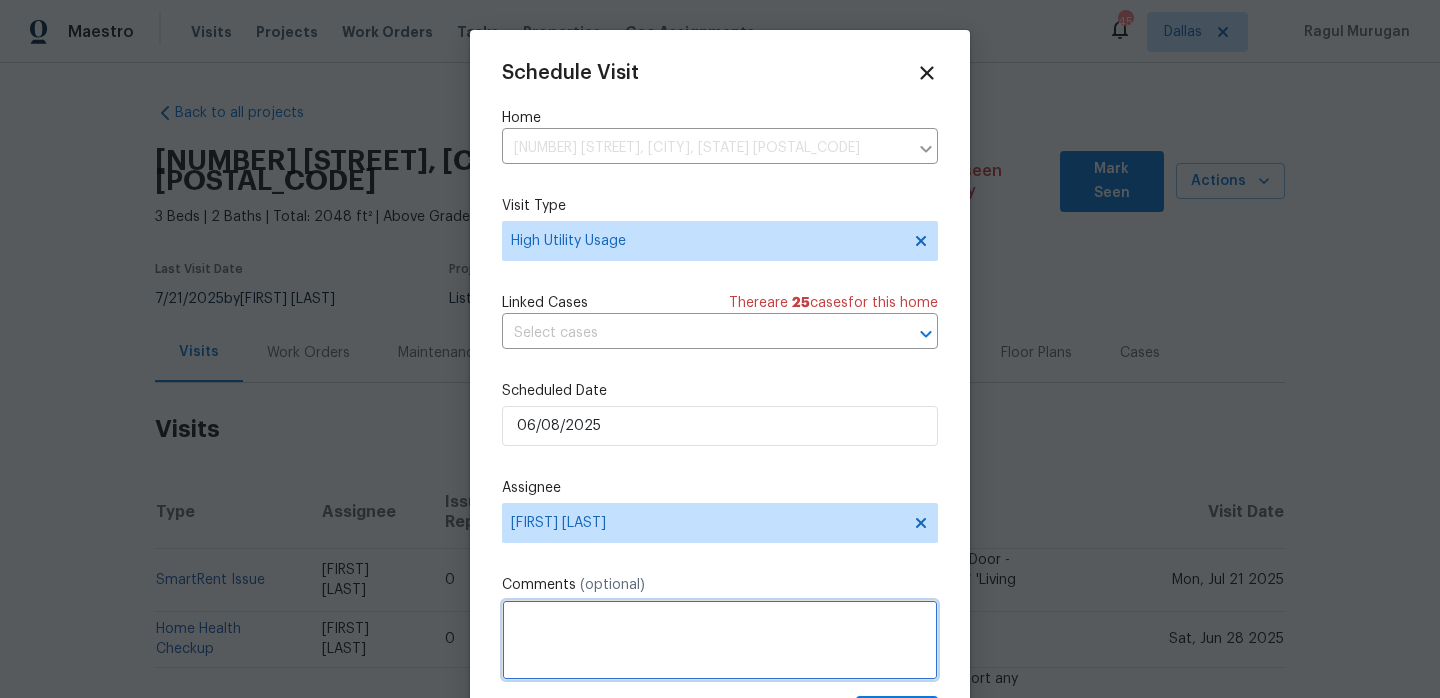 click at bounding box center (720, 640) 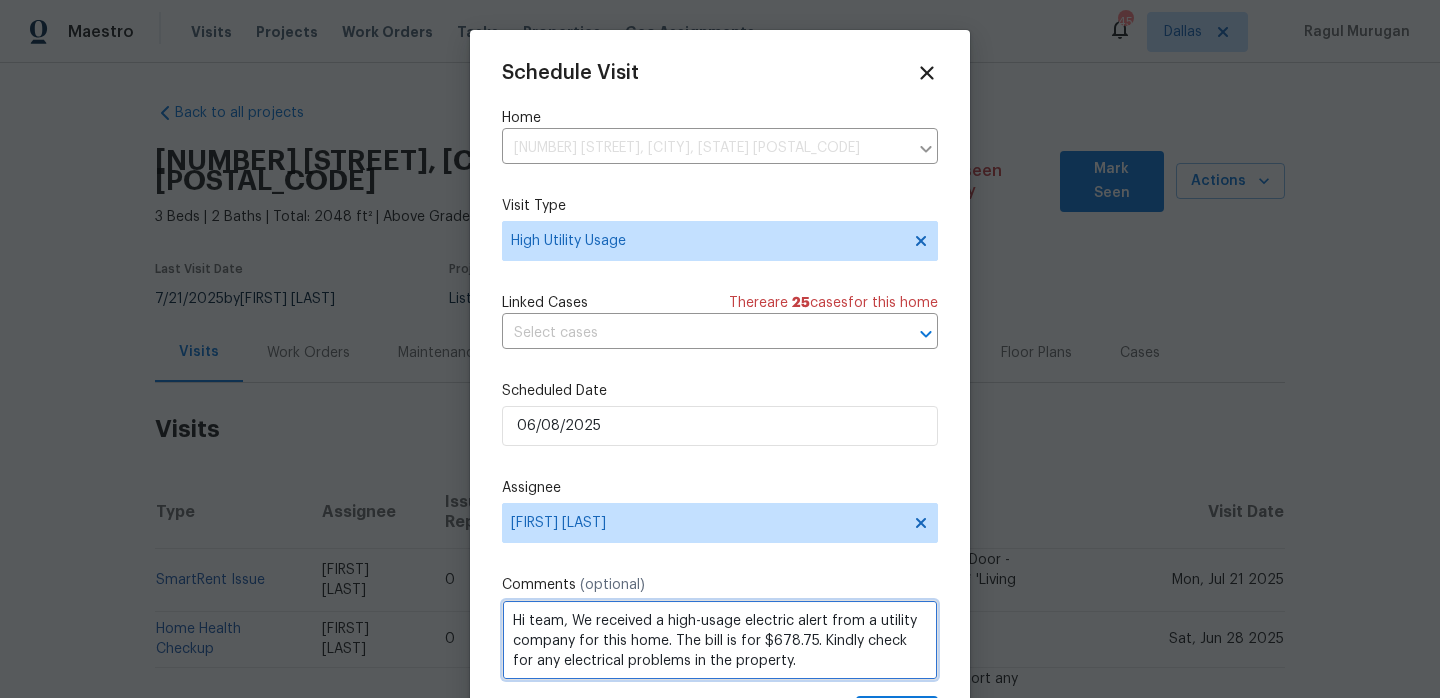 scroll, scrollTop: 2, scrollLeft: 0, axis: vertical 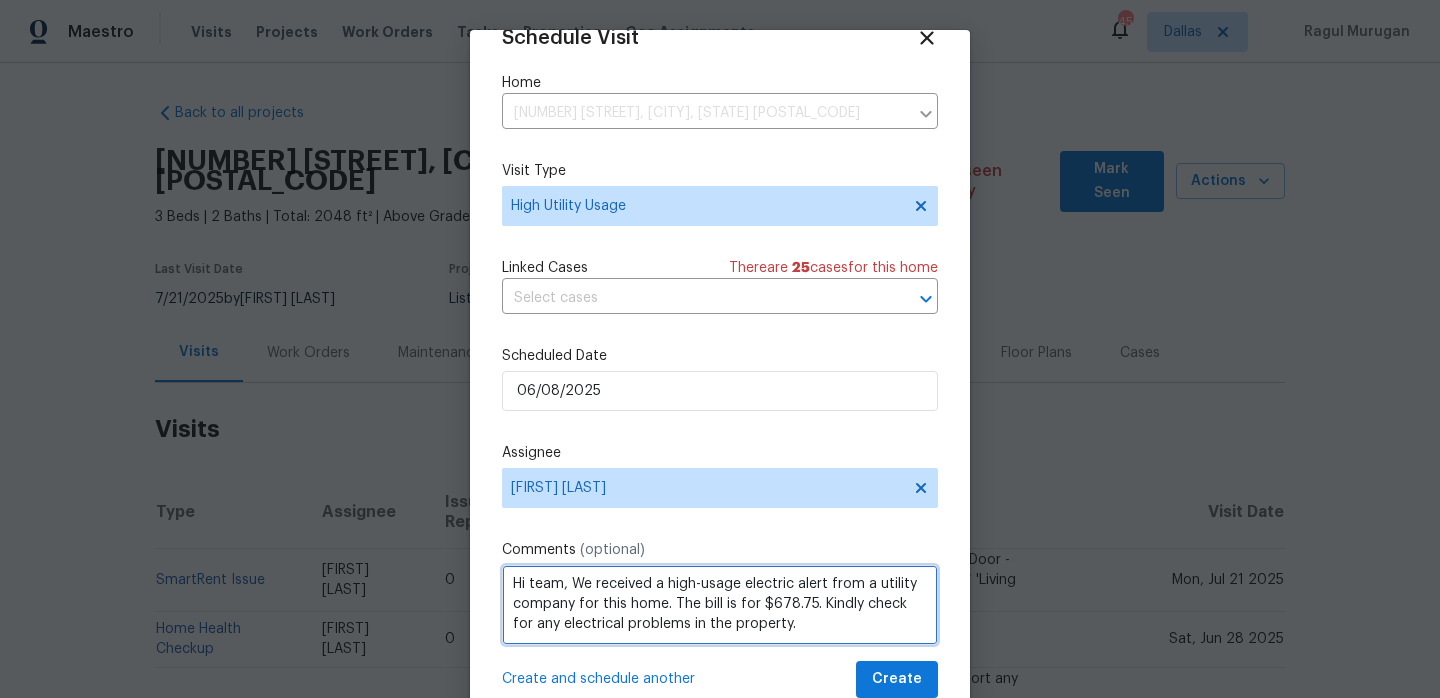 type on "Hi team, We received a high-usage electric alert from a utility company for this home. The bill is for $678.75. Kindly check for any electrical problems in the property." 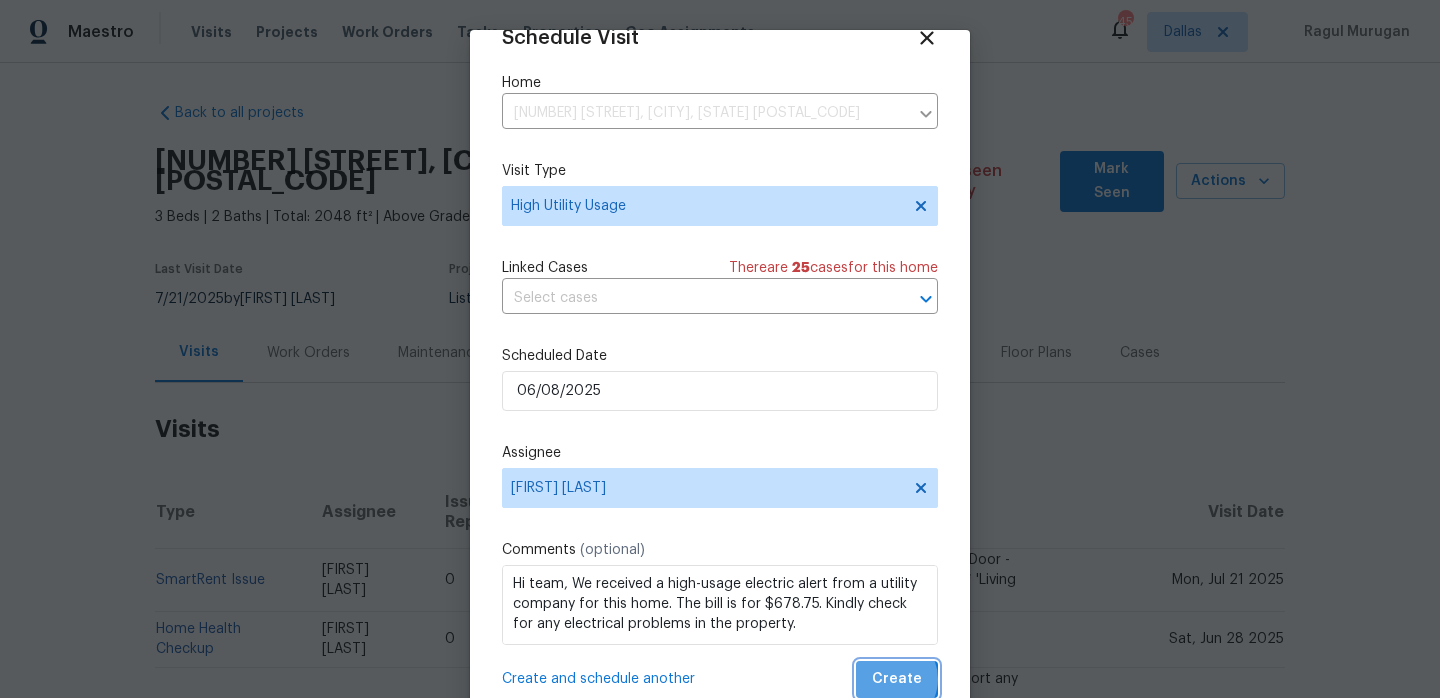 click on "Create" at bounding box center (897, 679) 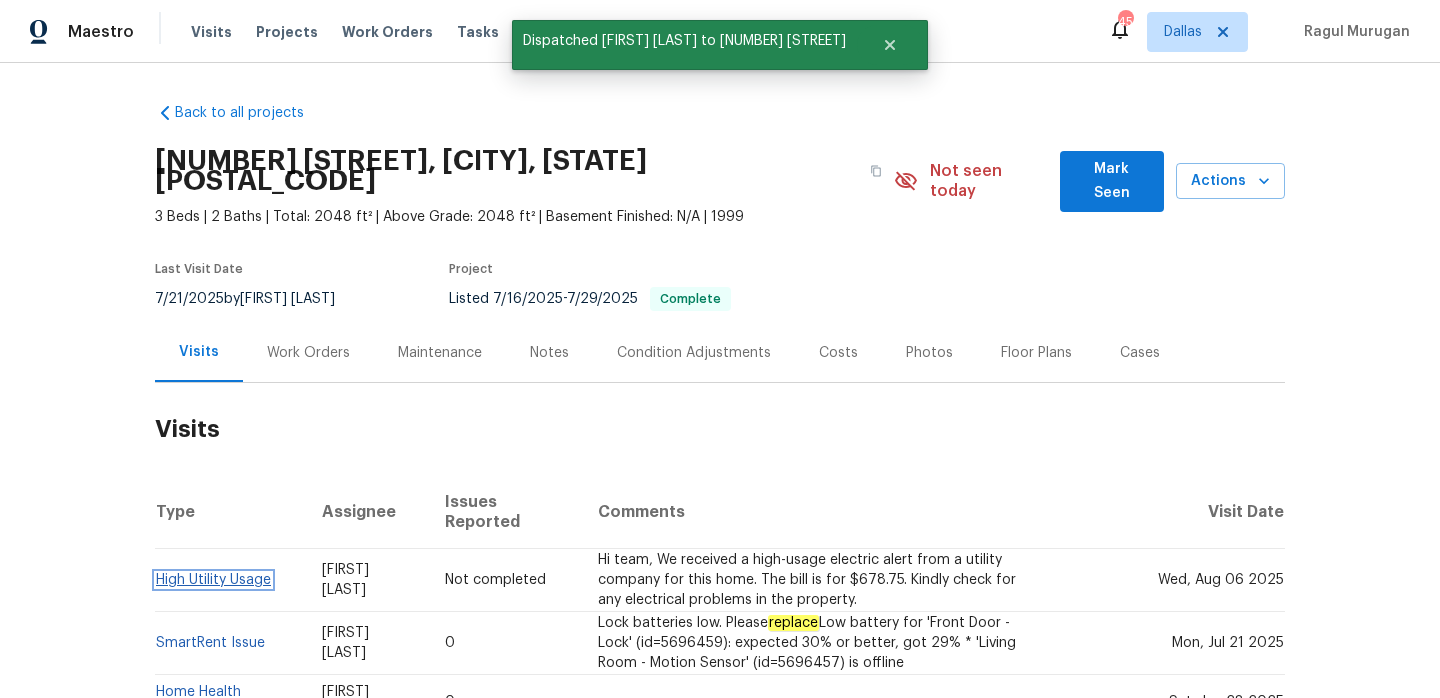 click on "High Utility Usage" at bounding box center (213, 580) 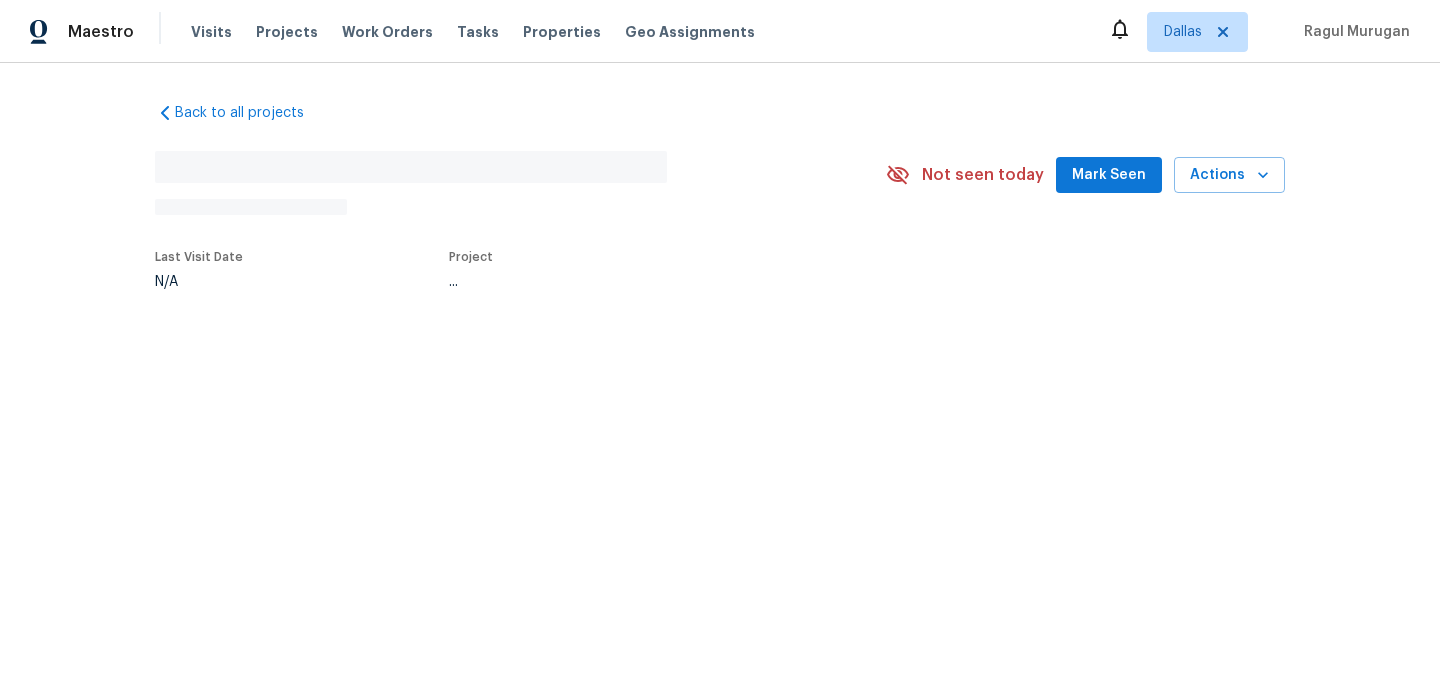 scroll, scrollTop: 0, scrollLeft: 0, axis: both 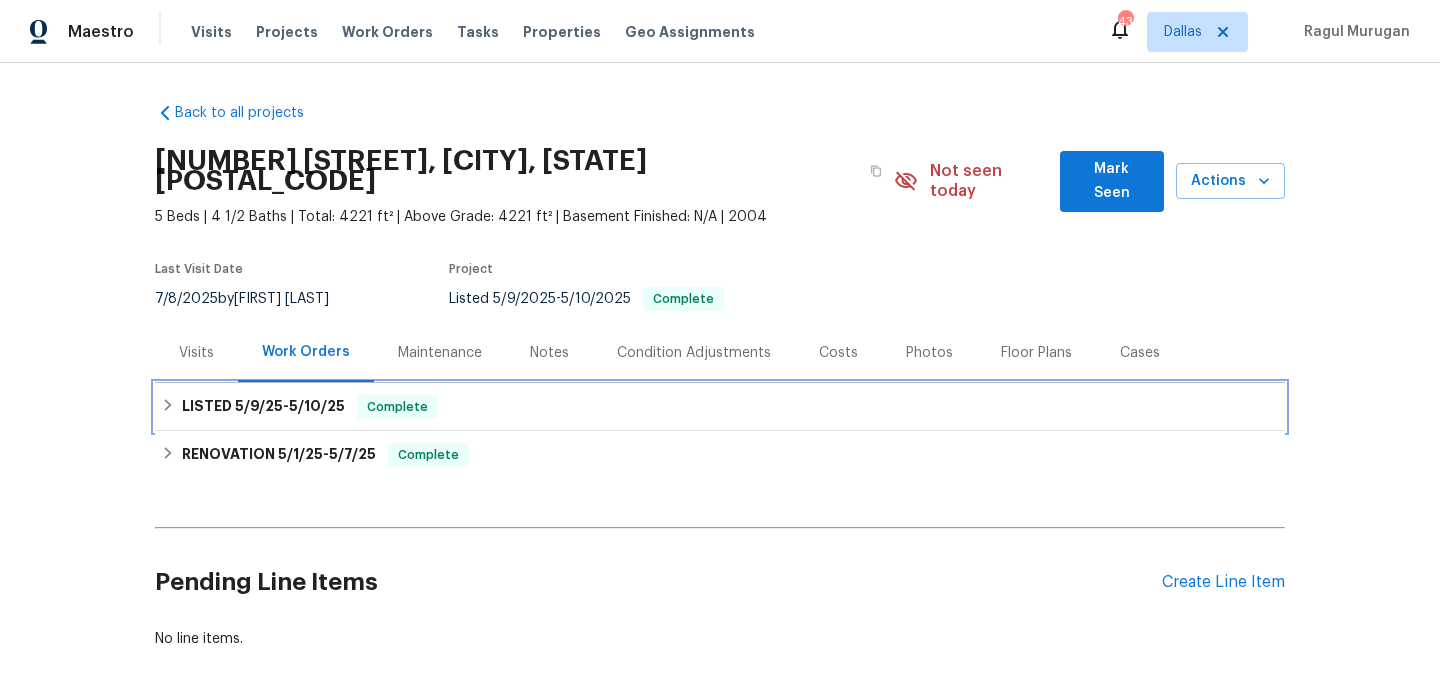 click on "LISTED   5/9/25  -  5/10/25 Complete" at bounding box center [720, 407] 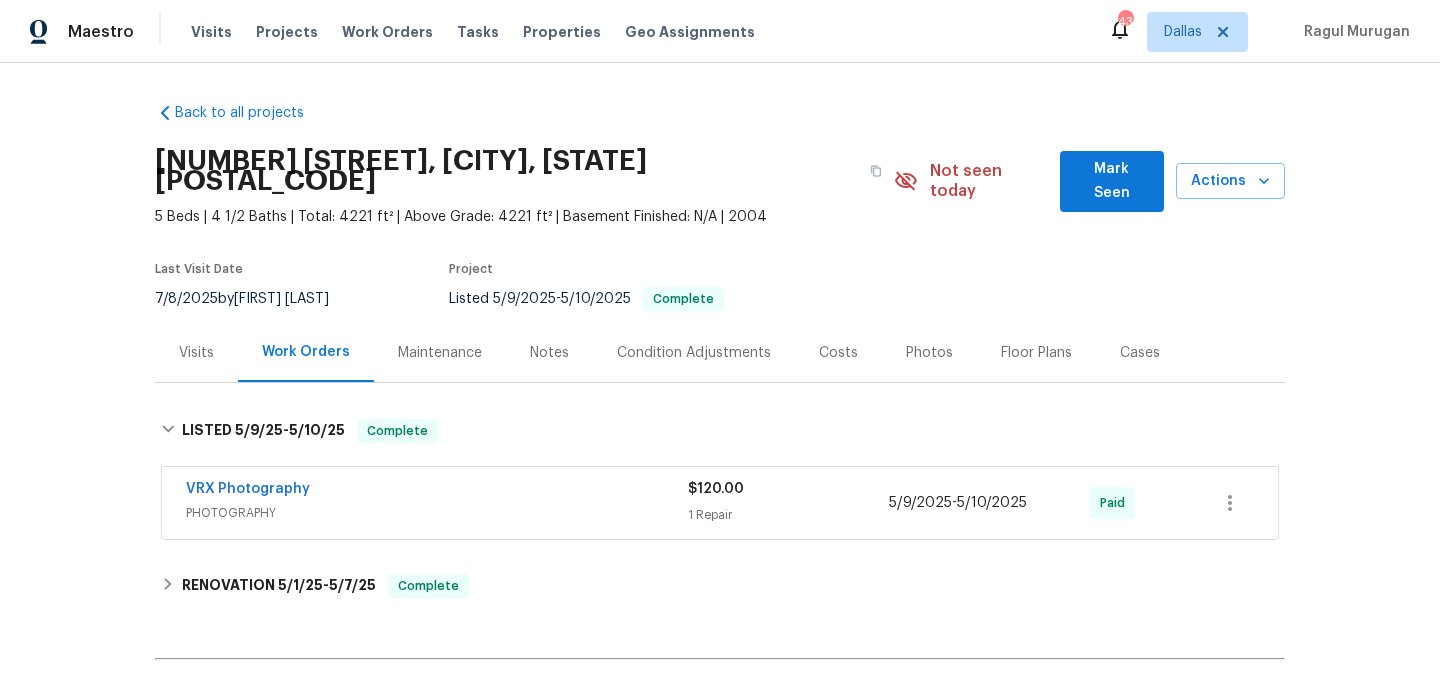 click on "VRX Photography PHOTOGRAPHY $120.00 1 Repair 5/9/2025  -  5/10/2025 Paid" at bounding box center [720, 503] 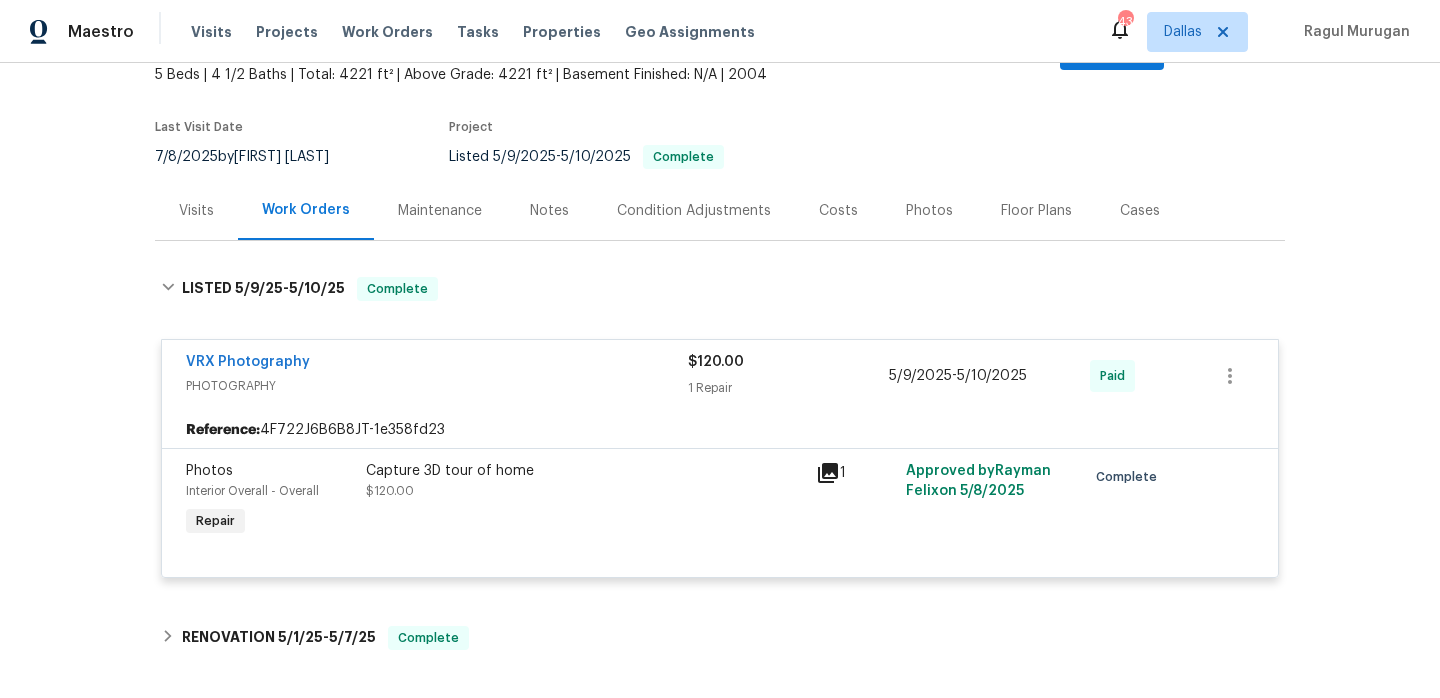 scroll, scrollTop: 392, scrollLeft: 0, axis: vertical 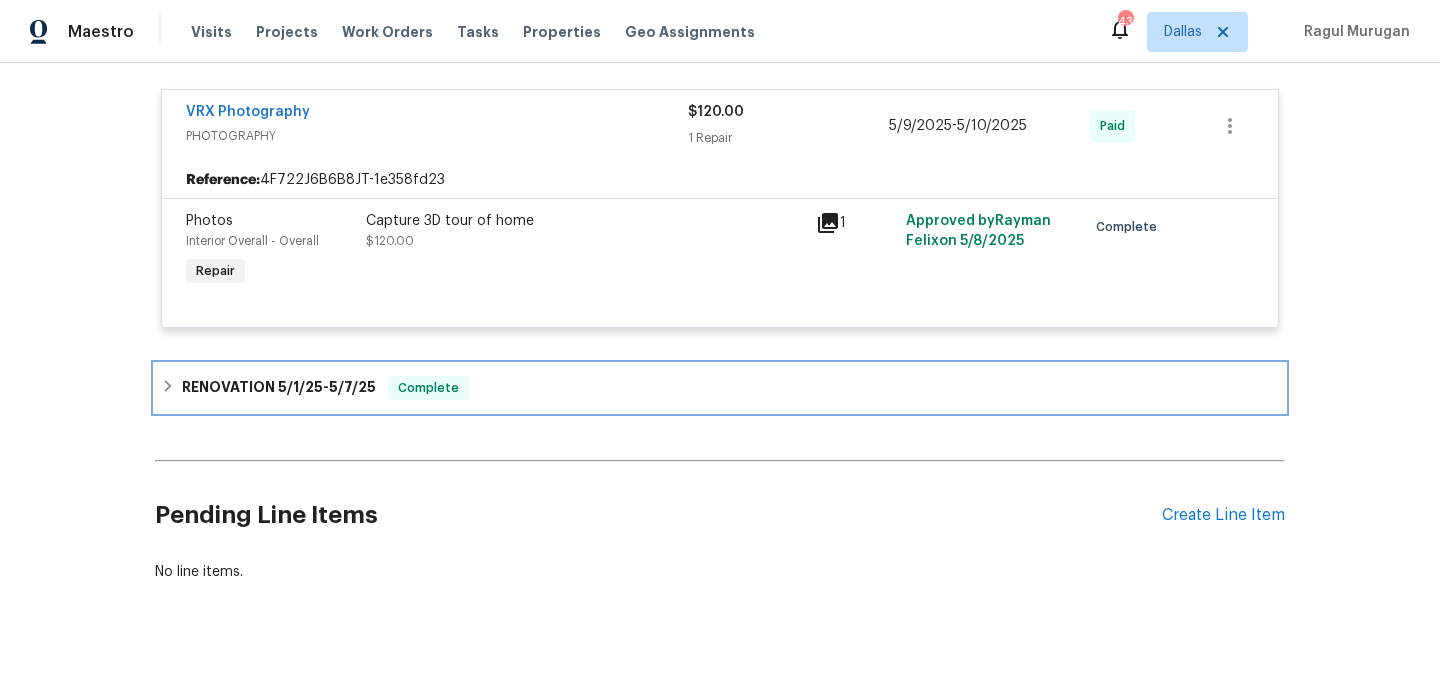 click on "RENOVATION   5/1/25  -  5/7/25 Complete" at bounding box center [720, 388] 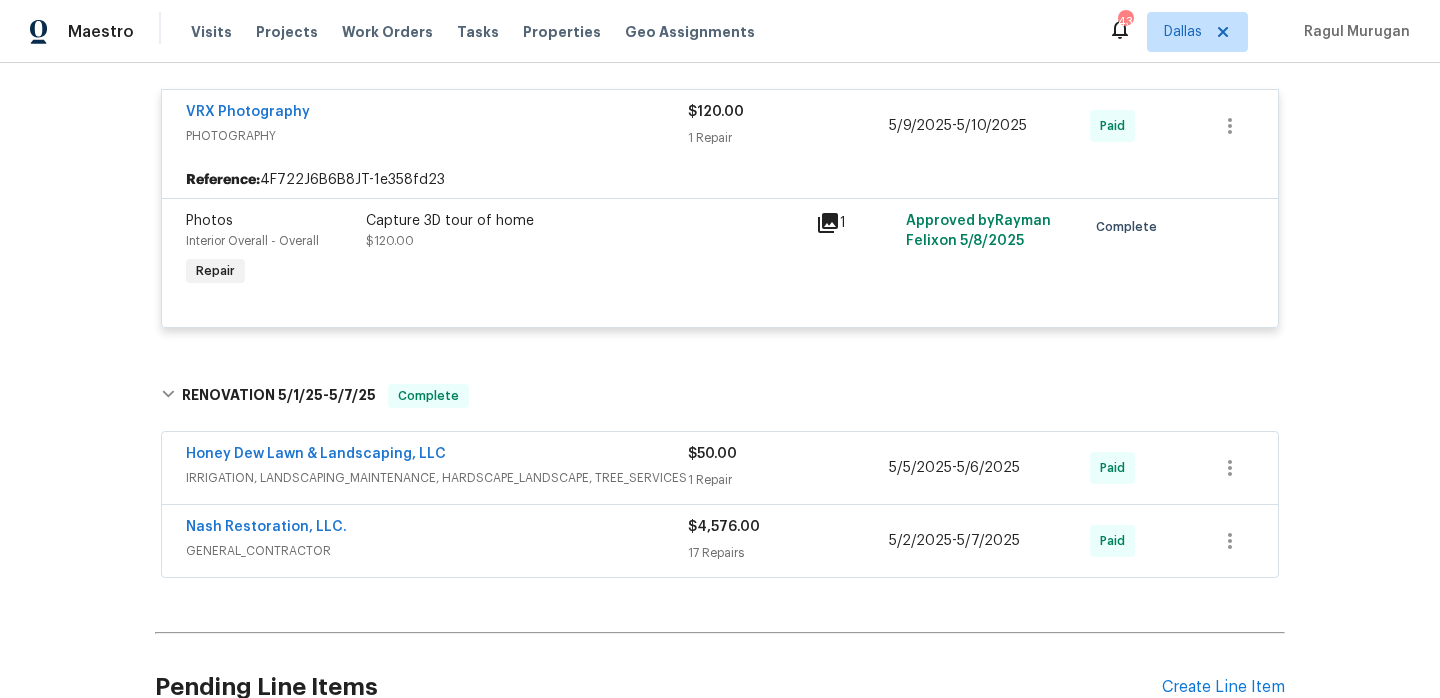 click on "IRRIGATION, LANDSCAPING_MAINTENANCE, HARDSCAPE_LANDSCAPE, TREE_SERVICES" at bounding box center (437, 478) 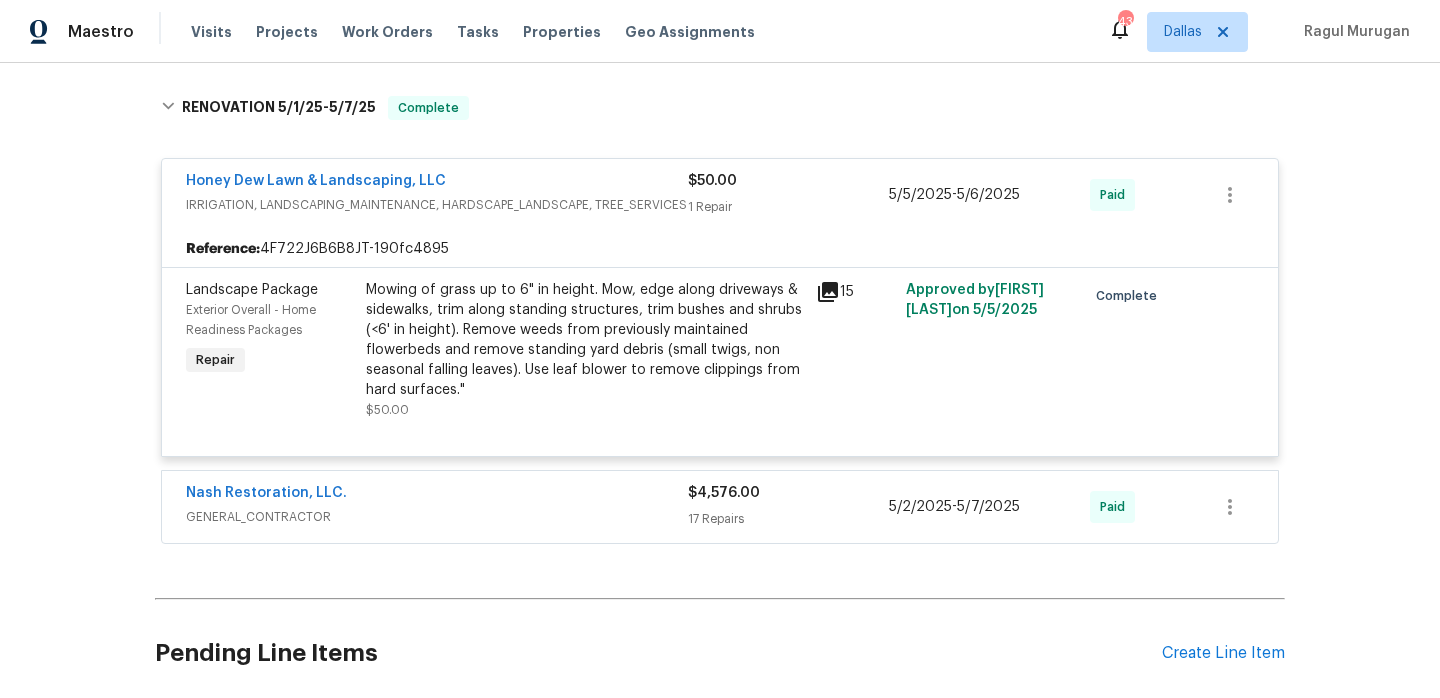 click on "GENERAL_CONTRACTOR" at bounding box center (437, 517) 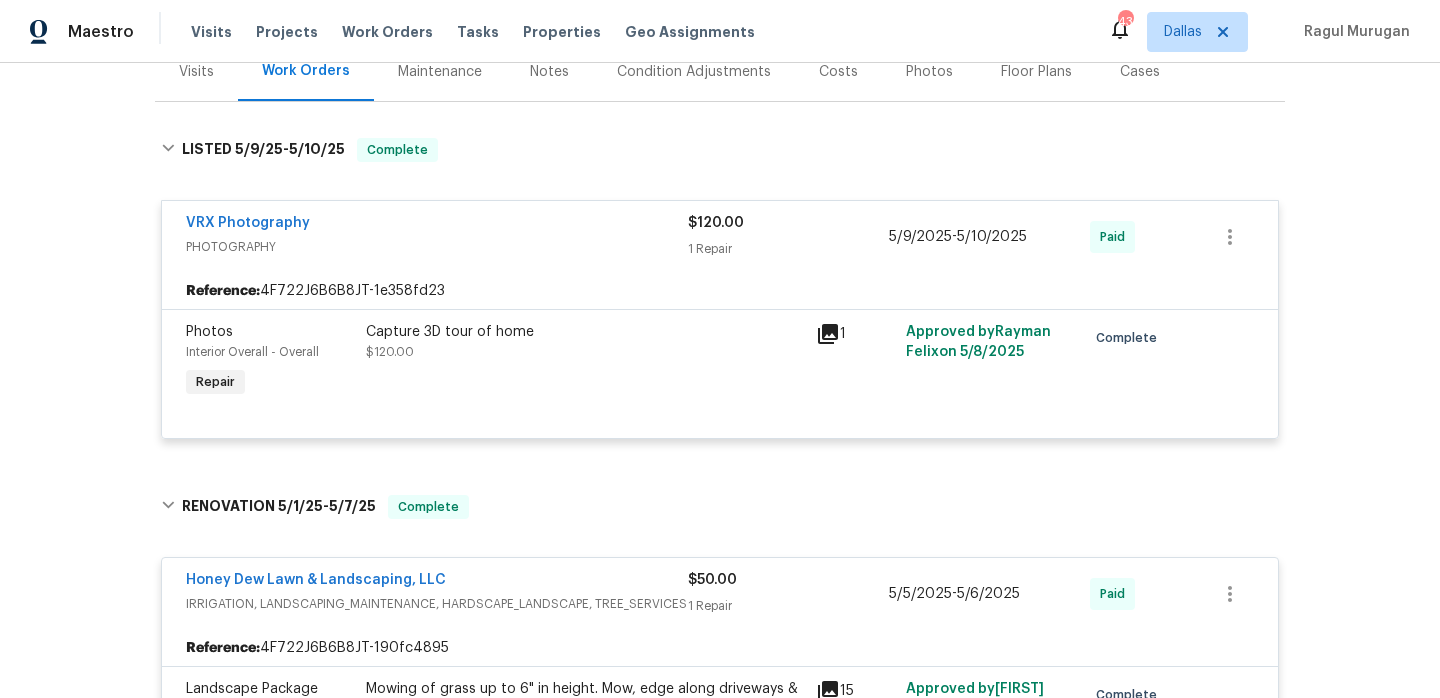scroll, scrollTop: 0, scrollLeft: 0, axis: both 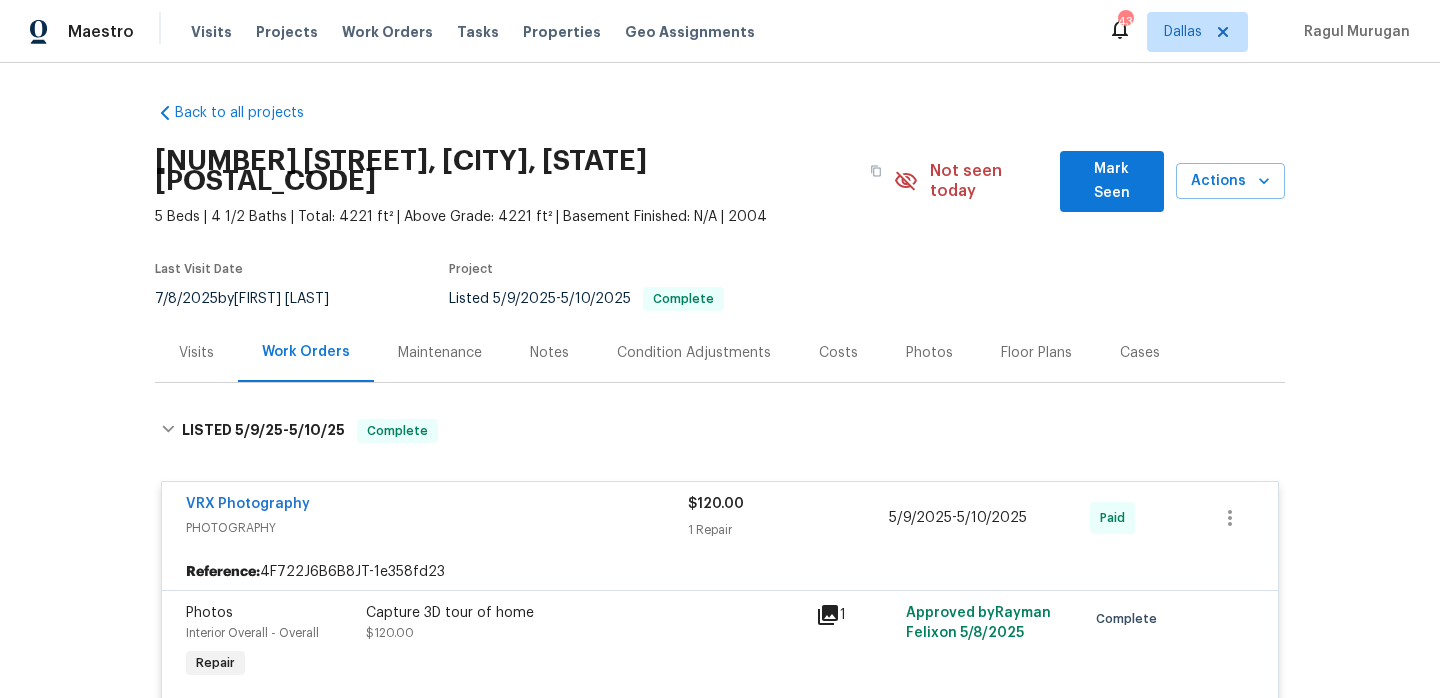 click on "Visits" at bounding box center (196, 352) 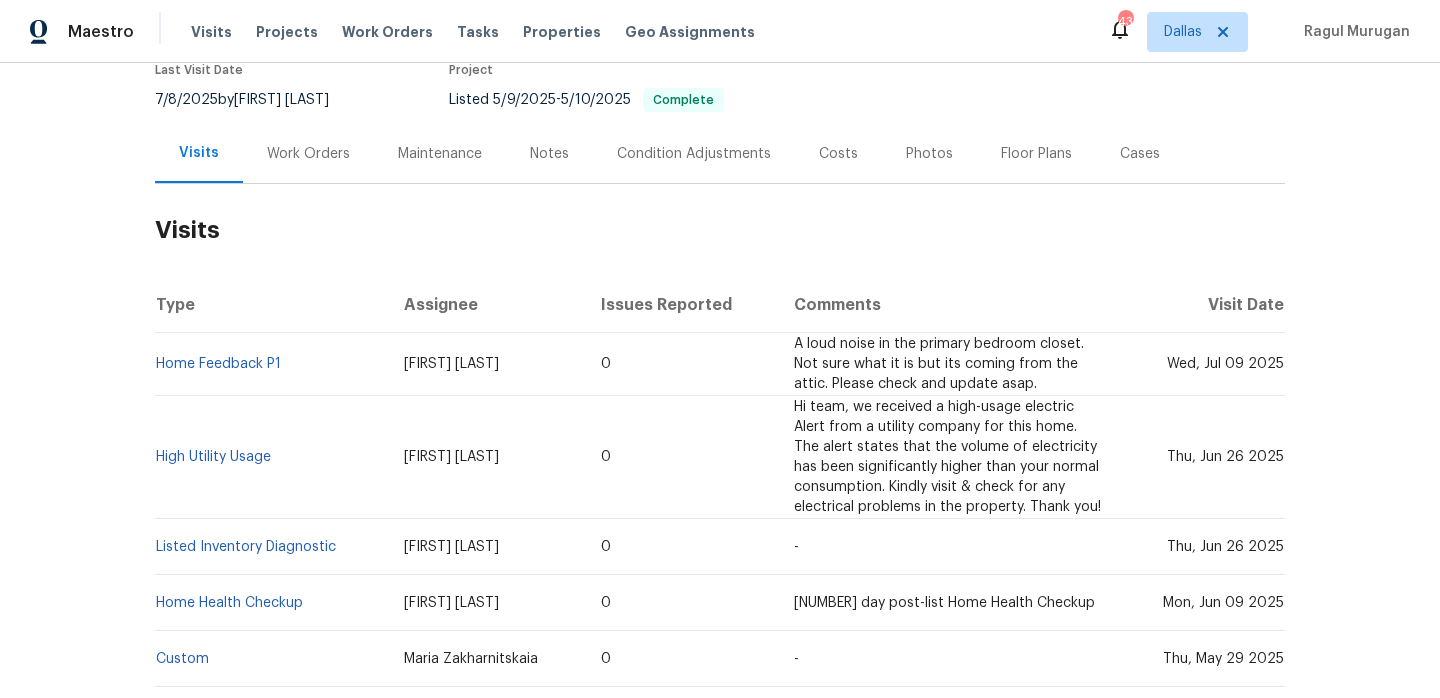 scroll, scrollTop: 256, scrollLeft: 0, axis: vertical 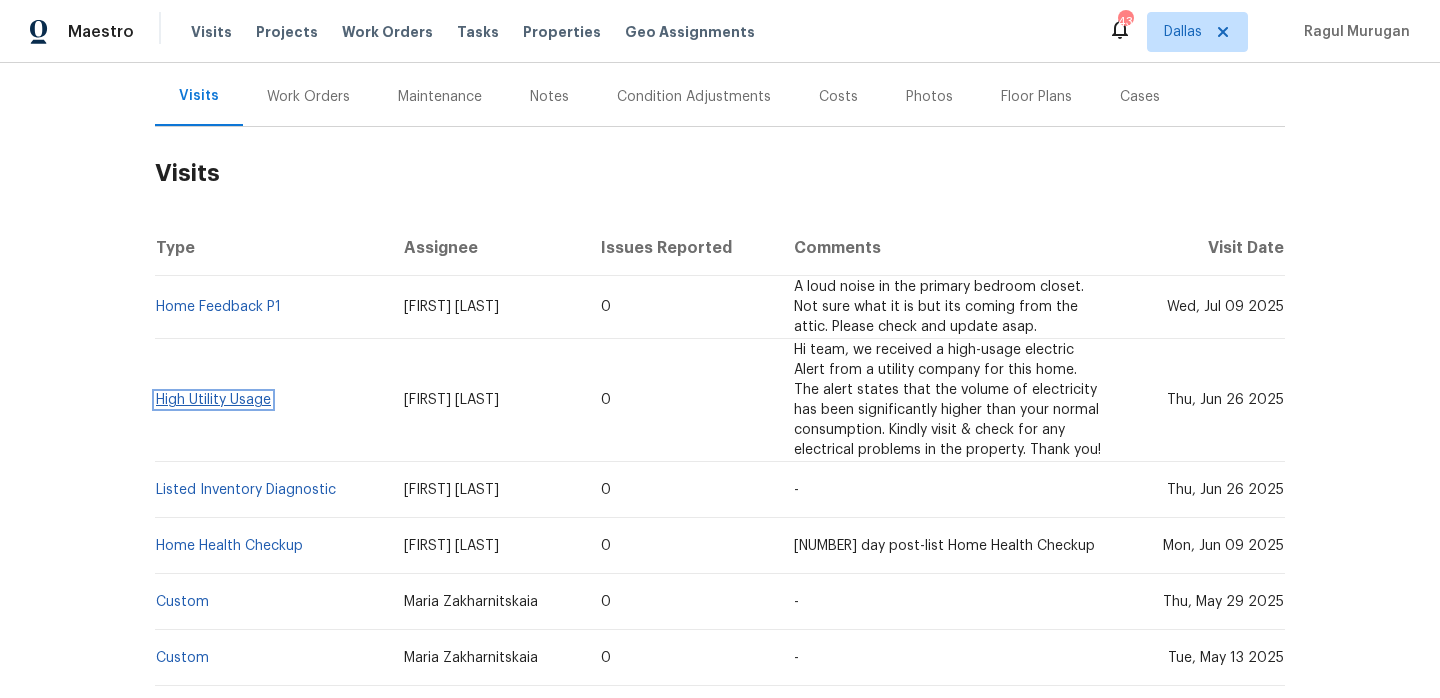 click on "High Utility Usage" at bounding box center [213, 400] 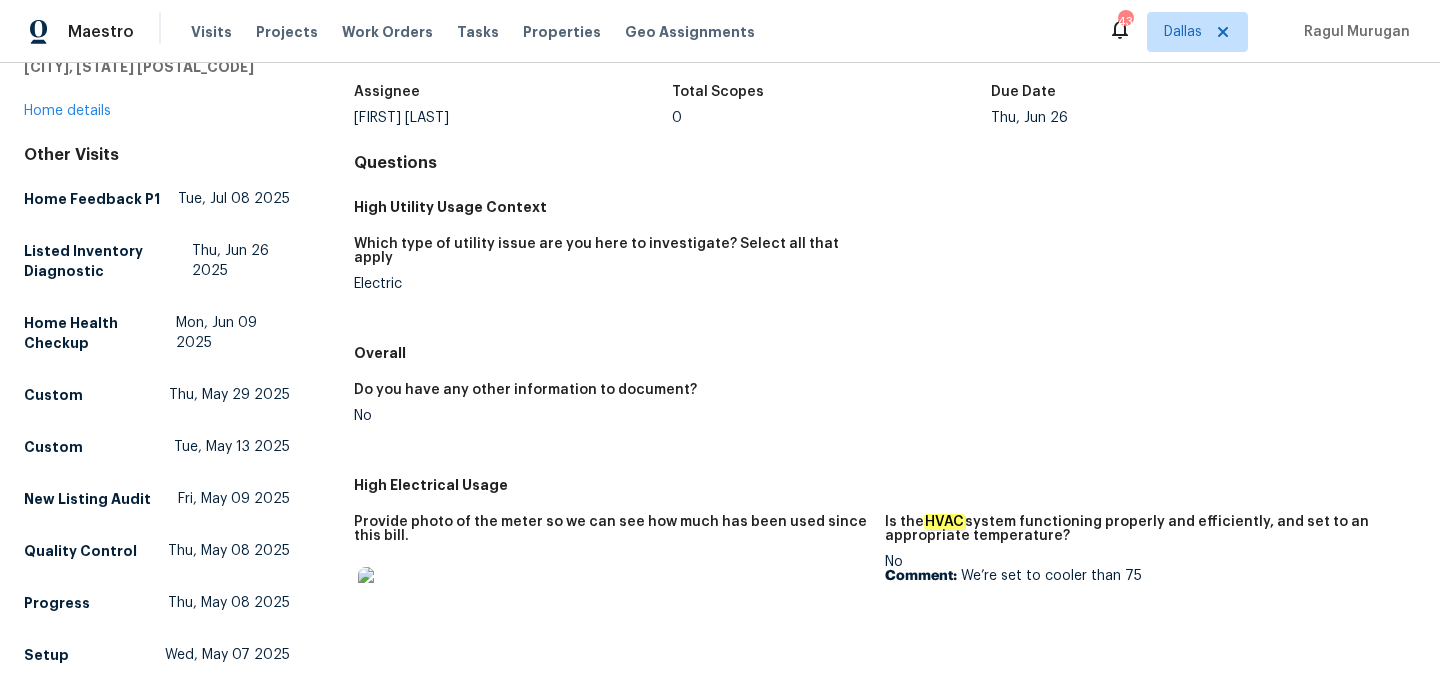 scroll, scrollTop: 0, scrollLeft: 0, axis: both 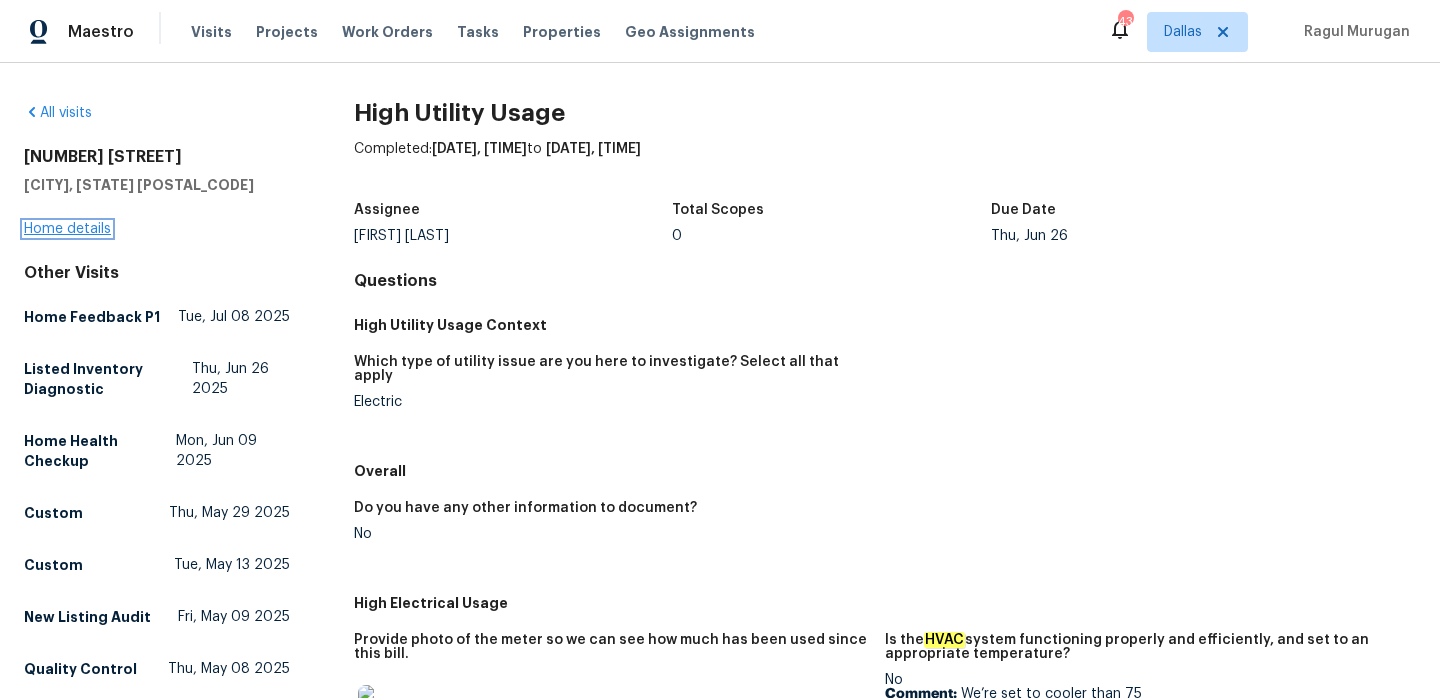 click on "Home details" at bounding box center [67, 229] 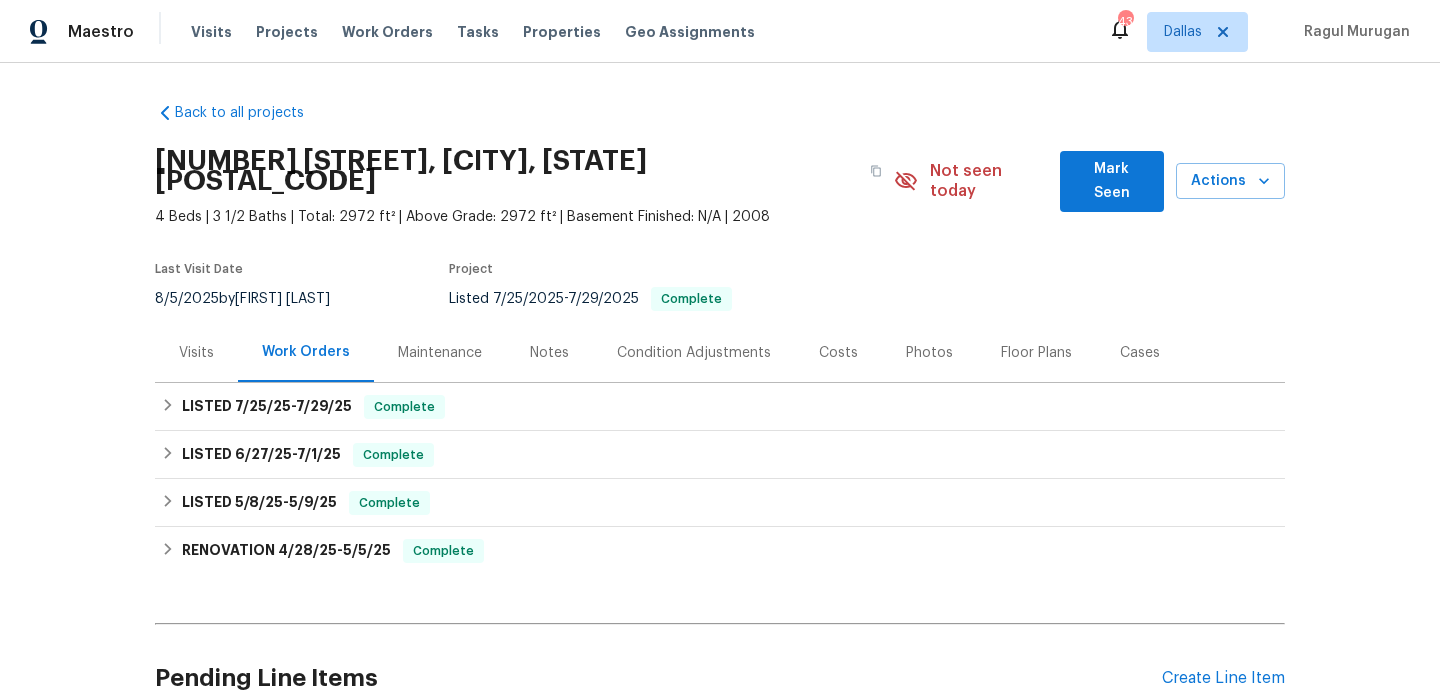 scroll, scrollTop: 0, scrollLeft: 0, axis: both 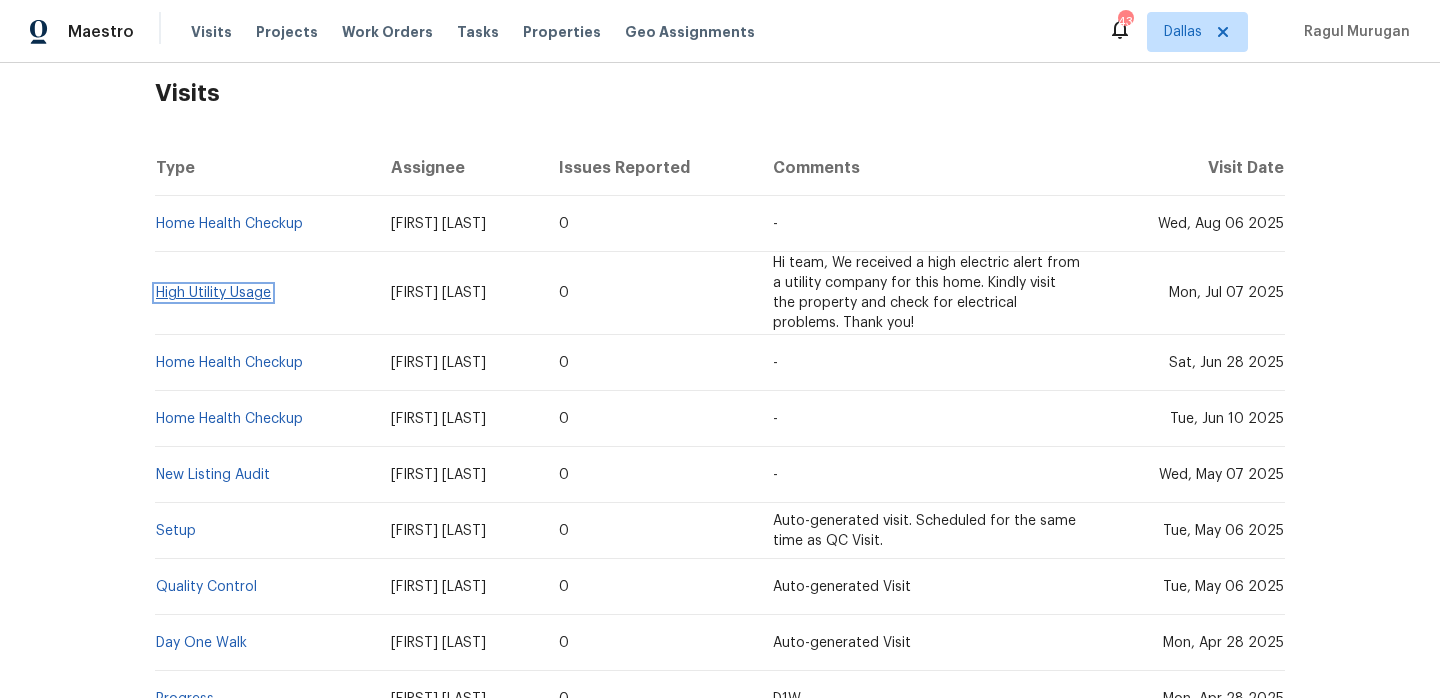 click on "High Utility Usage" at bounding box center (213, 293) 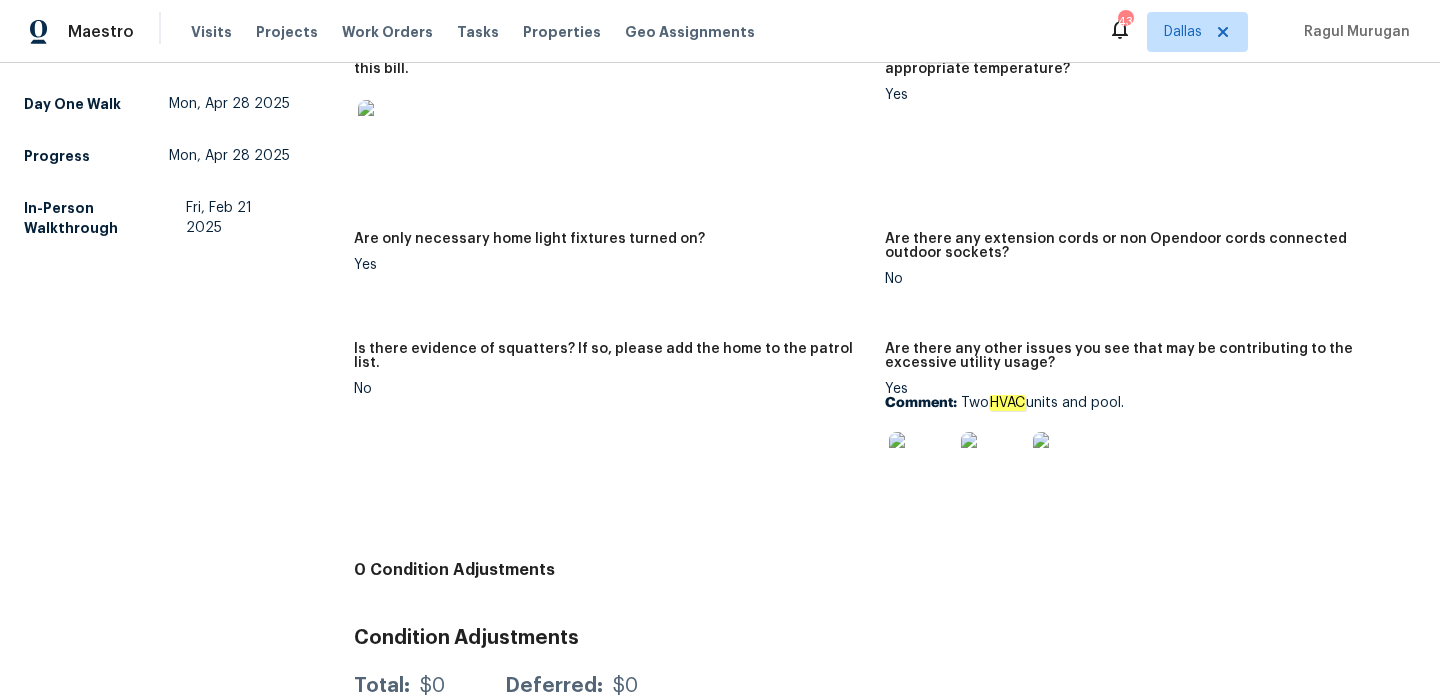 scroll, scrollTop: 687, scrollLeft: 0, axis: vertical 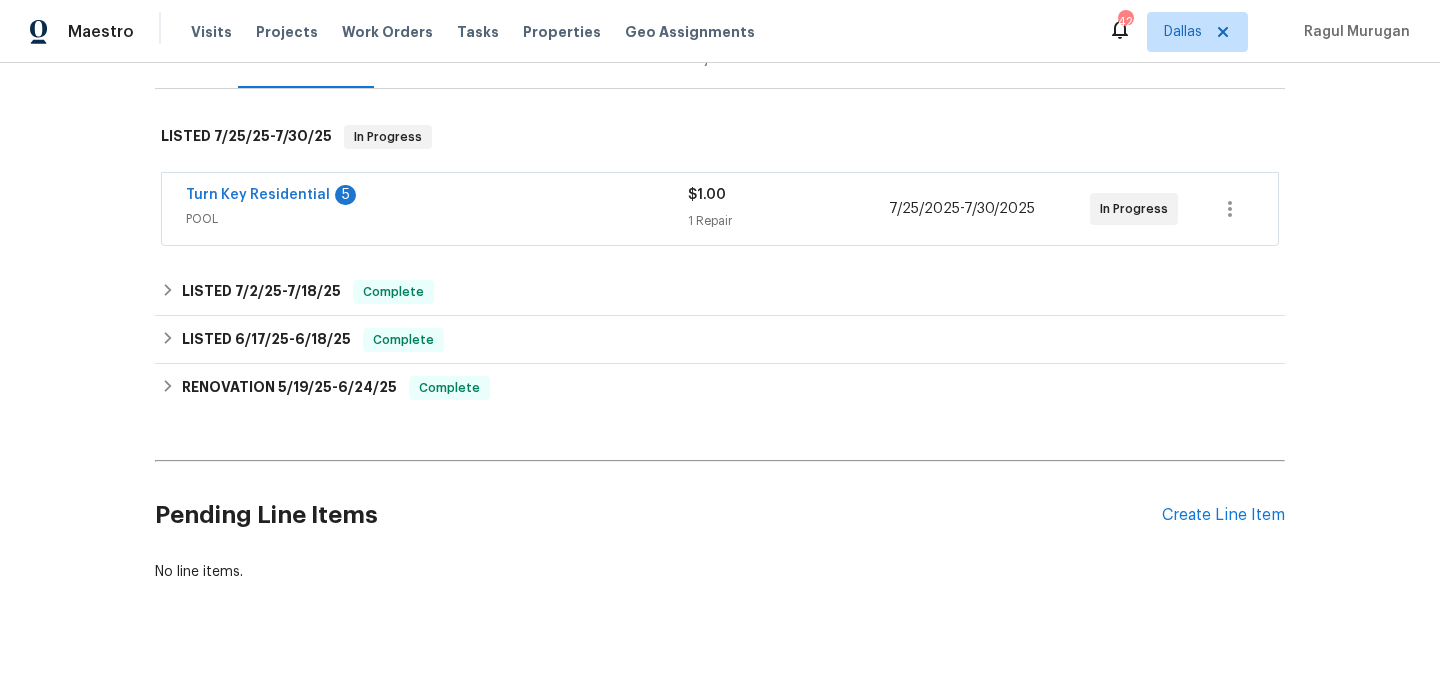 click on "Turn Key Residential 5" at bounding box center (437, 197) 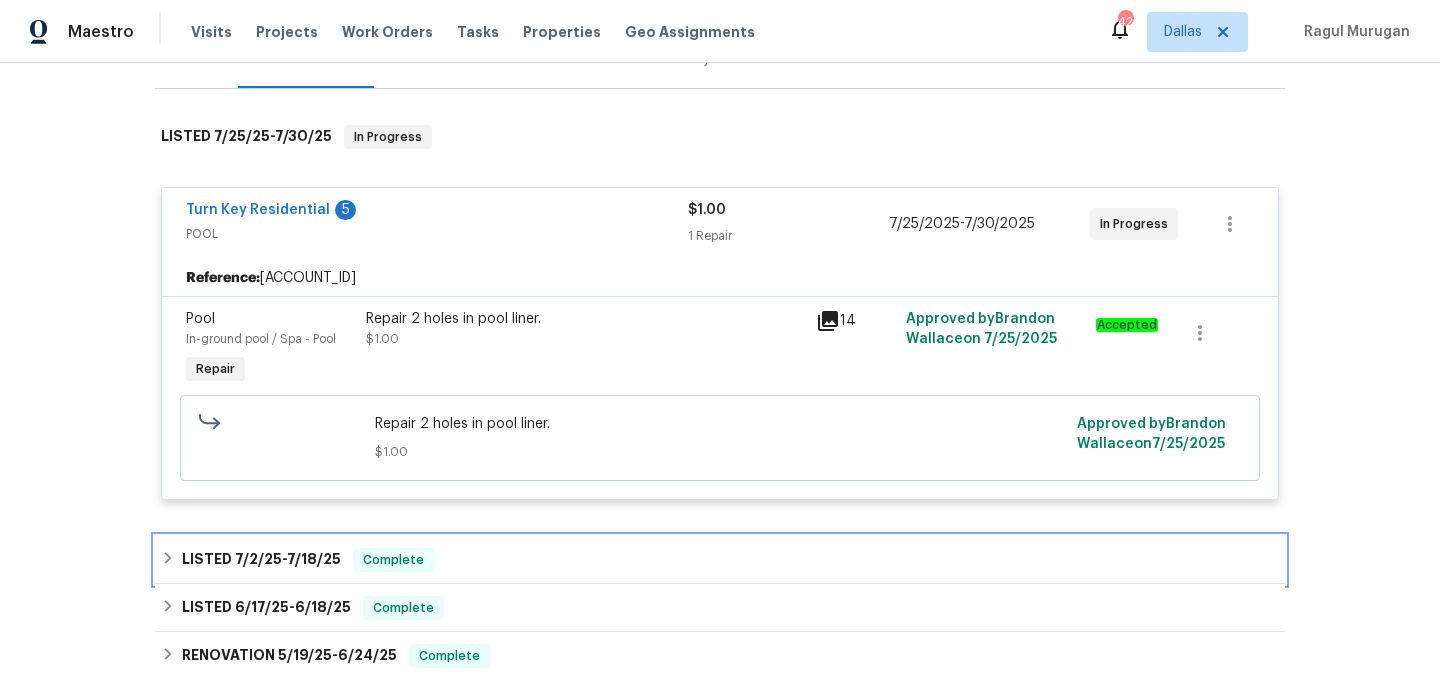click on "LISTED   [DATE]  -  [DATE] Complete" at bounding box center [720, 560] 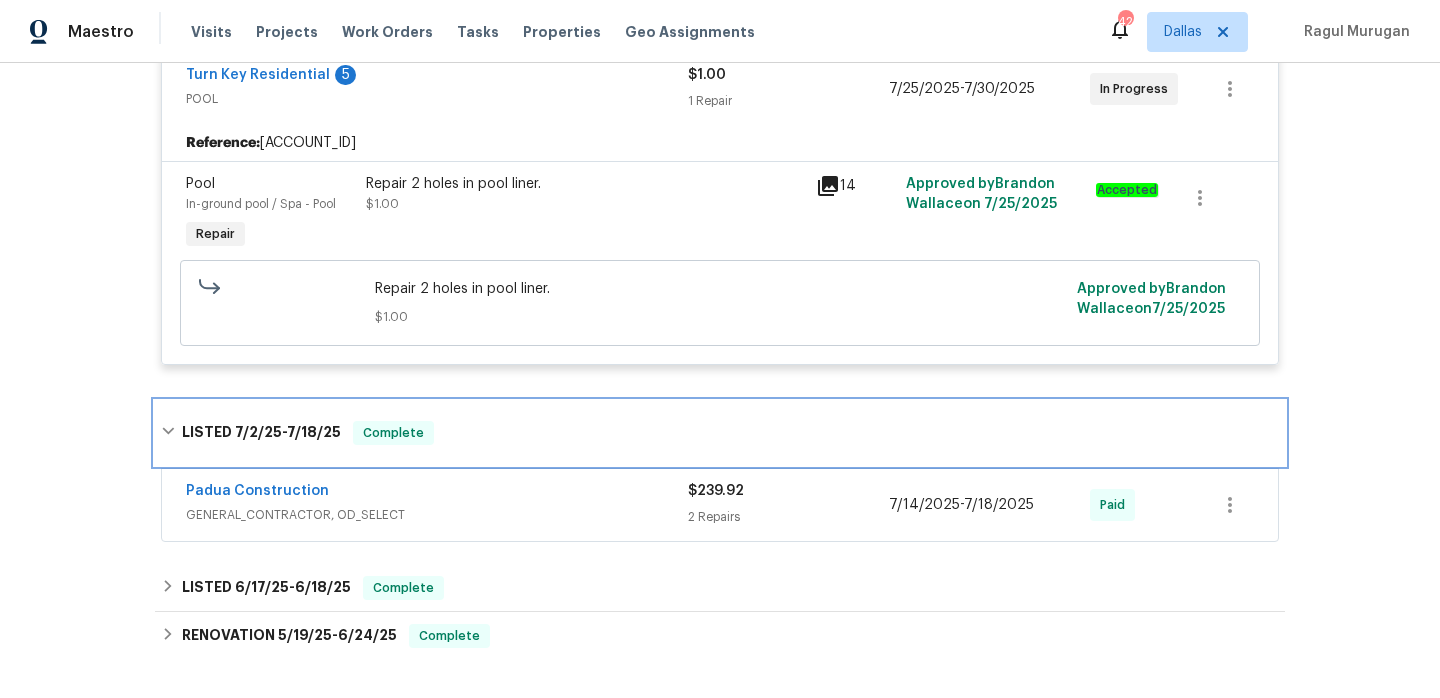 scroll, scrollTop: 445, scrollLeft: 0, axis: vertical 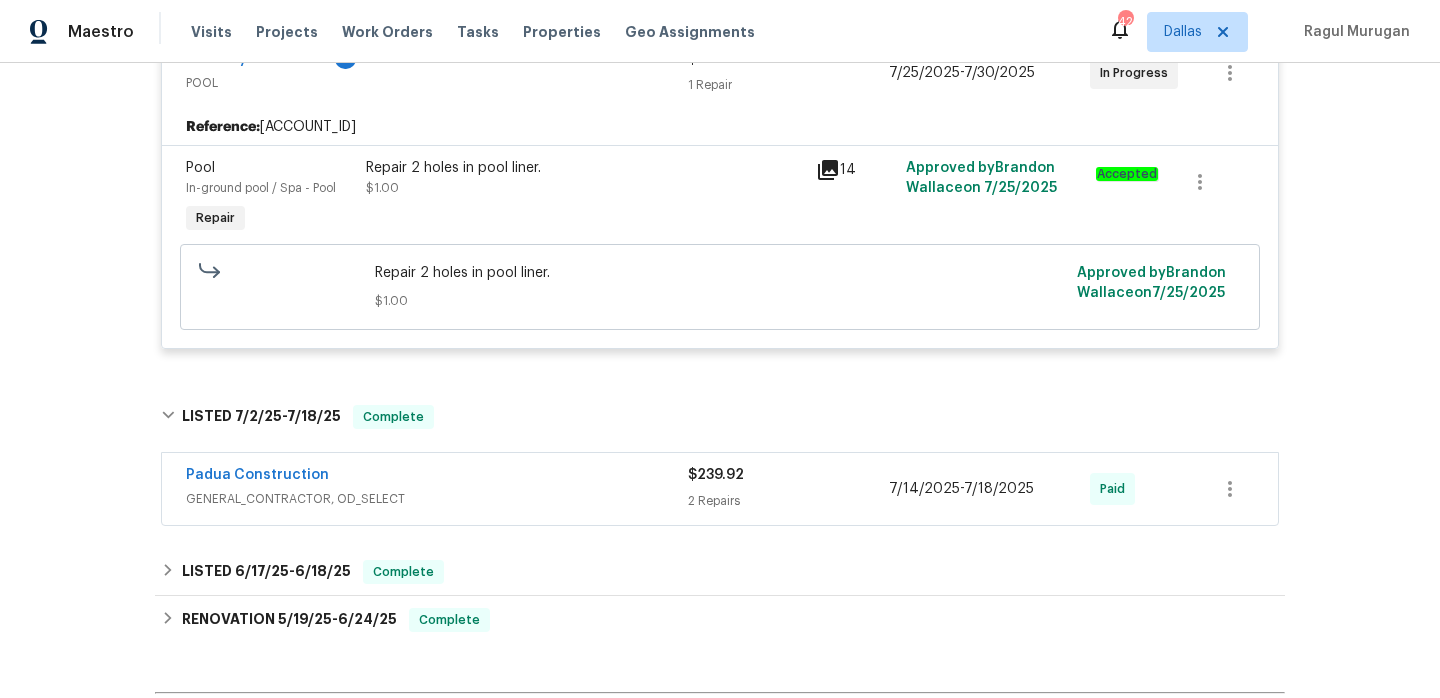 click on "Padua Construction" at bounding box center [437, 477] 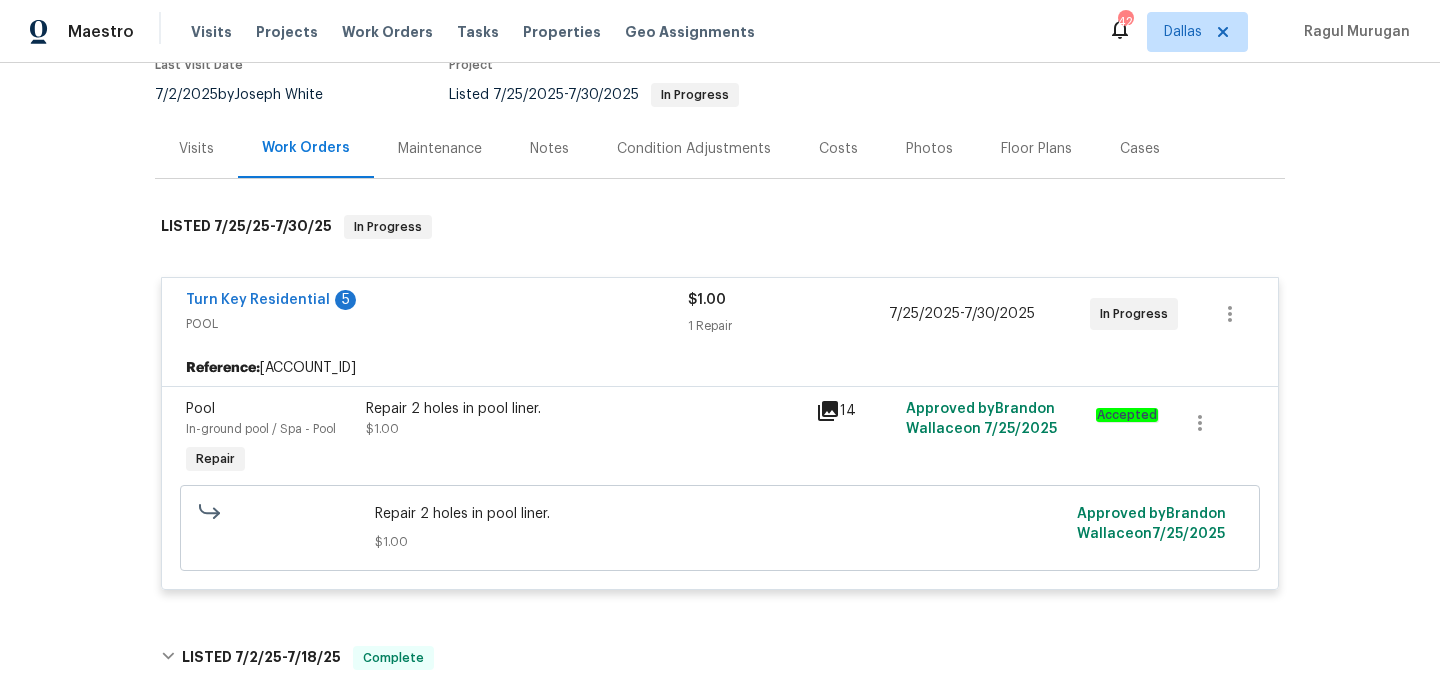 scroll, scrollTop: 0, scrollLeft: 0, axis: both 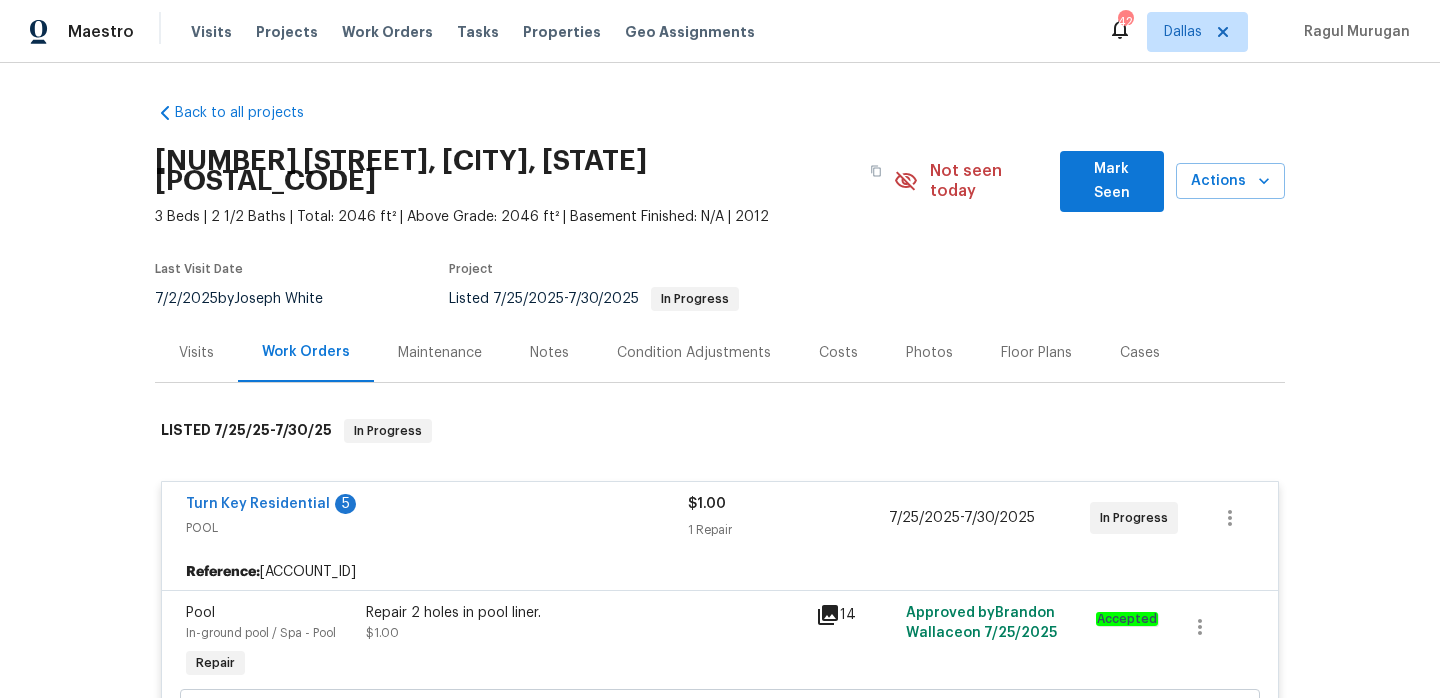 click on "Repair 2 holes in pool liner. $1.00" at bounding box center (585, 623) 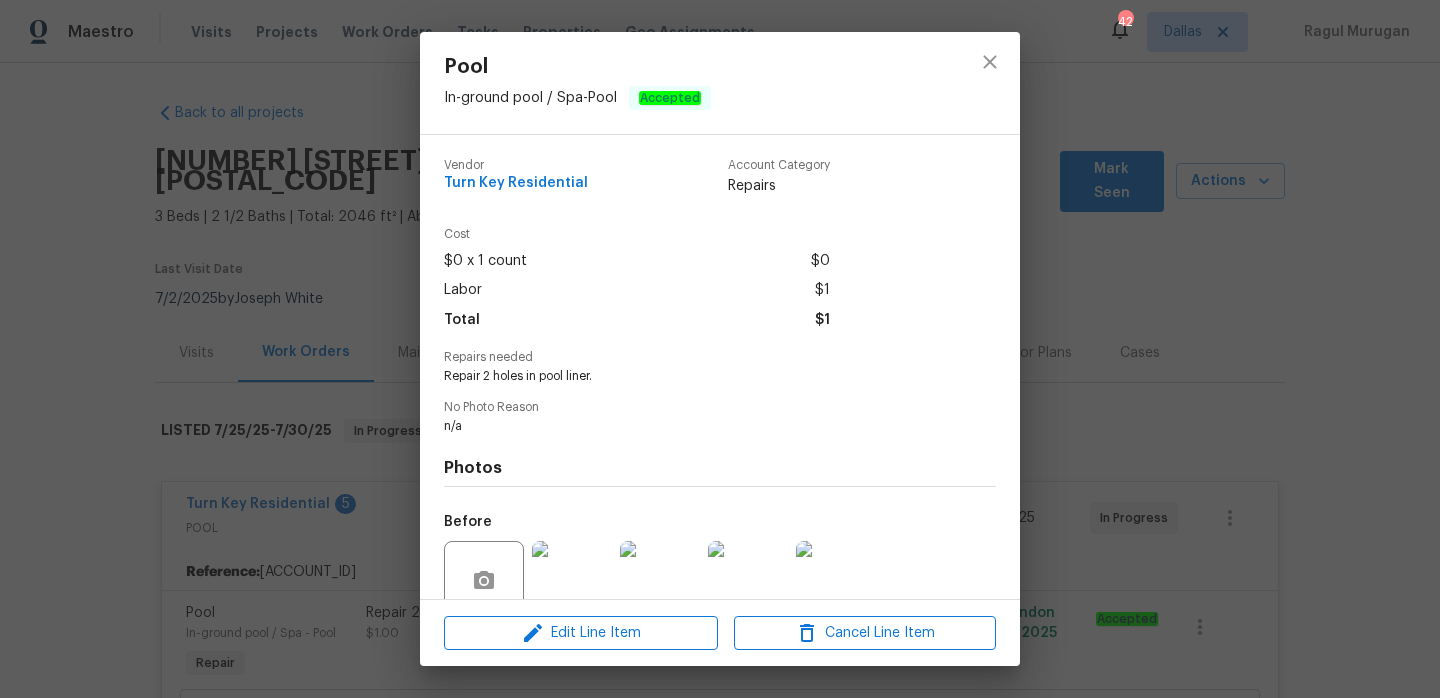 scroll, scrollTop: 164, scrollLeft: 0, axis: vertical 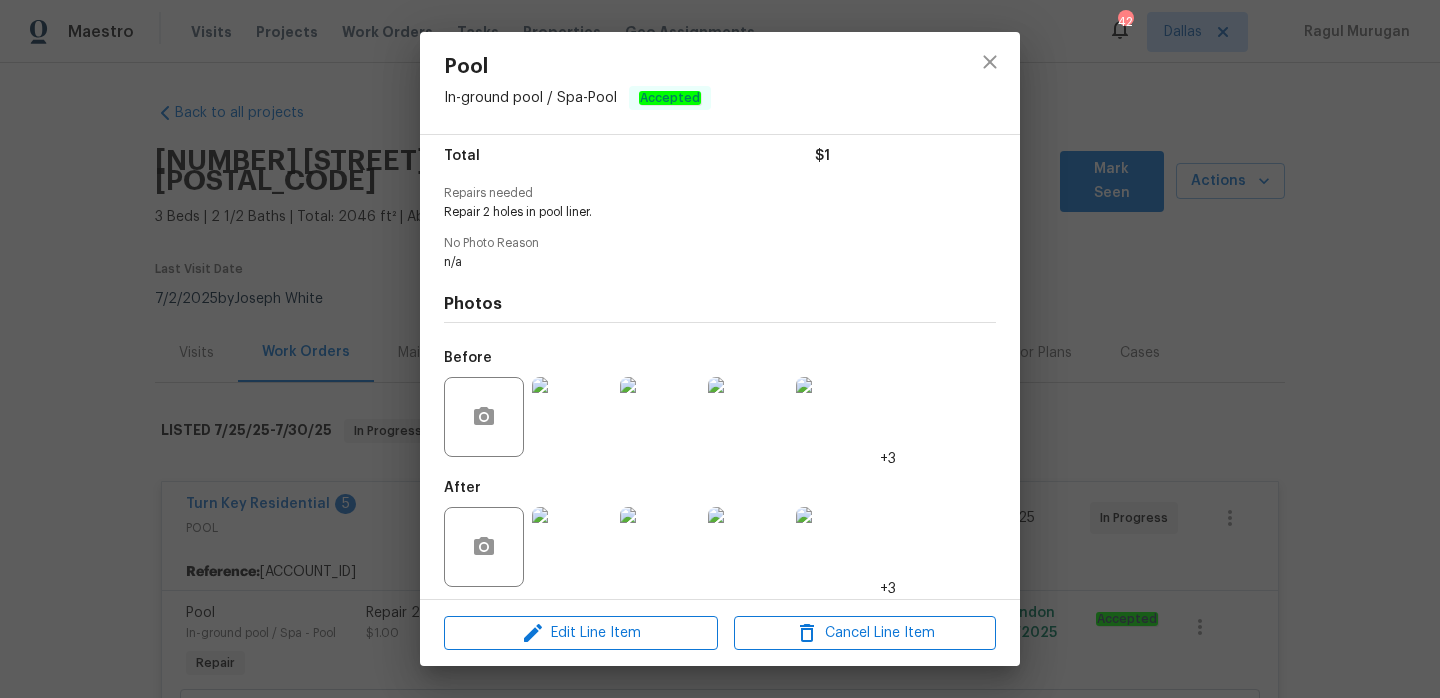 click at bounding box center [572, 417] 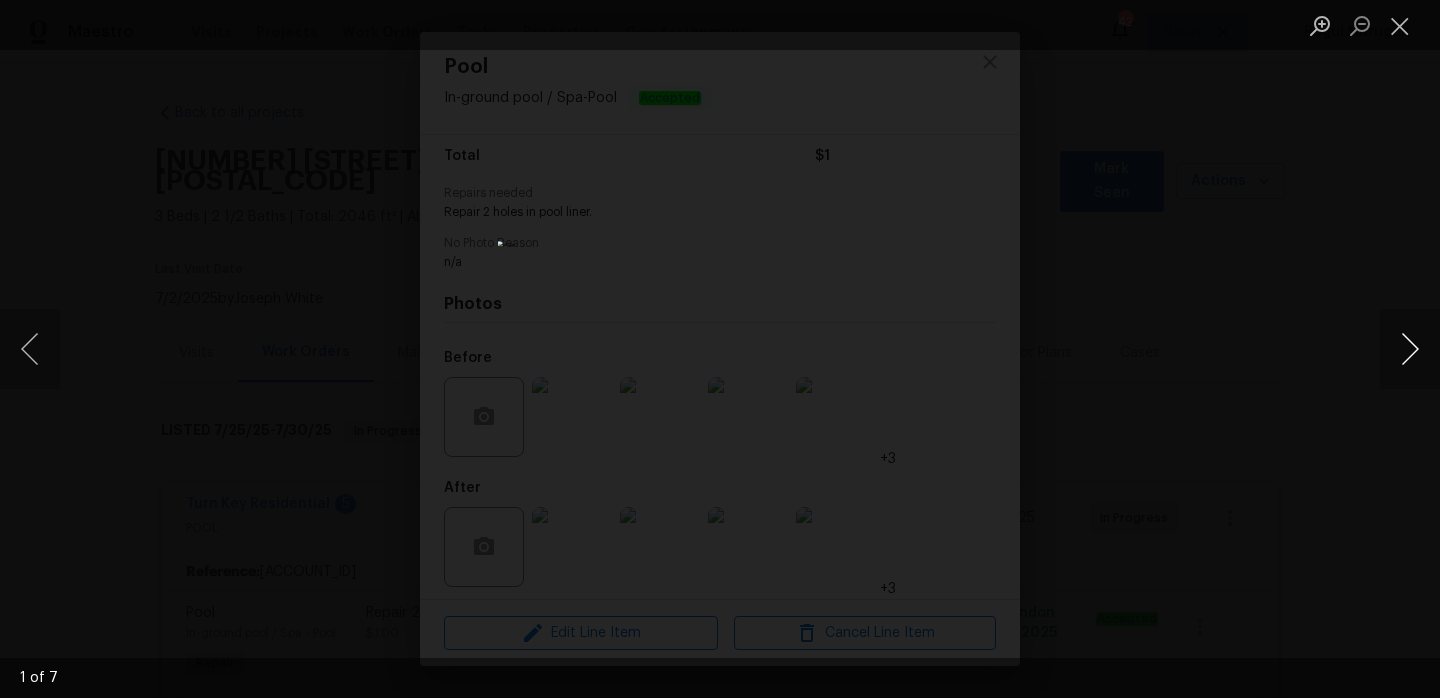 click at bounding box center (1410, 349) 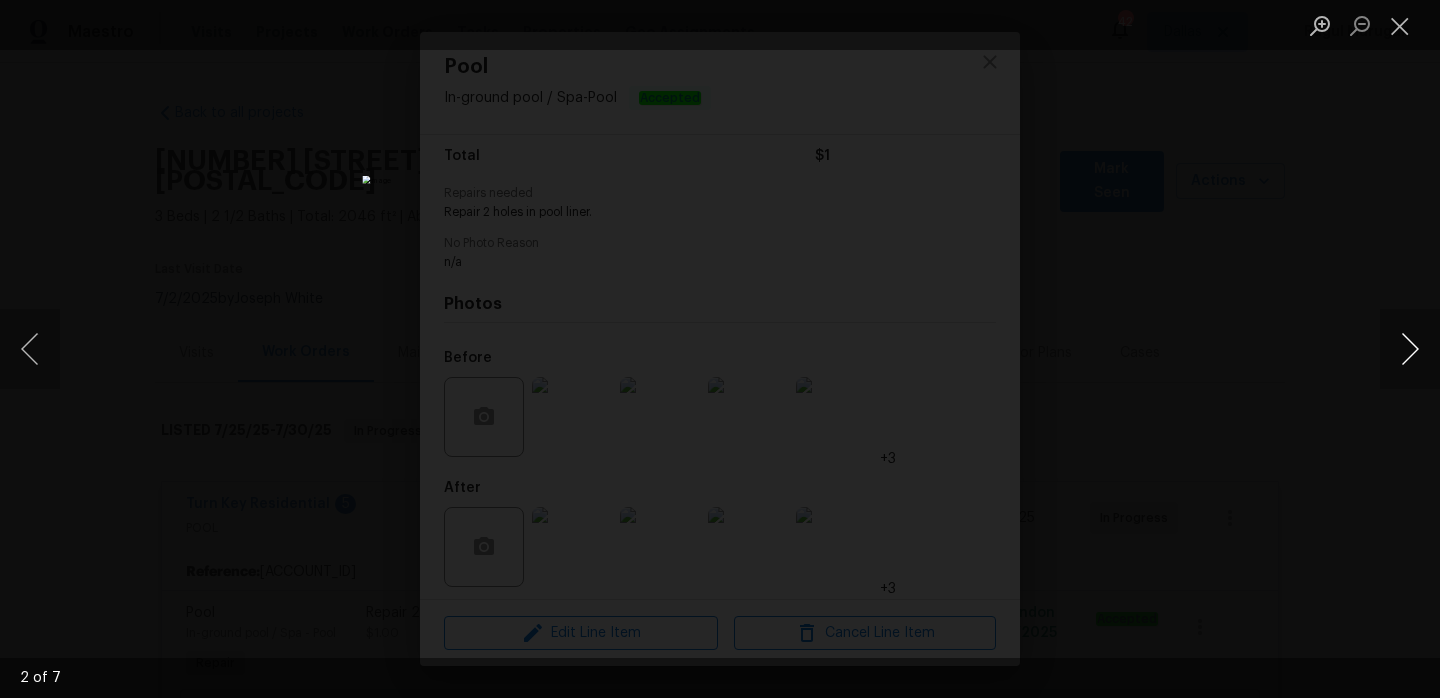 click at bounding box center [1410, 349] 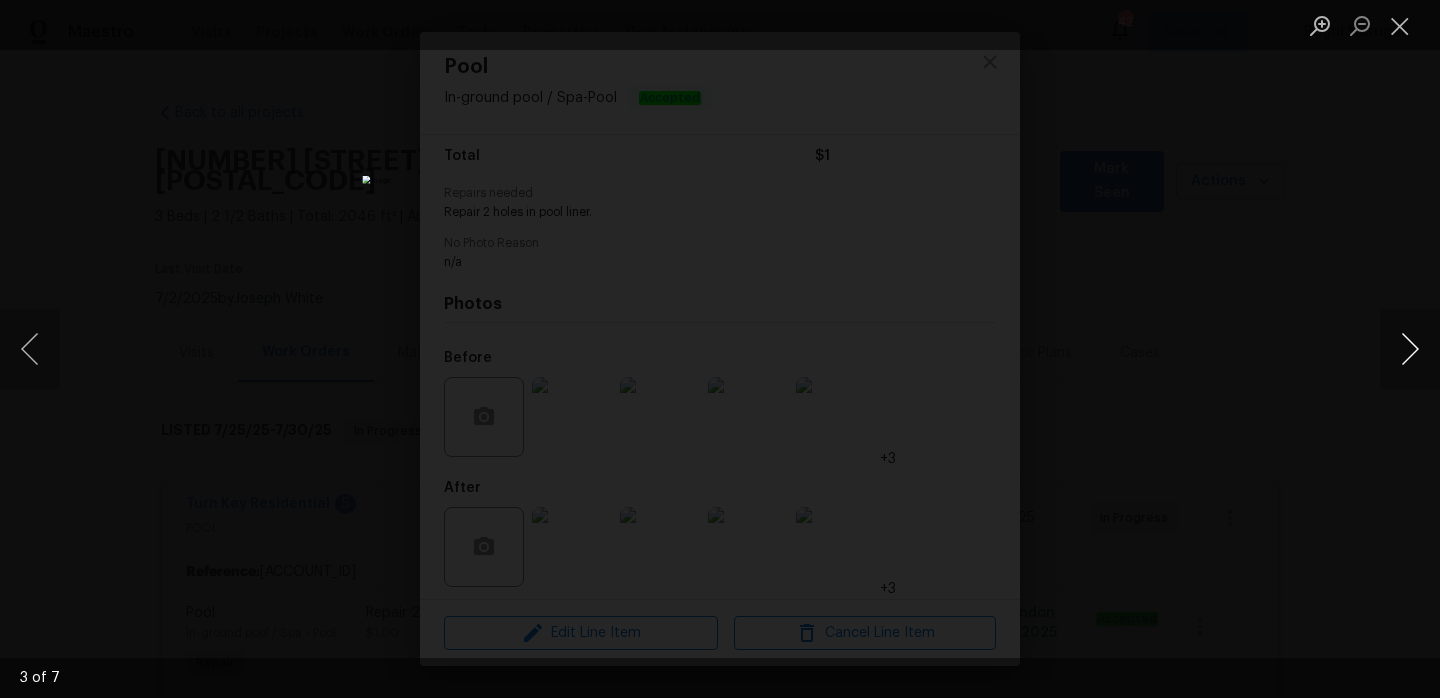 click at bounding box center (1410, 349) 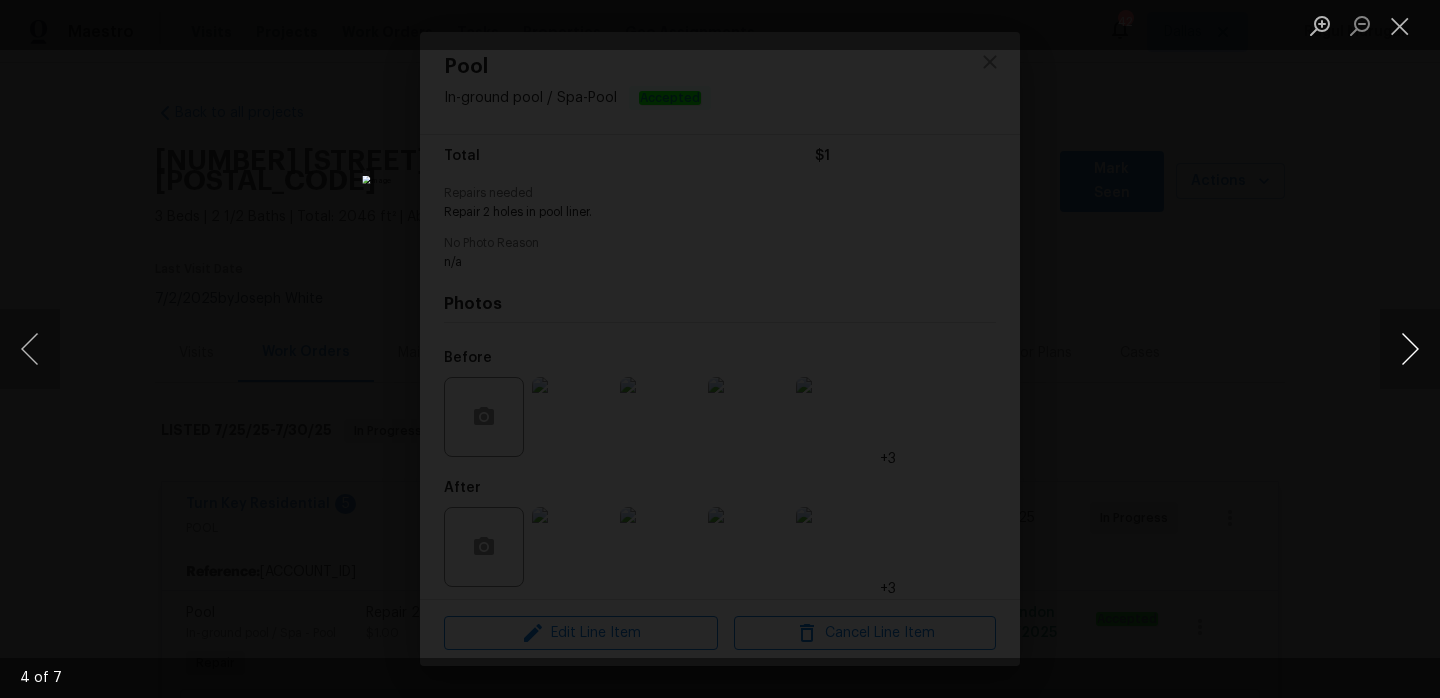 click at bounding box center (1410, 349) 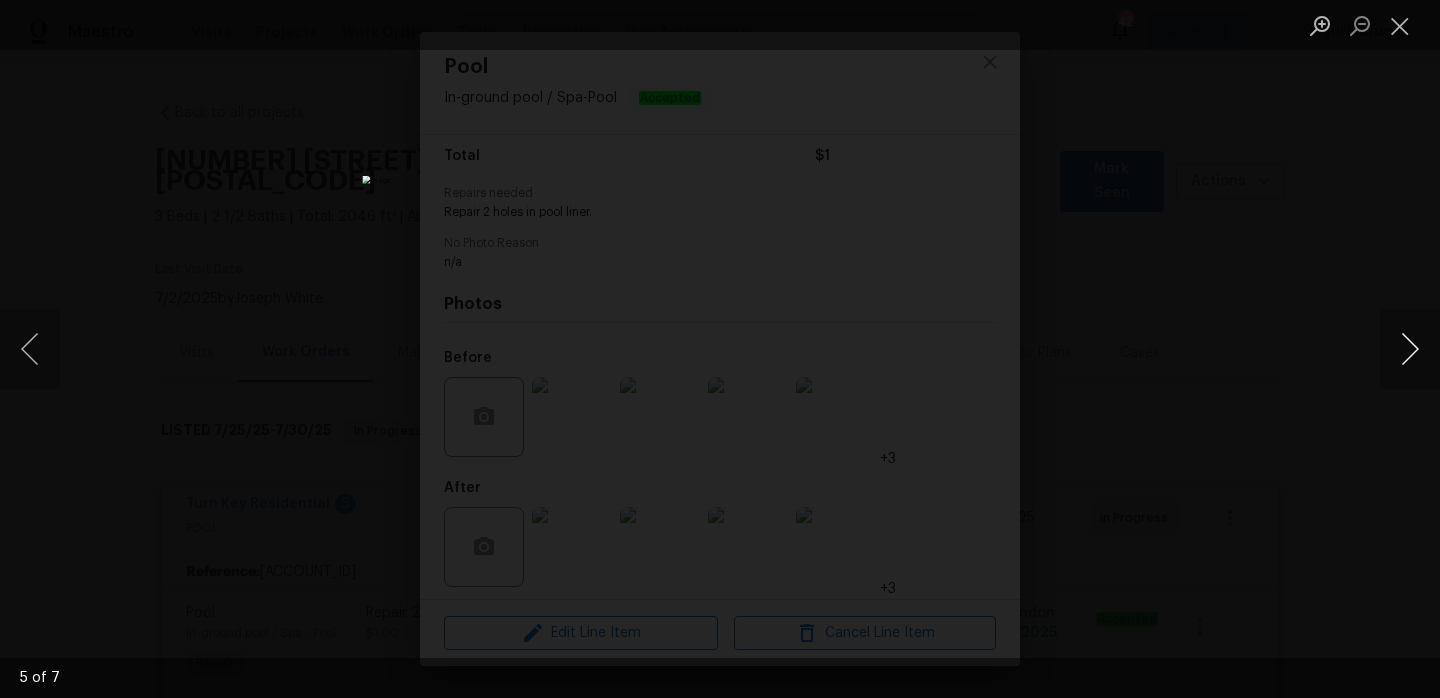 click at bounding box center (1410, 349) 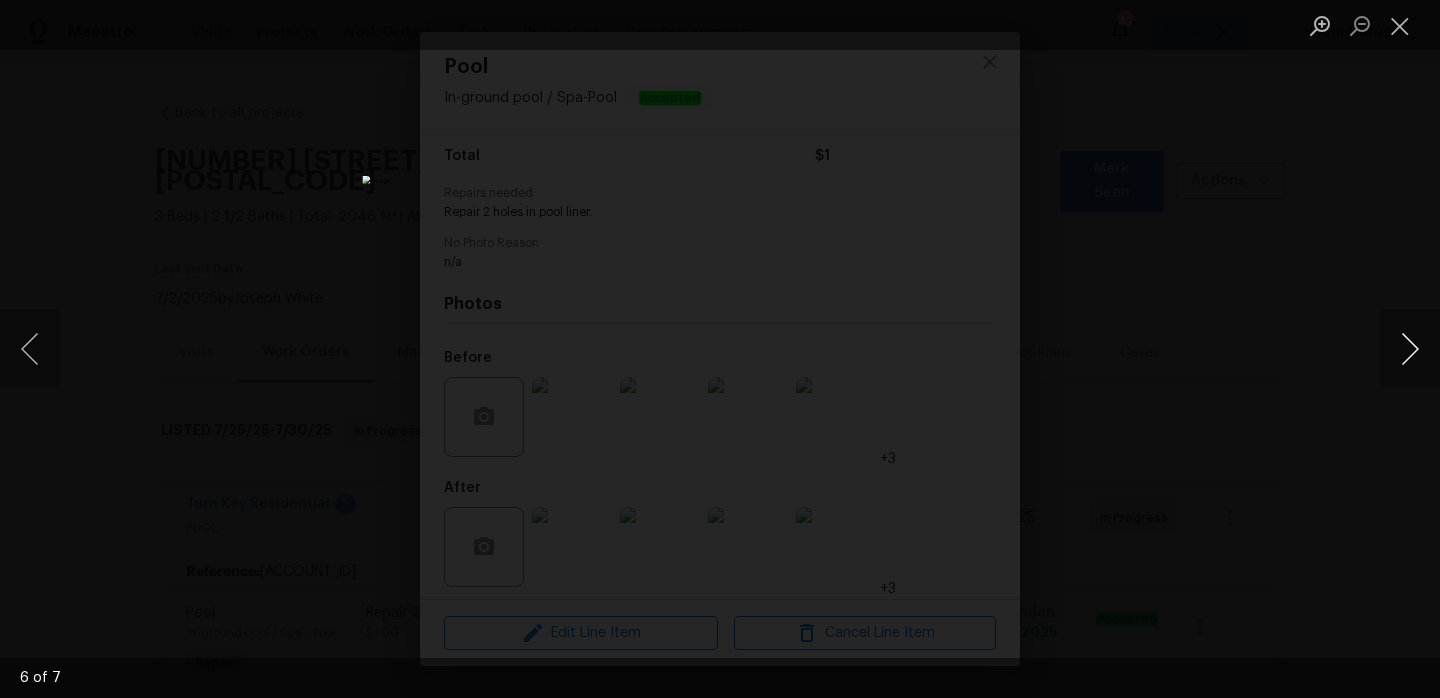 click at bounding box center (1410, 349) 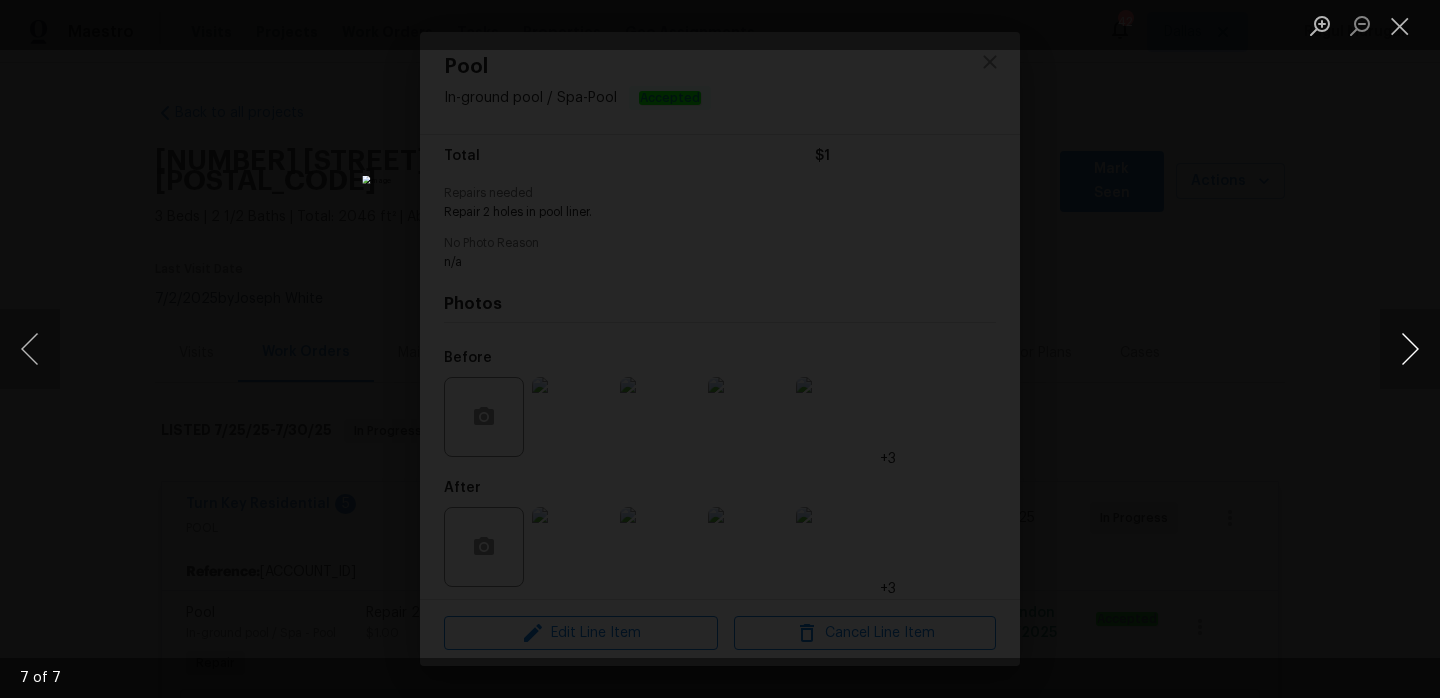 click at bounding box center [1410, 349] 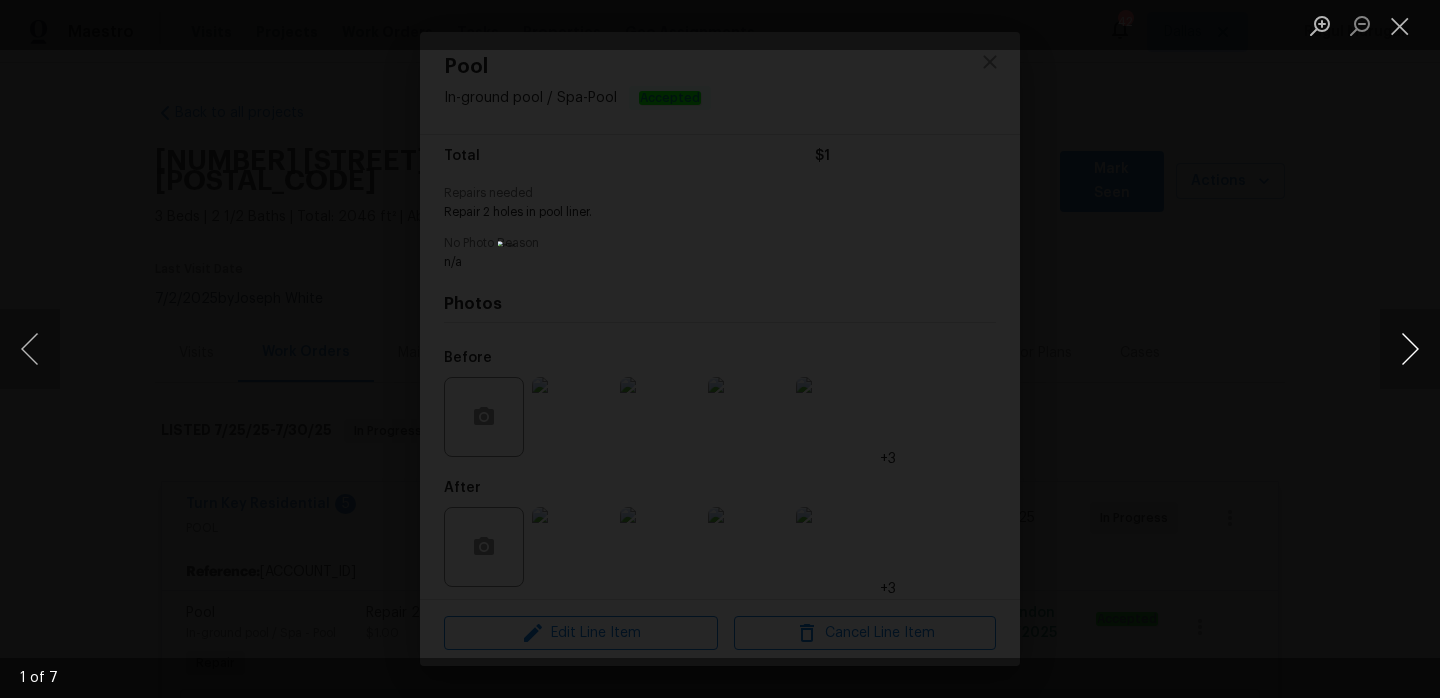 click at bounding box center (1410, 349) 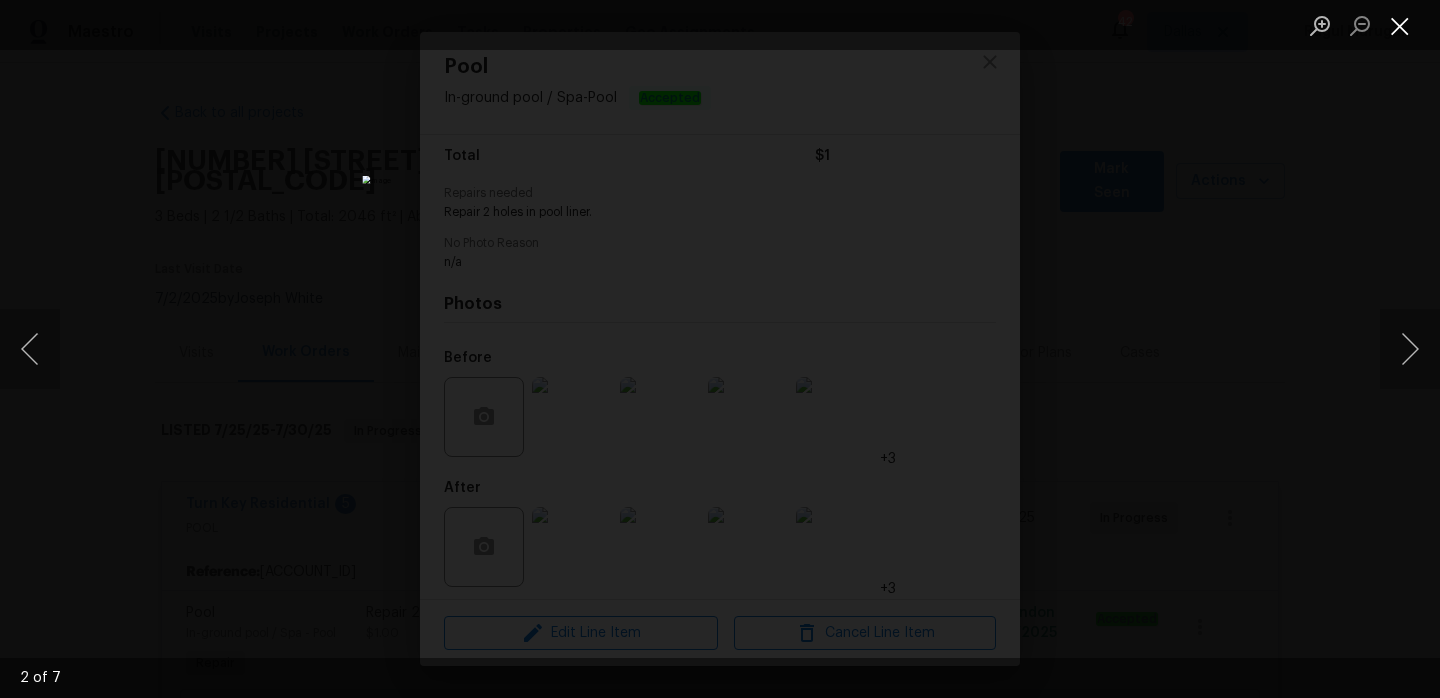 click at bounding box center [1400, 25] 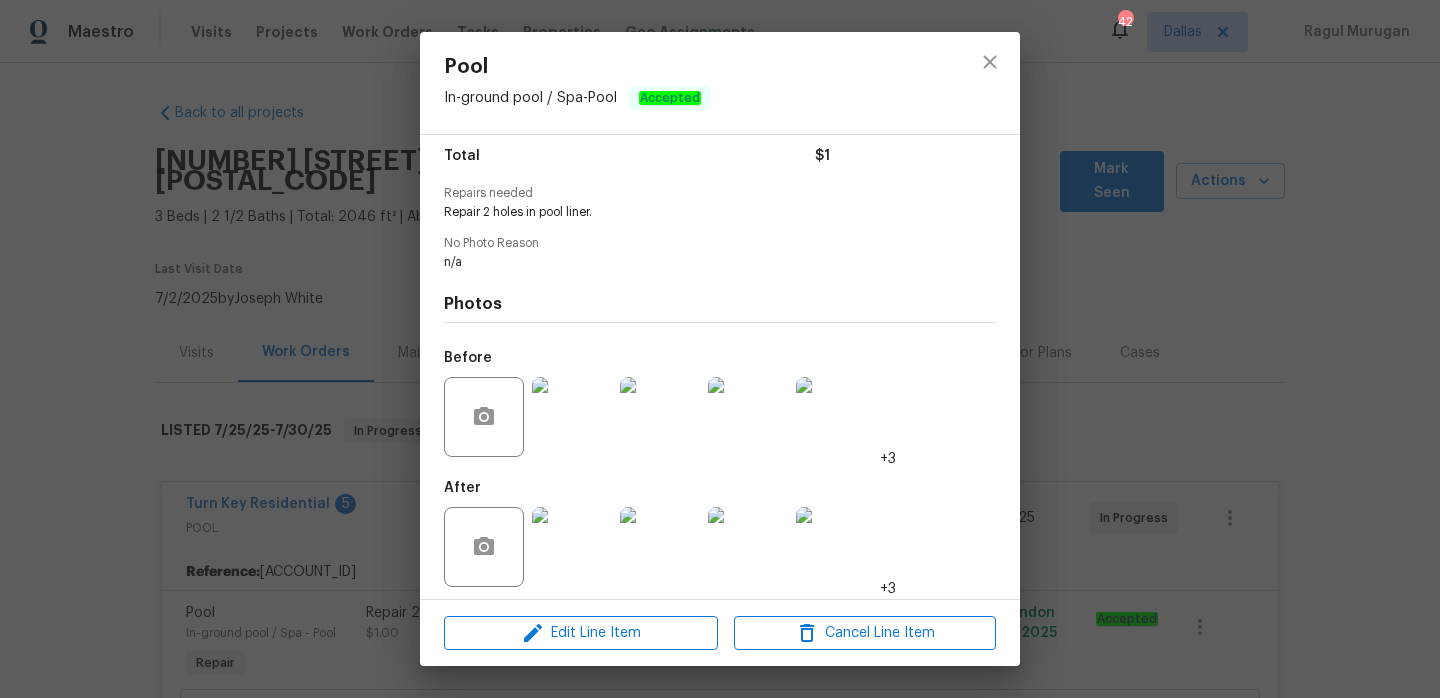 click on "Repair 2 holes in pool liner." at bounding box center (692, 212) 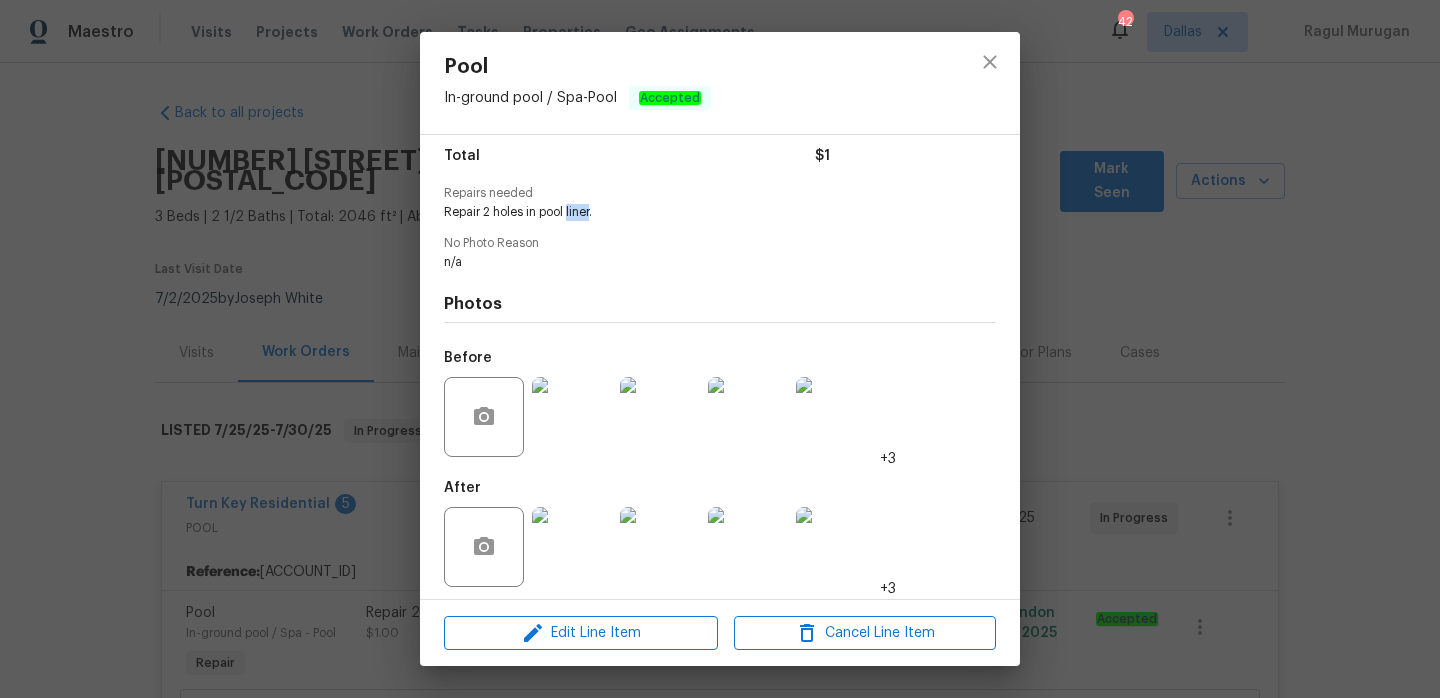 click on "Repair 2 holes in pool liner." at bounding box center [692, 212] 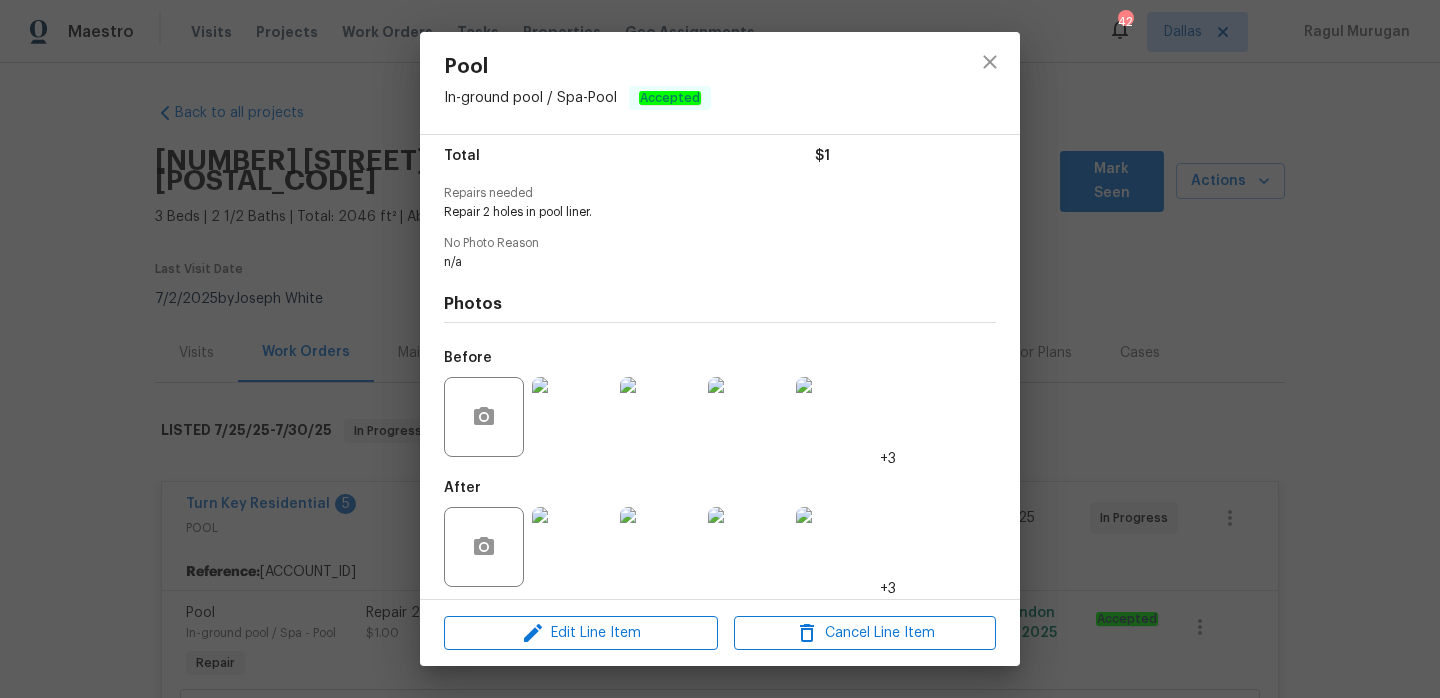 click at bounding box center (990, 83) 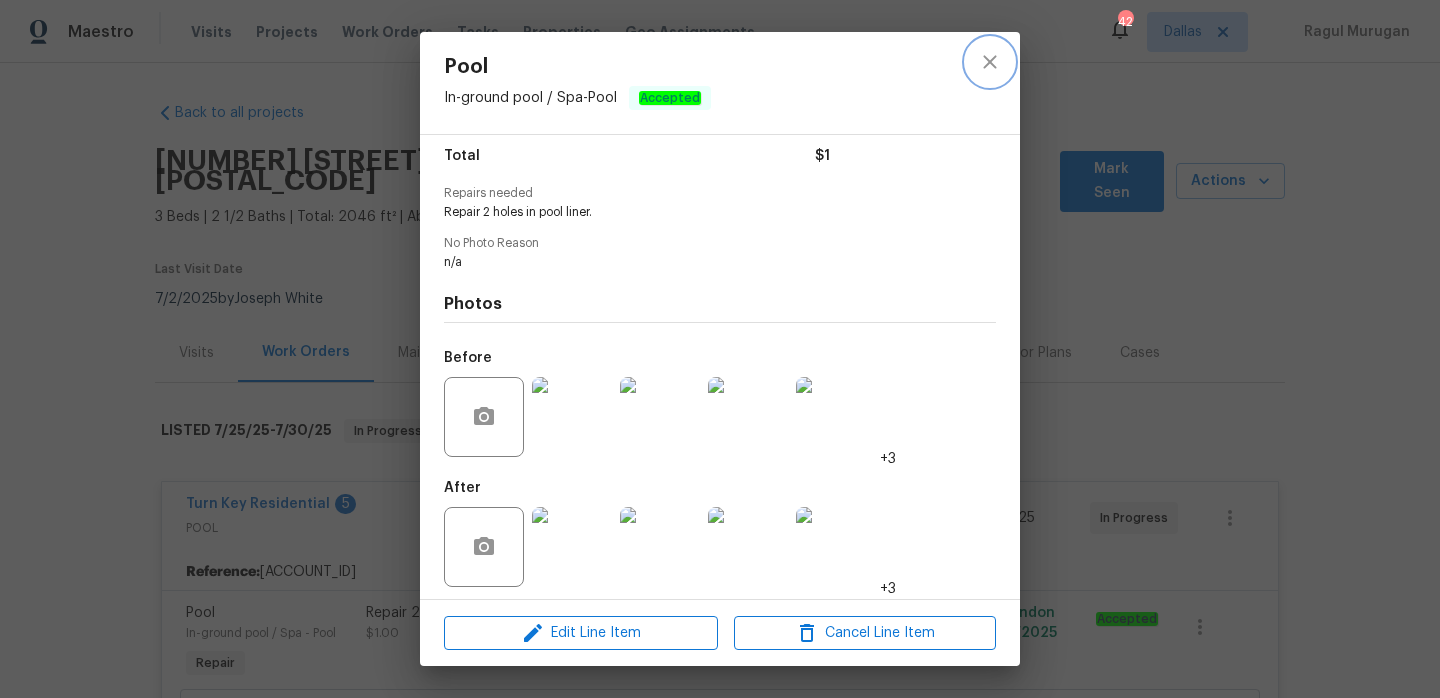 click 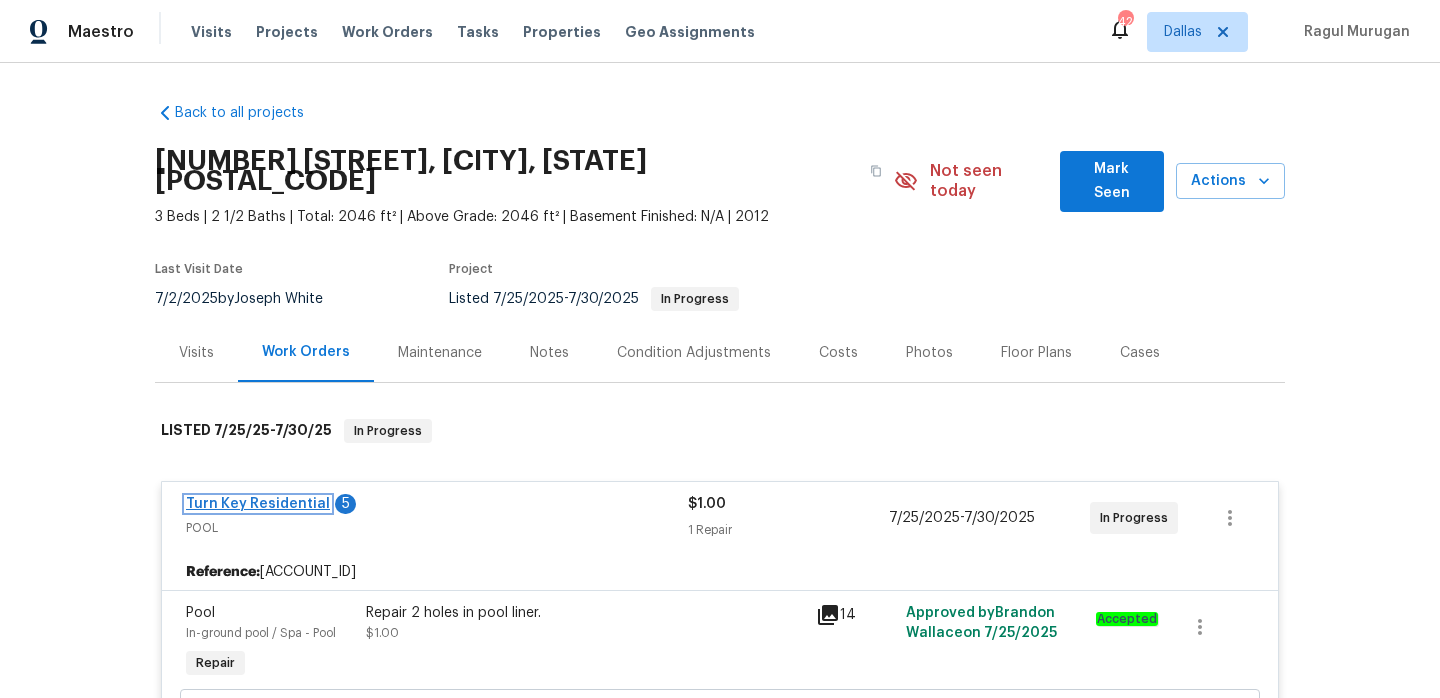 click on "Turn Key Residential" at bounding box center [258, 504] 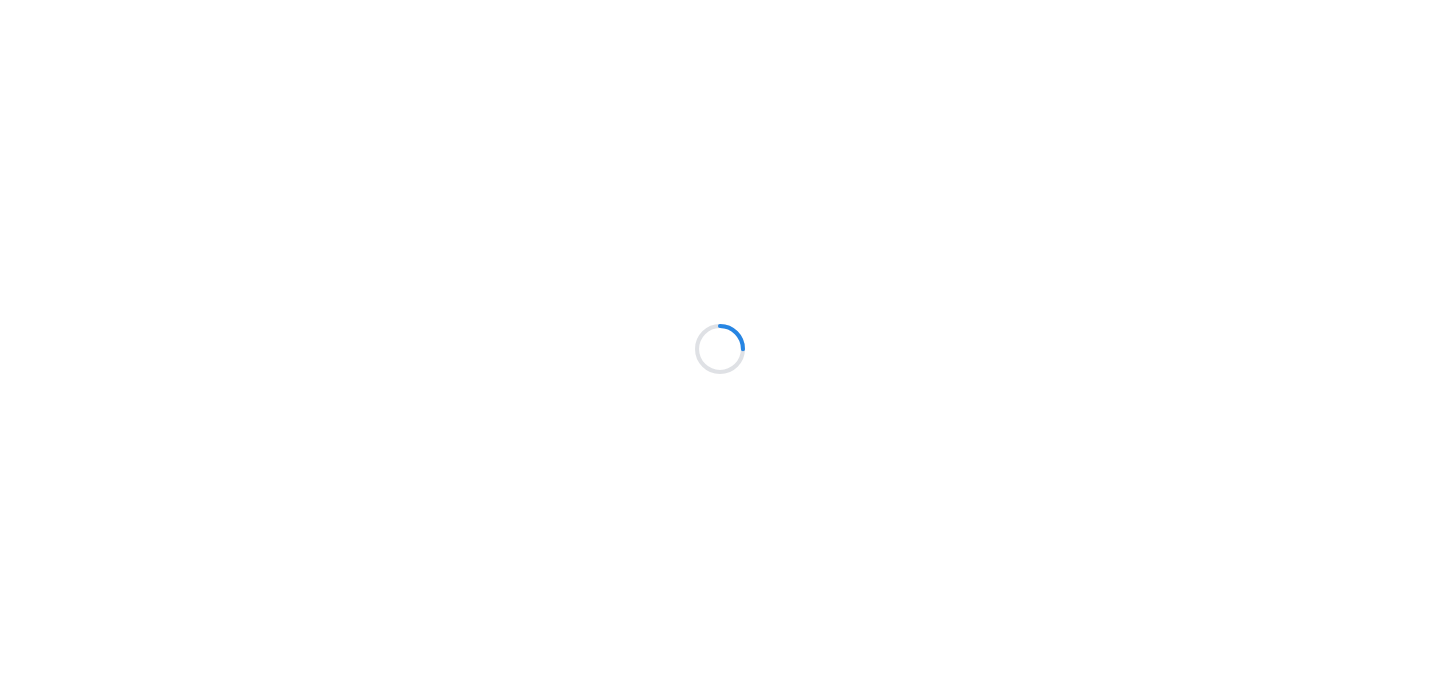 scroll, scrollTop: 0, scrollLeft: 0, axis: both 